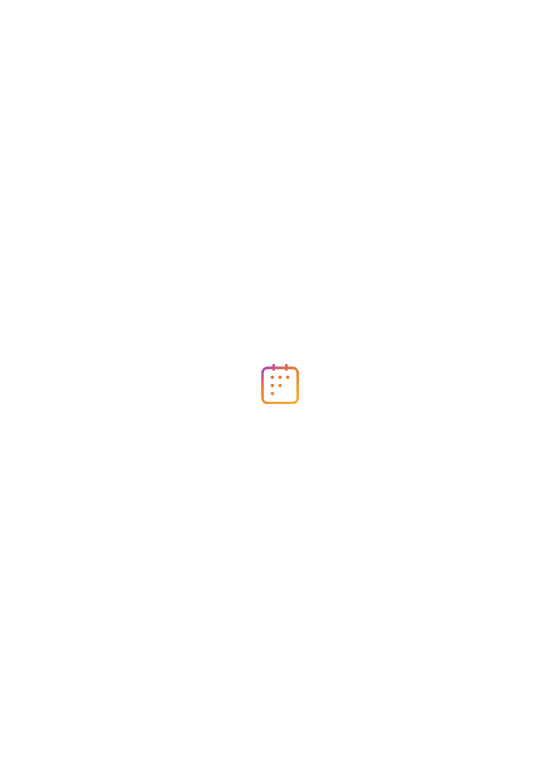 scroll, scrollTop: 0, scrollLeft: 0, axis: both 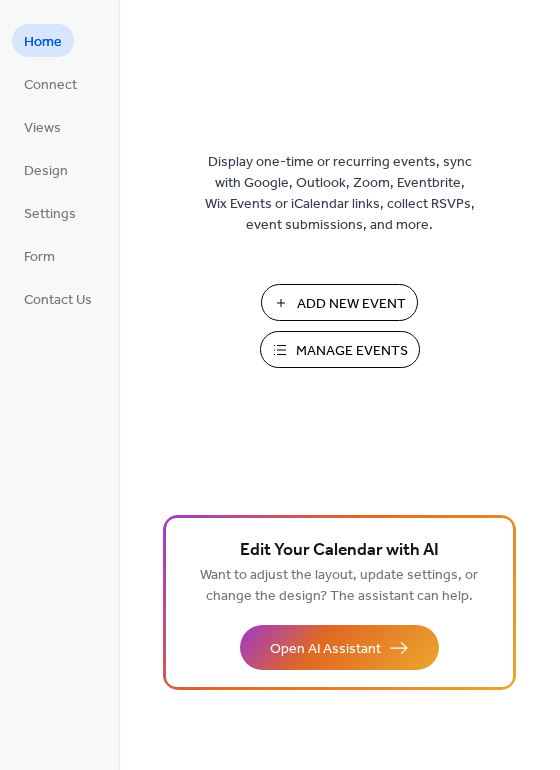 click on "Manage Events" at bounding box center [352, 351] 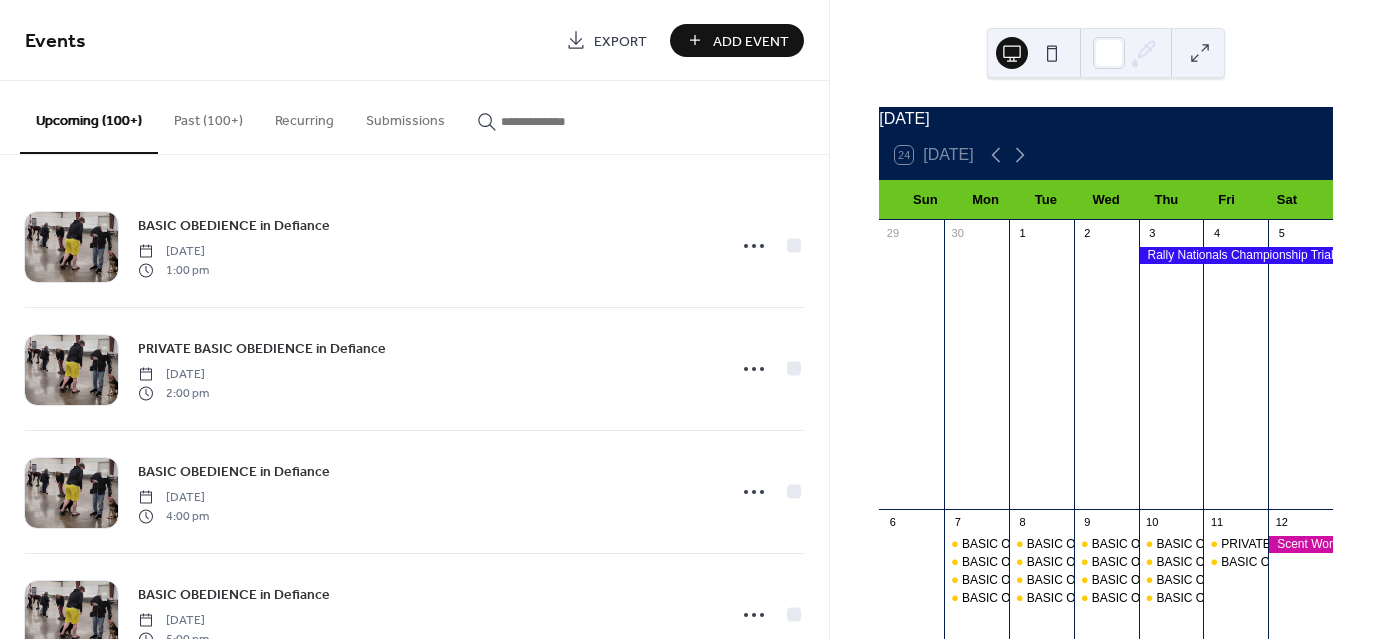 scroll, scrollTop: 0, scrollLeft: 0, axis: both 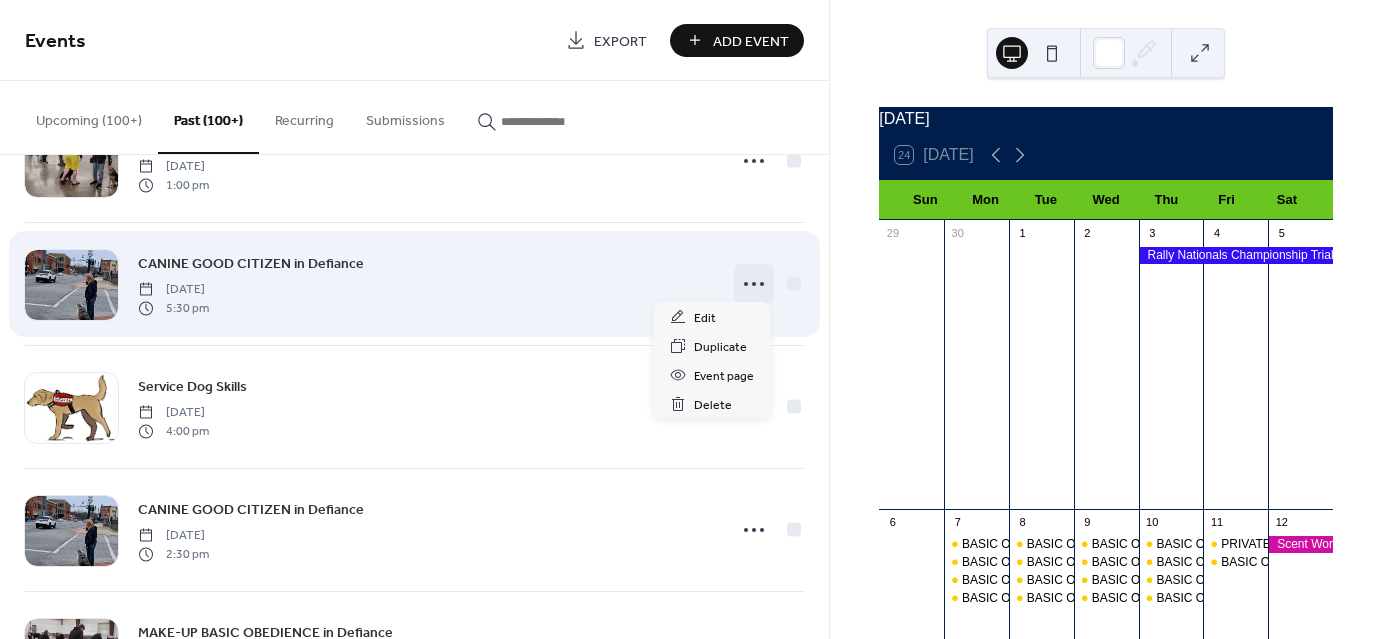 click 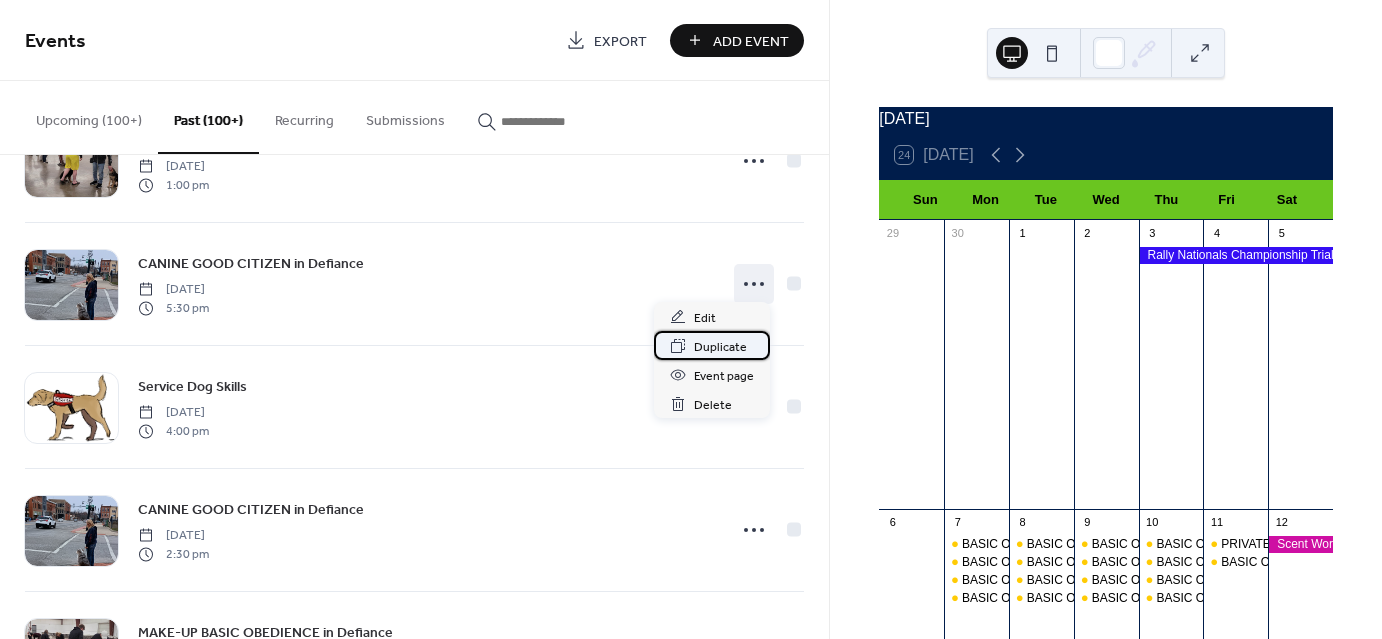 click on "Duplicate" at bounding box center [712, 345] 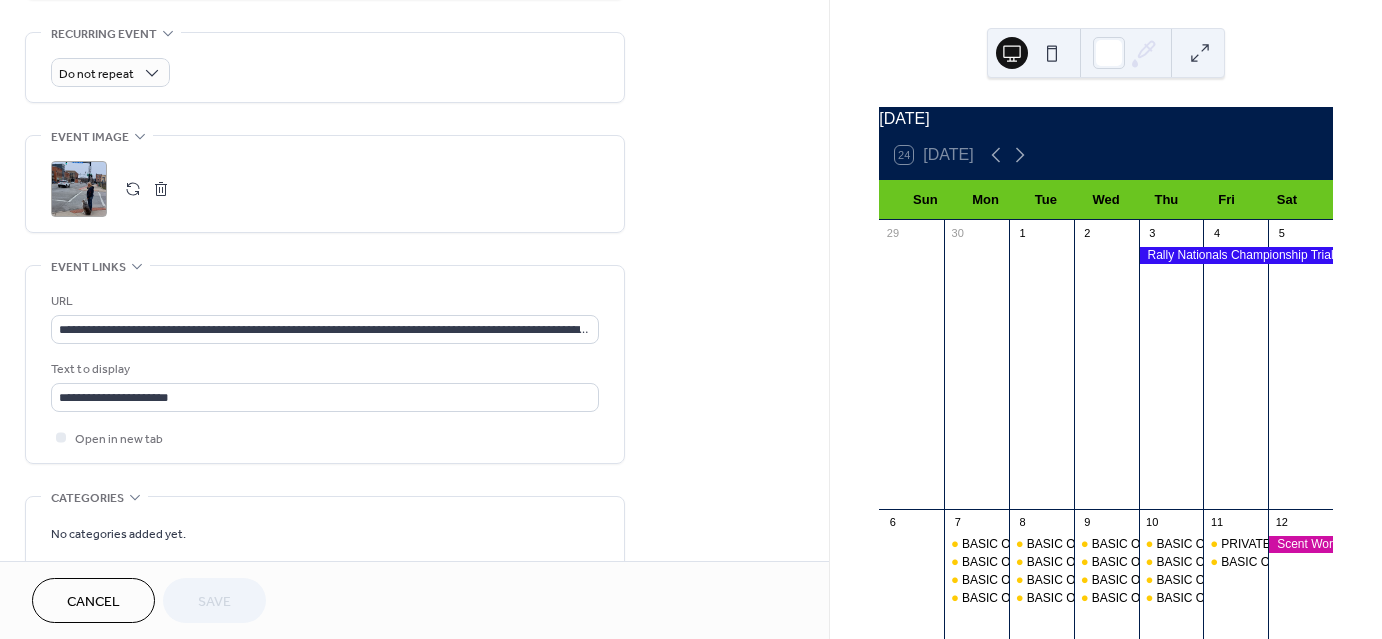 scroll, scrollTop: 886, scrollLeft: 0, axis: vertical 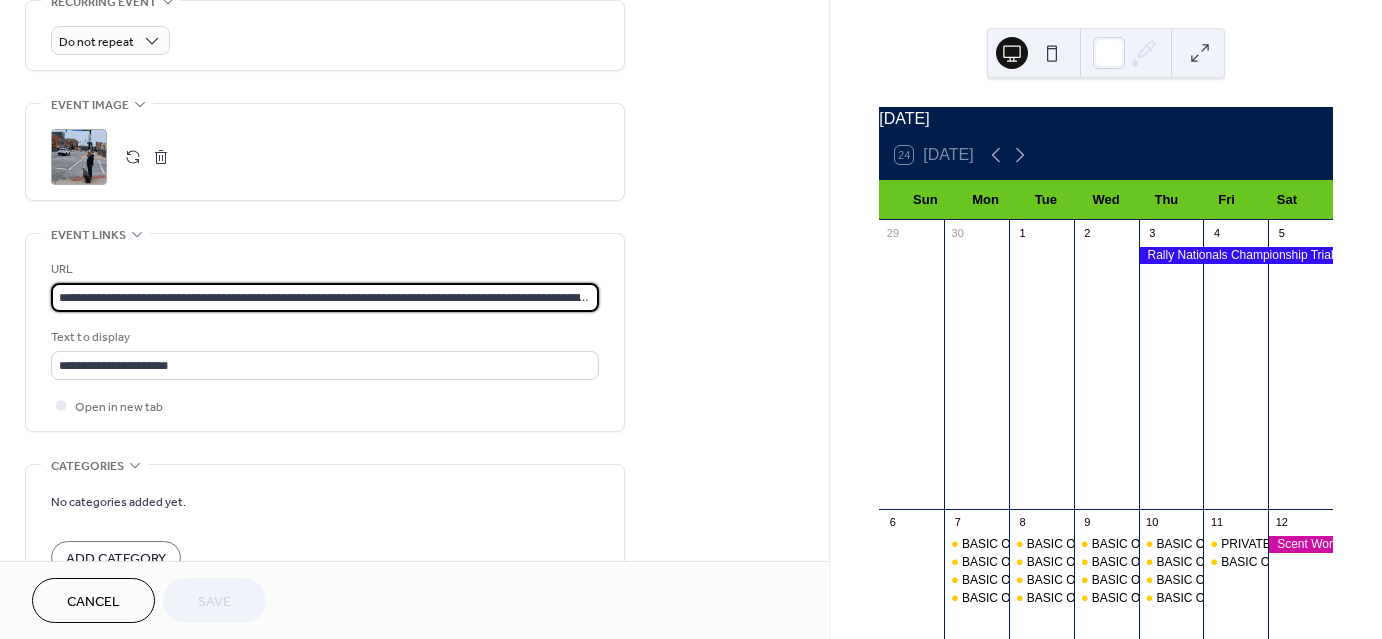 click on "**********" at bounding box center (325, 297) 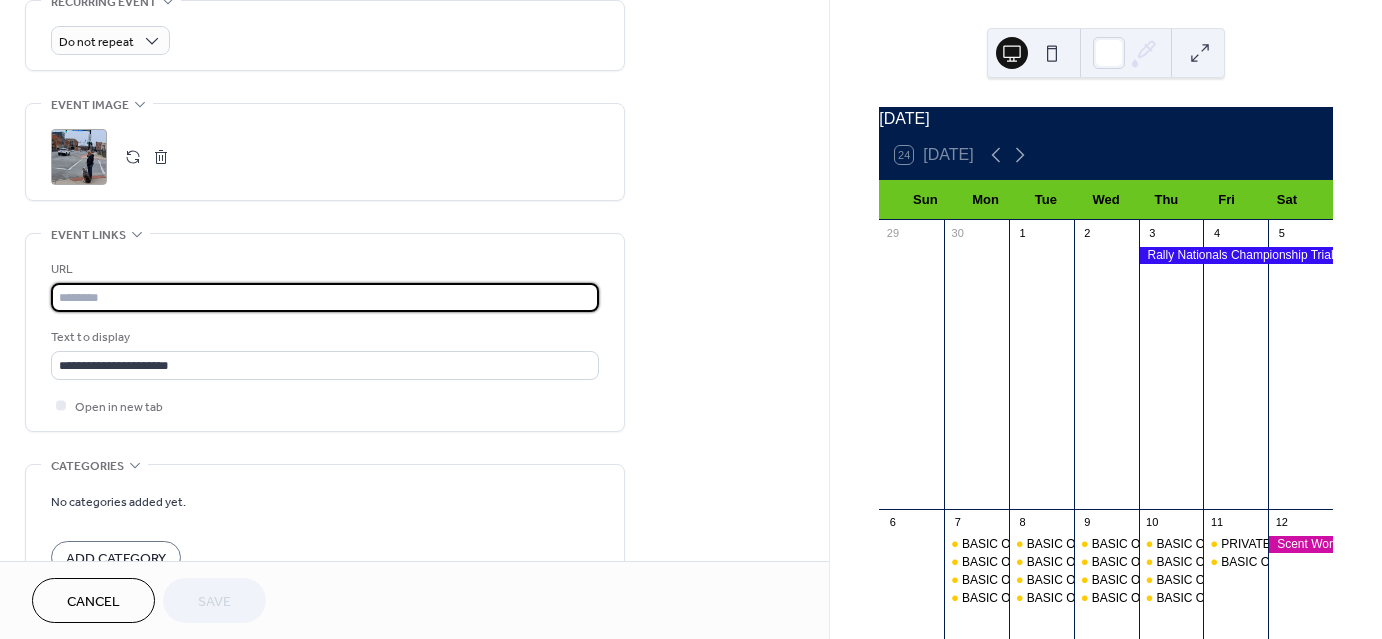scroll, scrollTop: 0, scrollLeft: 0, axis: both 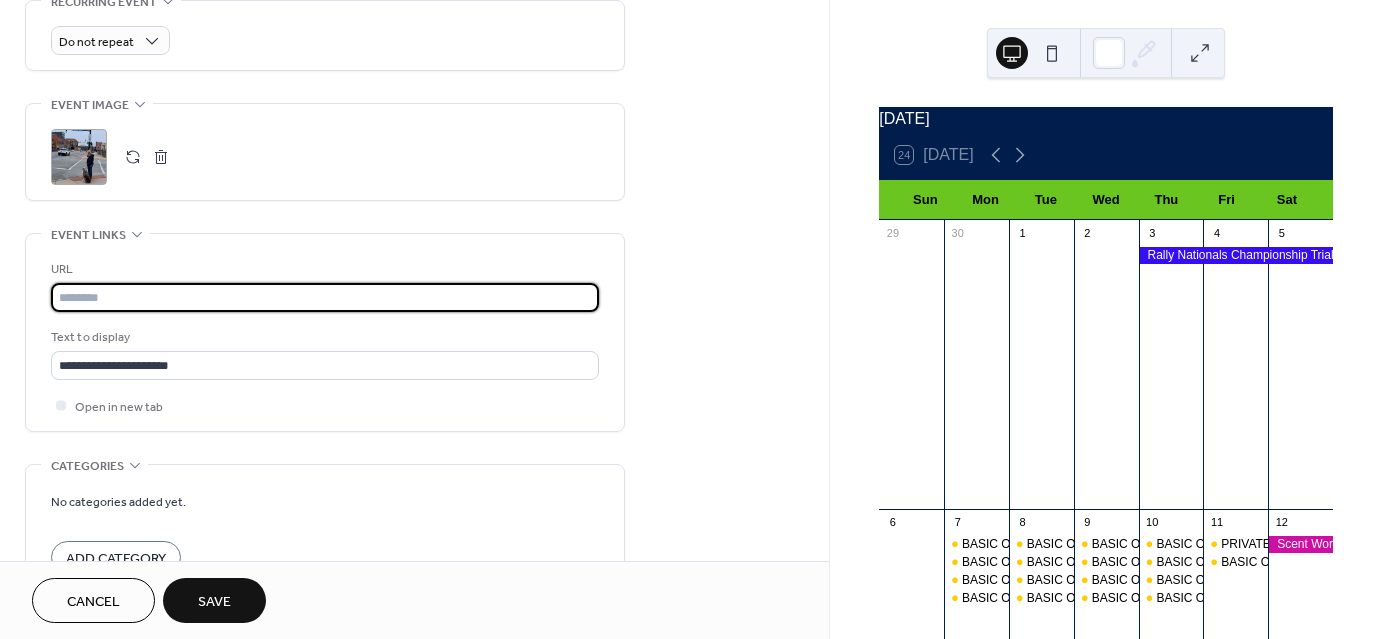 paste on "**********" 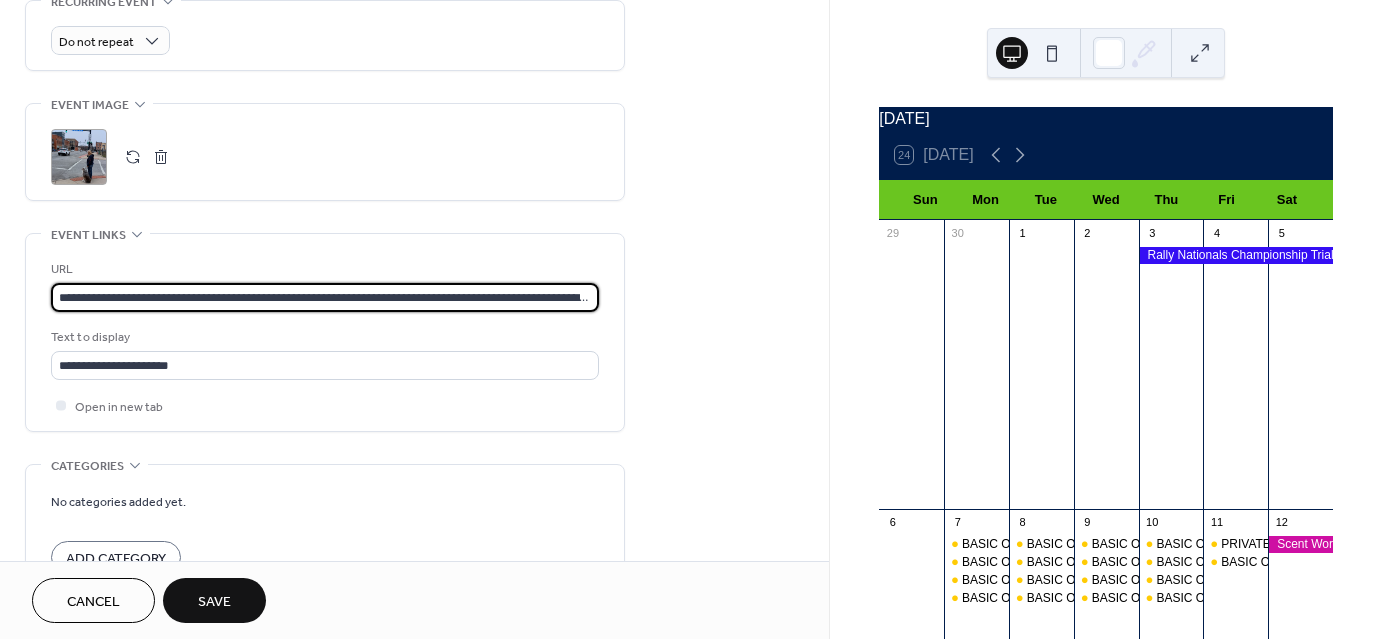 scroll, scrollTop: 0, scrollLeft: 360, axis: horizontal 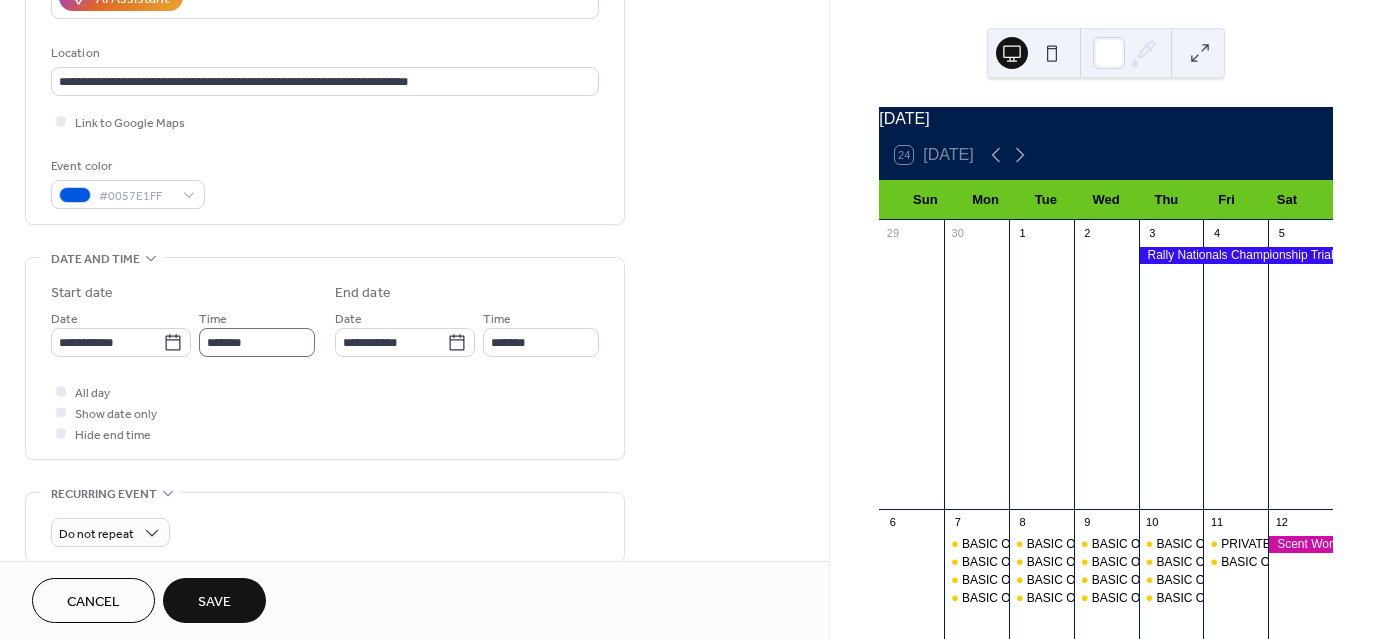 type on "**********" 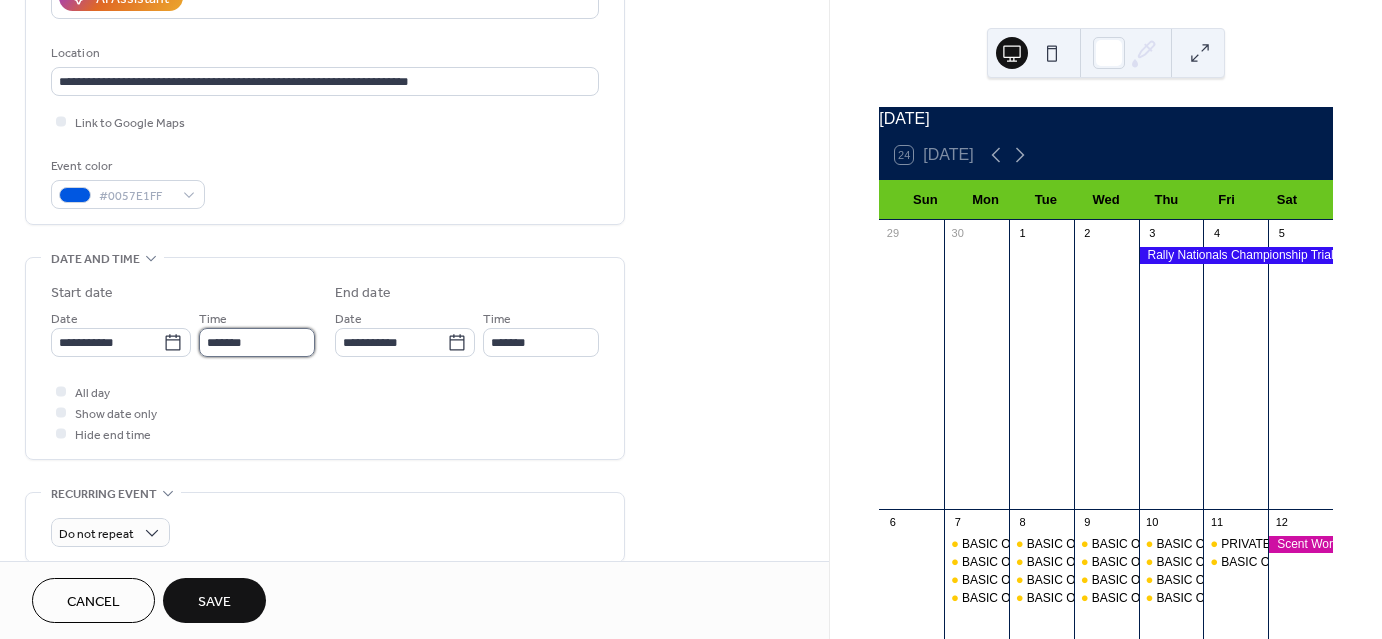 scroll, scrollTop: 0, scrollLeft: 0, axis: both 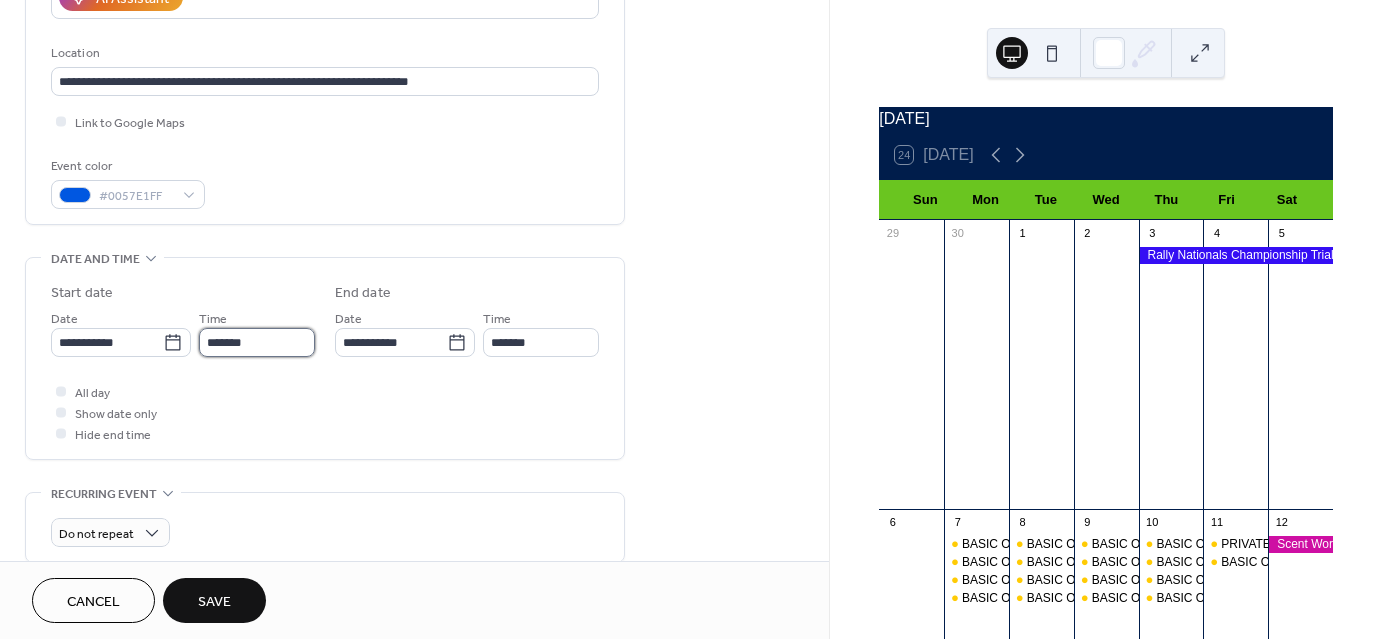 click on "*******" at bounding box center [257, 342] 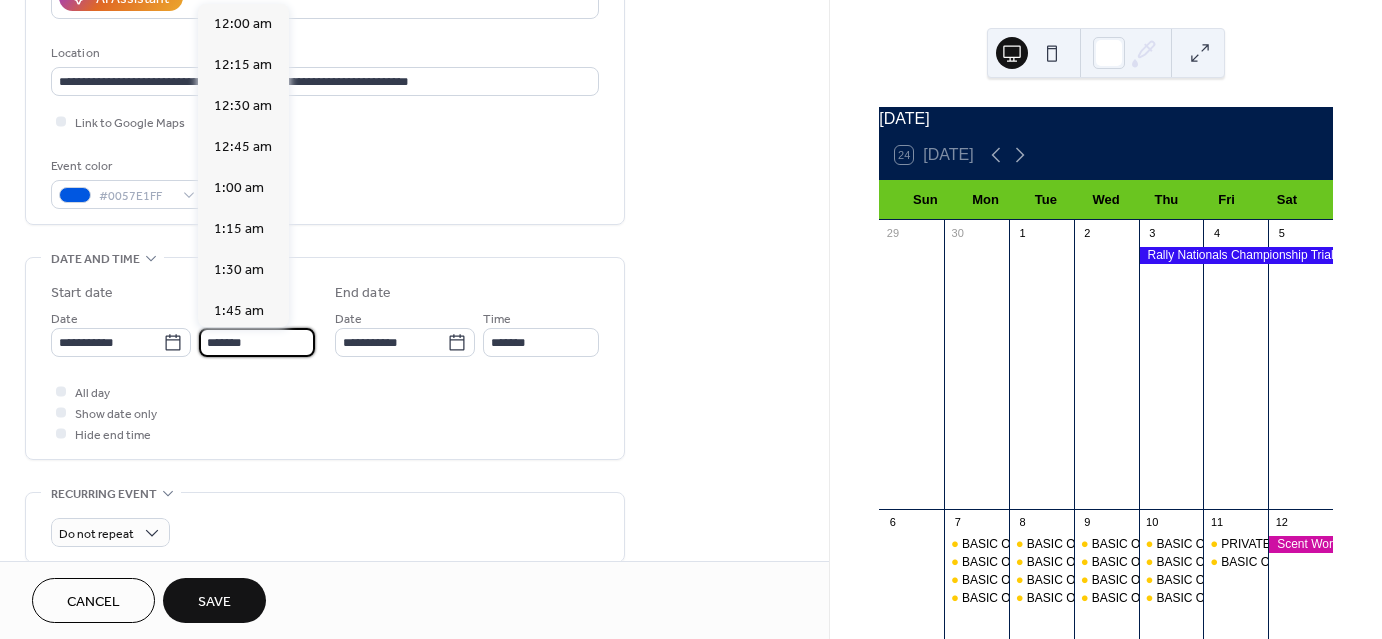scroll, scrollTop: 2870, scrollLeft: 0, axis: vertical 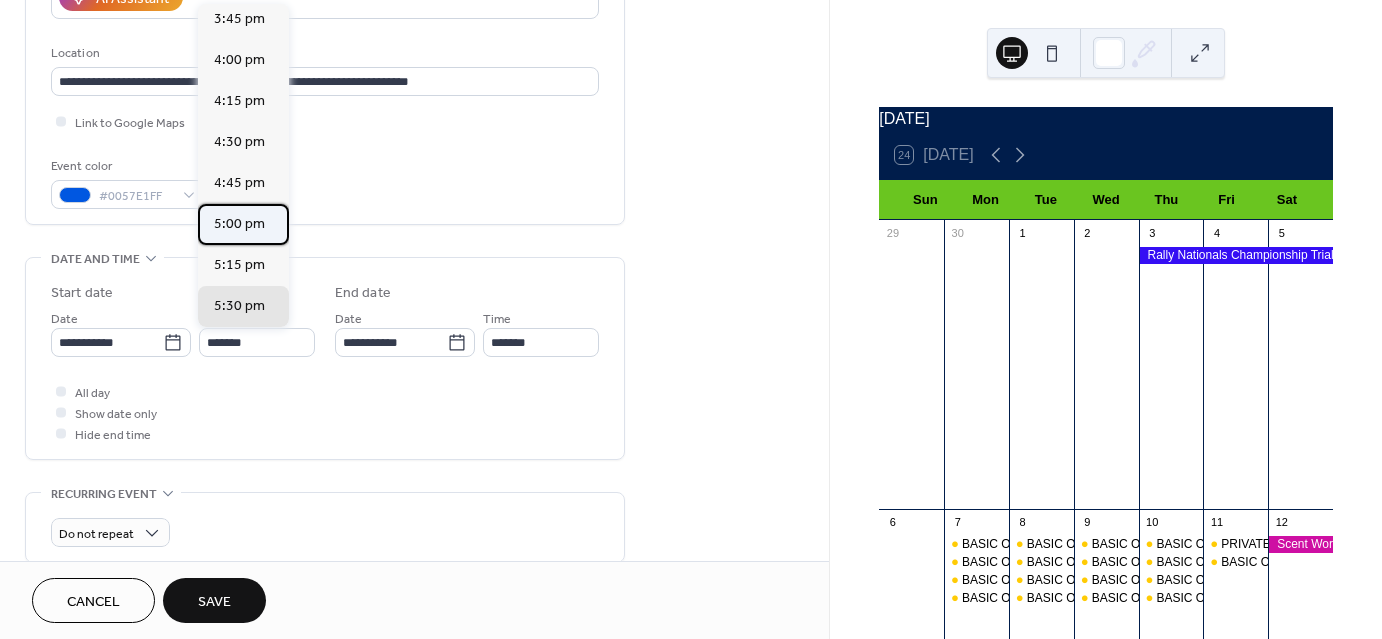 click on "5:00 pm" at bounding box center (239, 224) 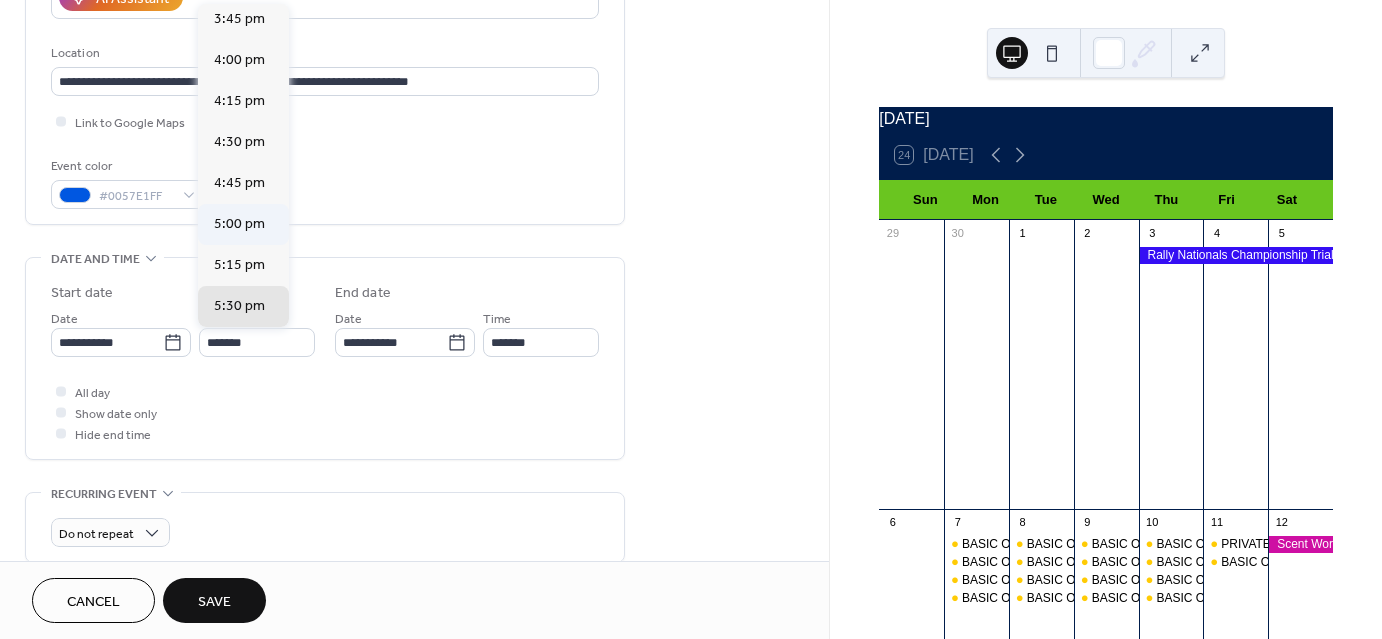 type on "*******" 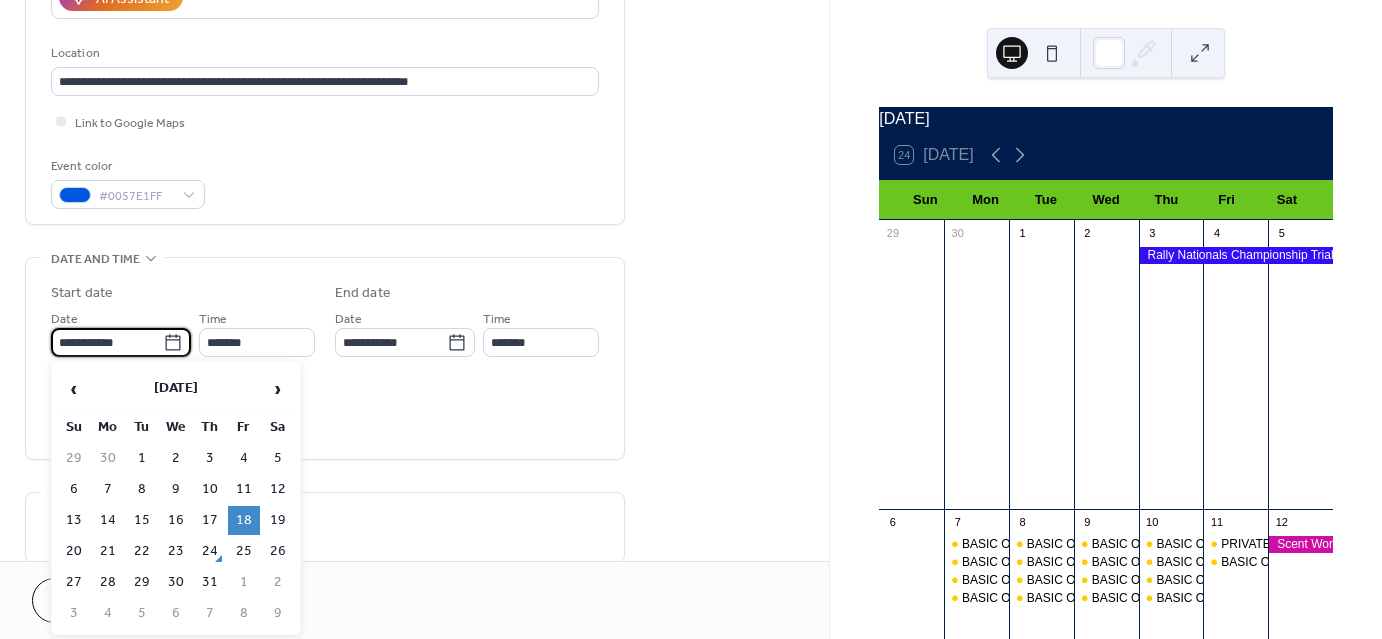 click on "**********" at bounding box center (107, 342) 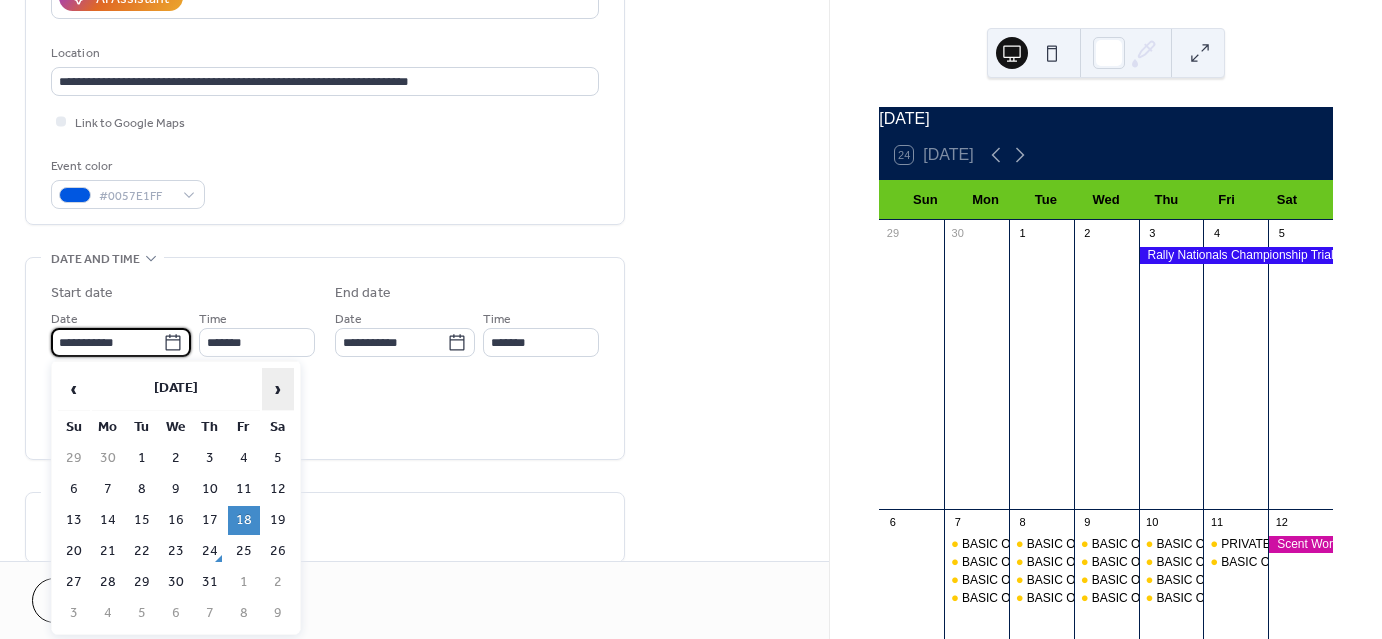 click on "›" at bounding box center (278, 389) 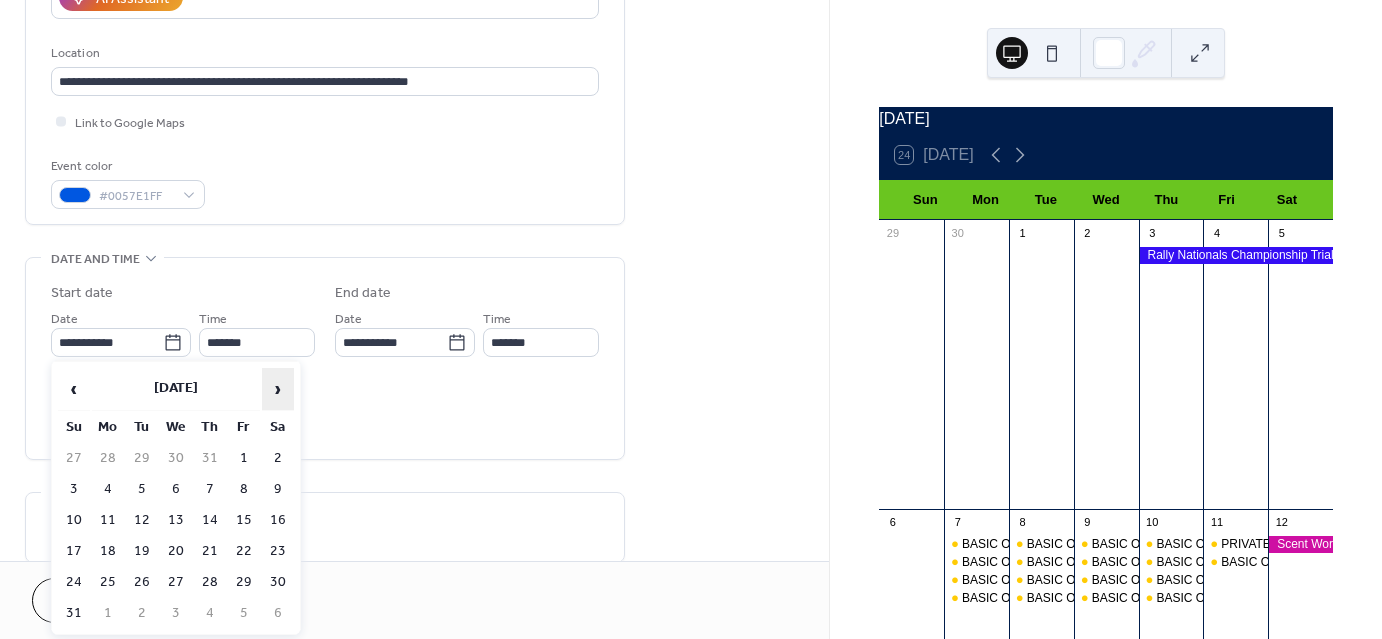 click on "›" at bounding box center (278, 389) 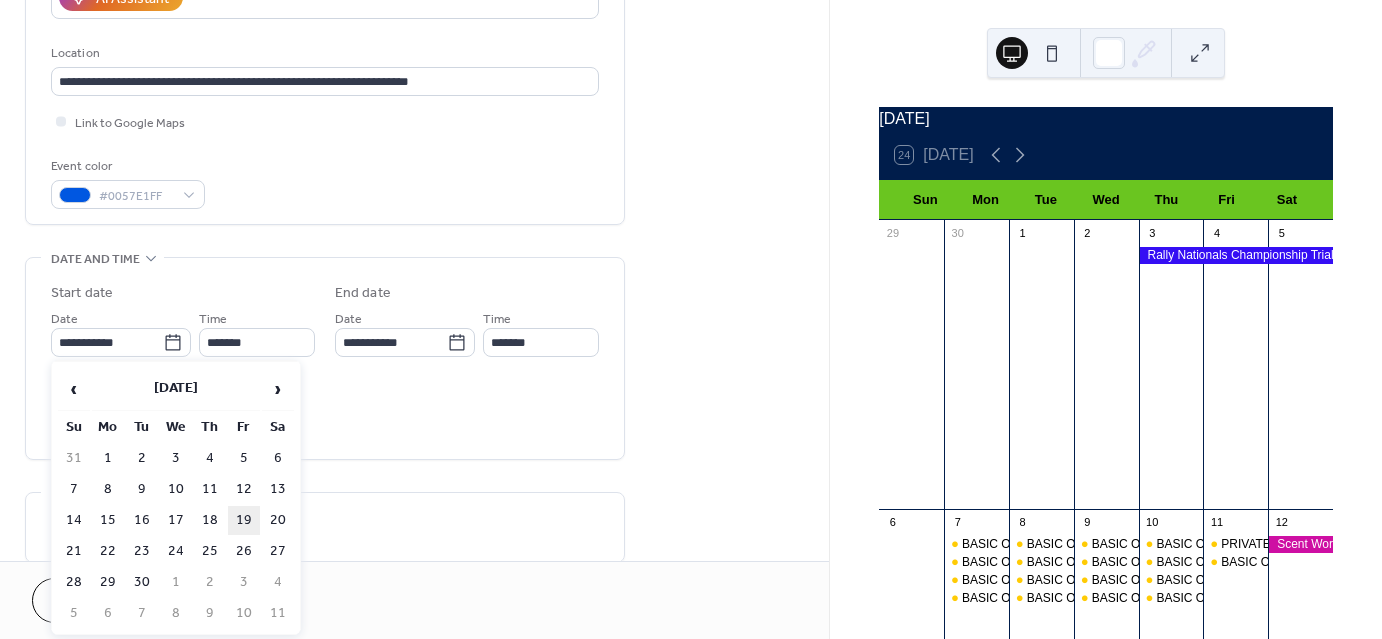 click on "19" at bounding box center [244, 520] 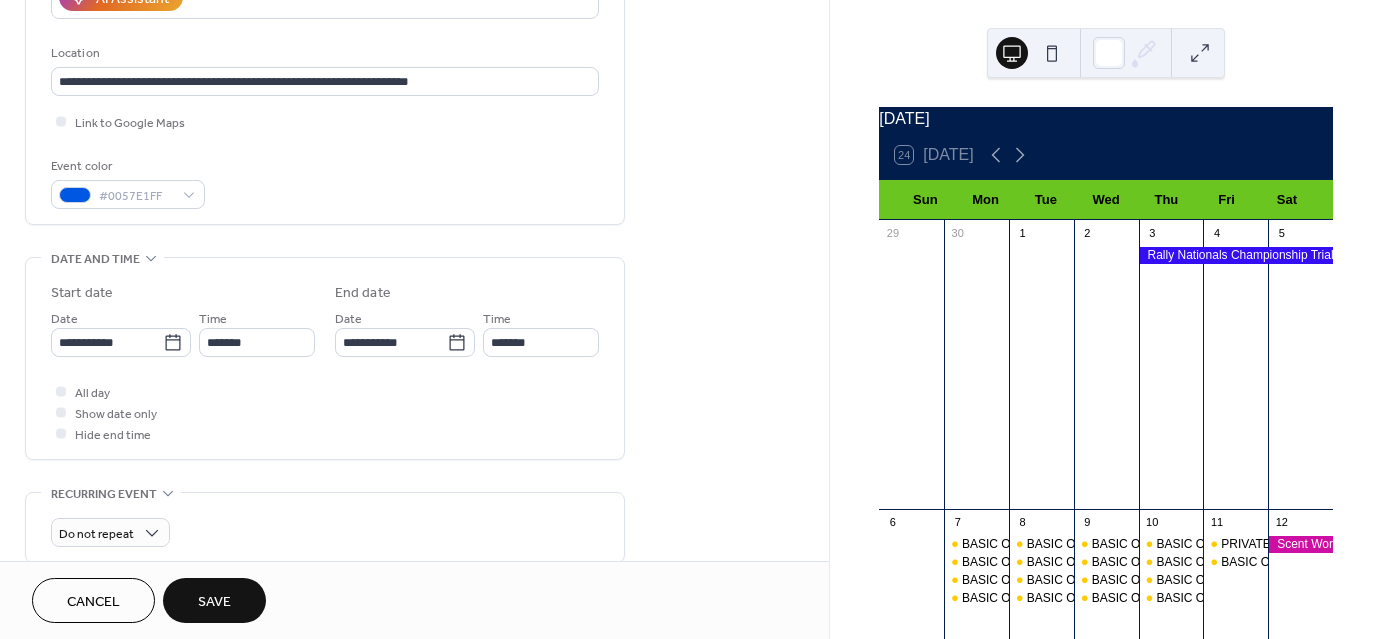 scroll, scrollTop: 886, scrollLeft: 0, axis: vertical 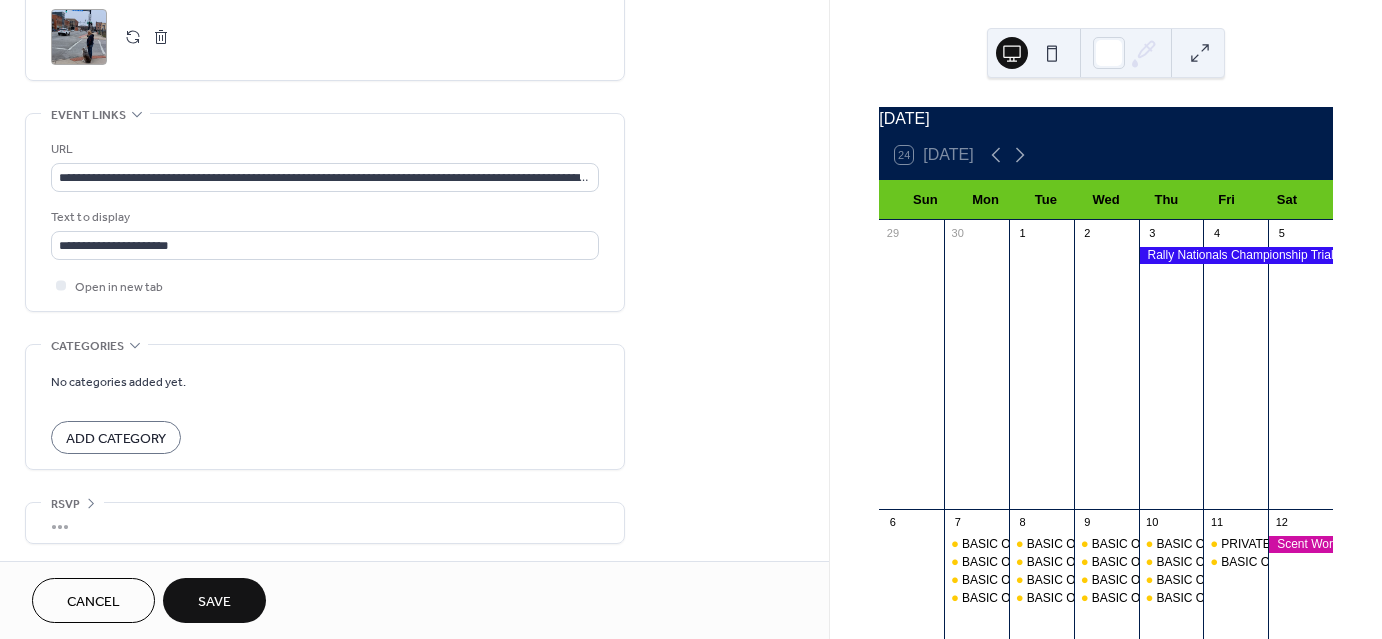 click on "Save" at bounding box center (214, 602) 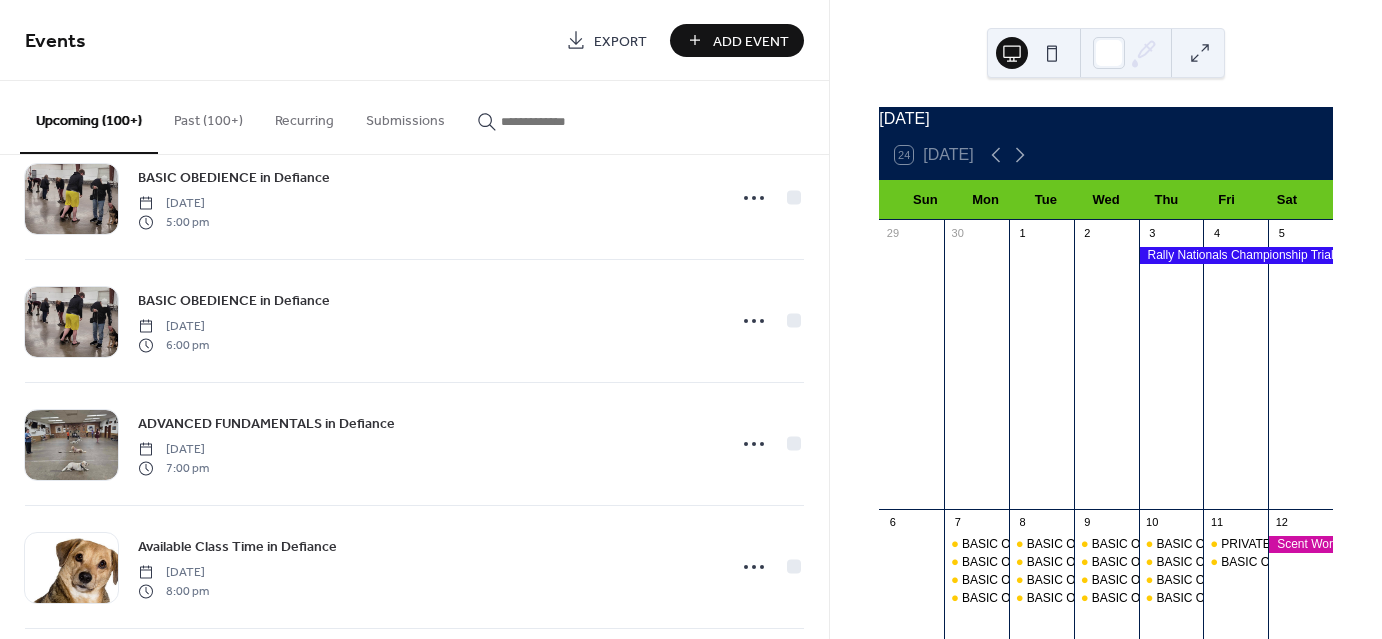 scroll, scrollTop: 424, scrollLeft: 0, axis: vertical 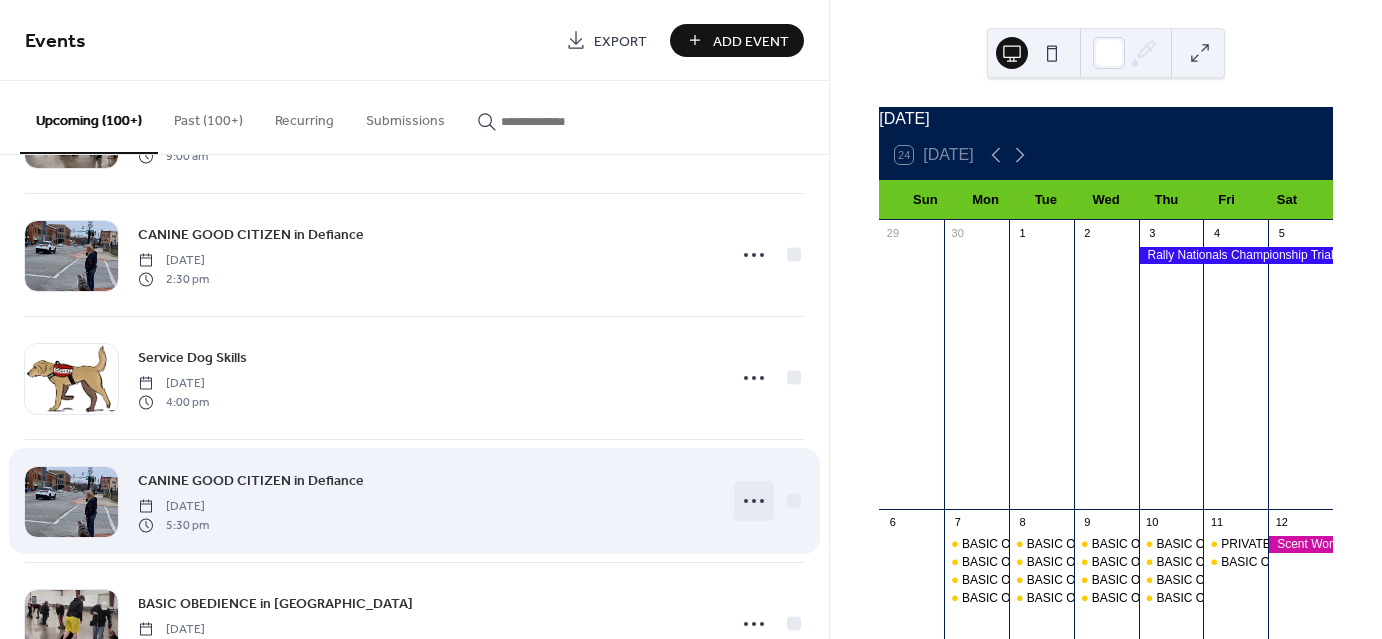 click 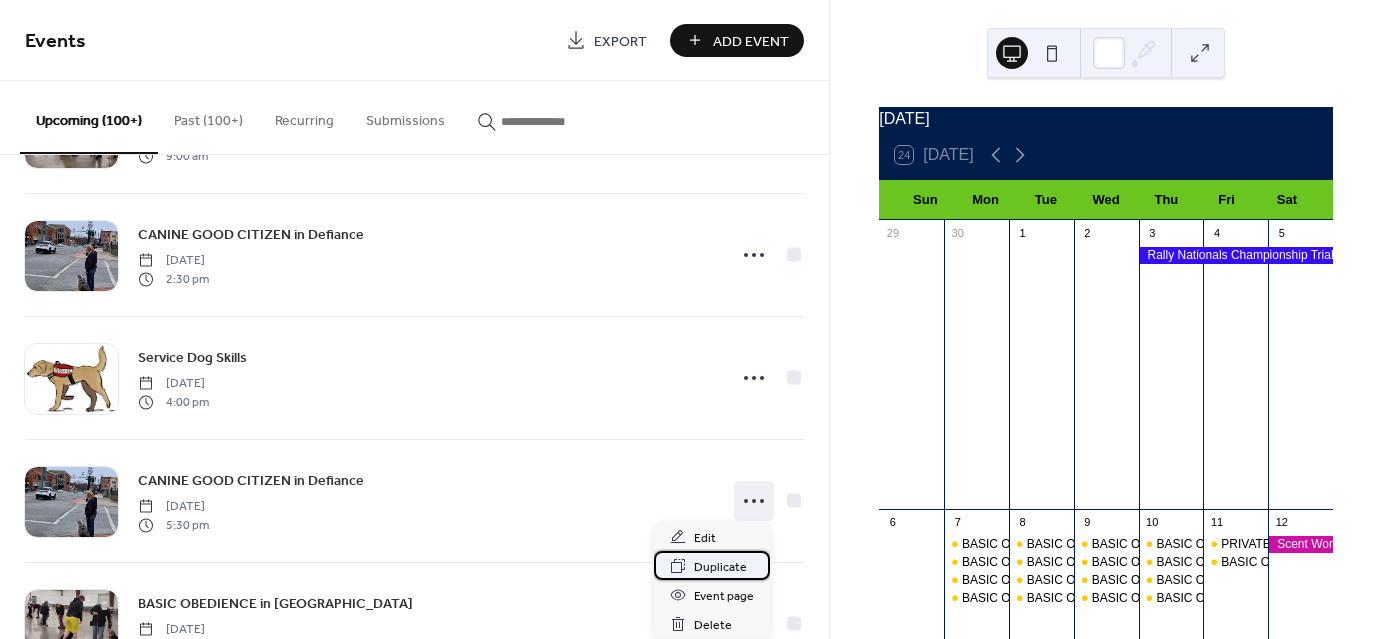 click on "Duplicate" at bounding box center [720, 567] 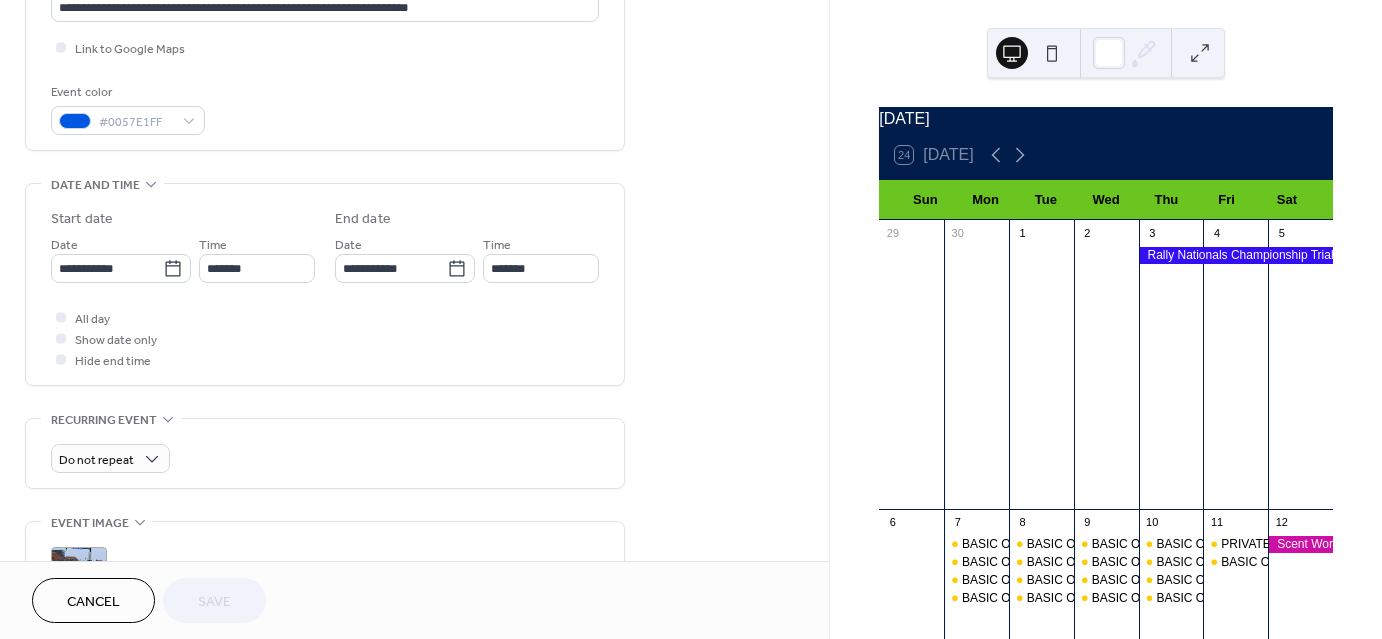 scroll, scrollTop: 491, scrollLeft: 0, axis: vertical 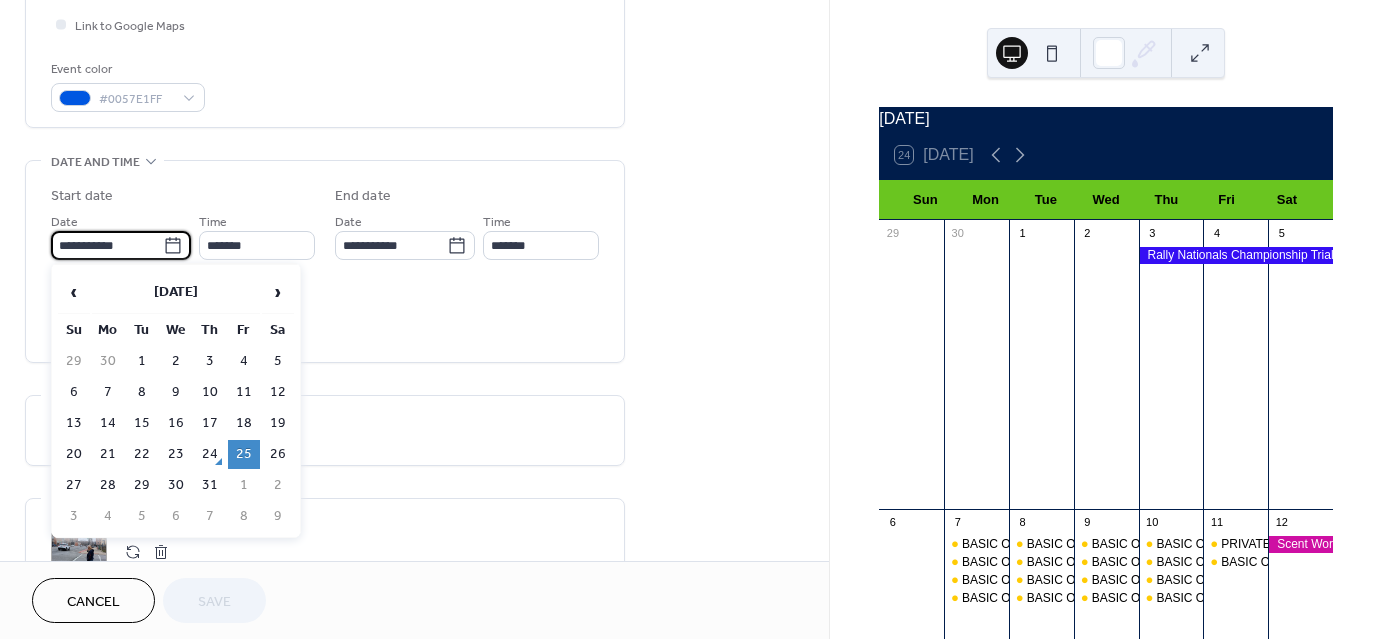 click on "**********" at bounding box center (107, 245) 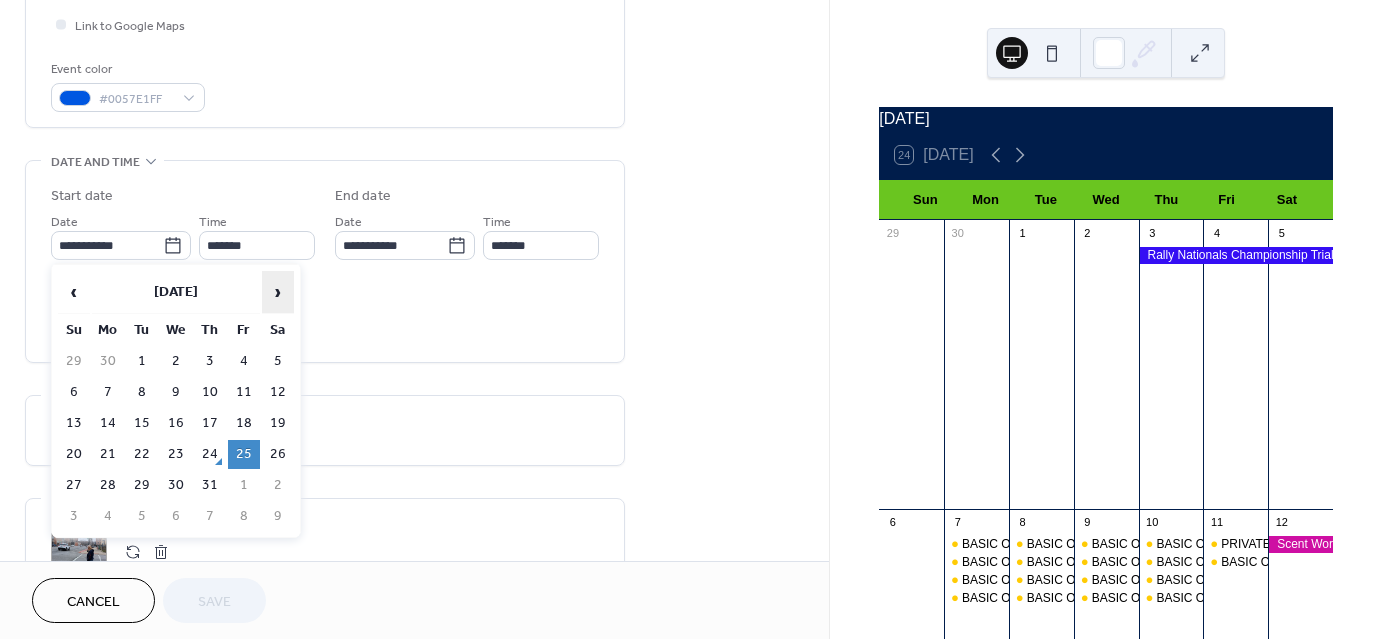 click on "›" at bounding box center [278, 292] 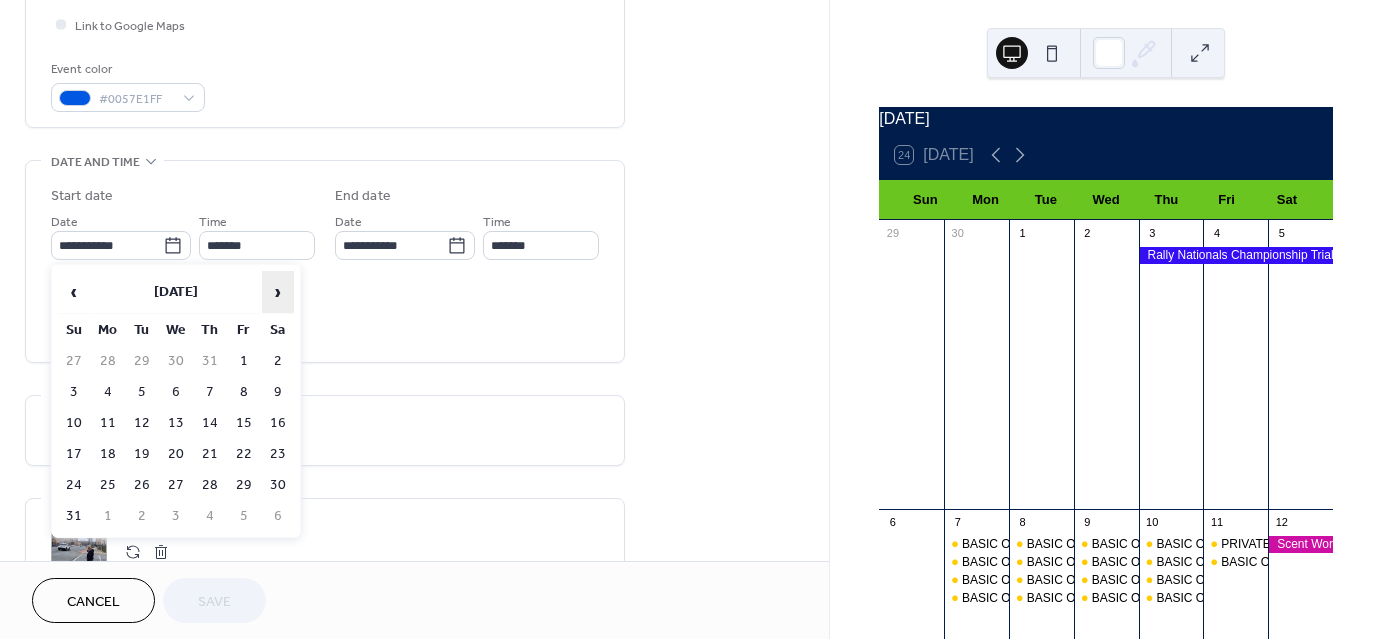 click on "›" at bounding box center [278, 292] 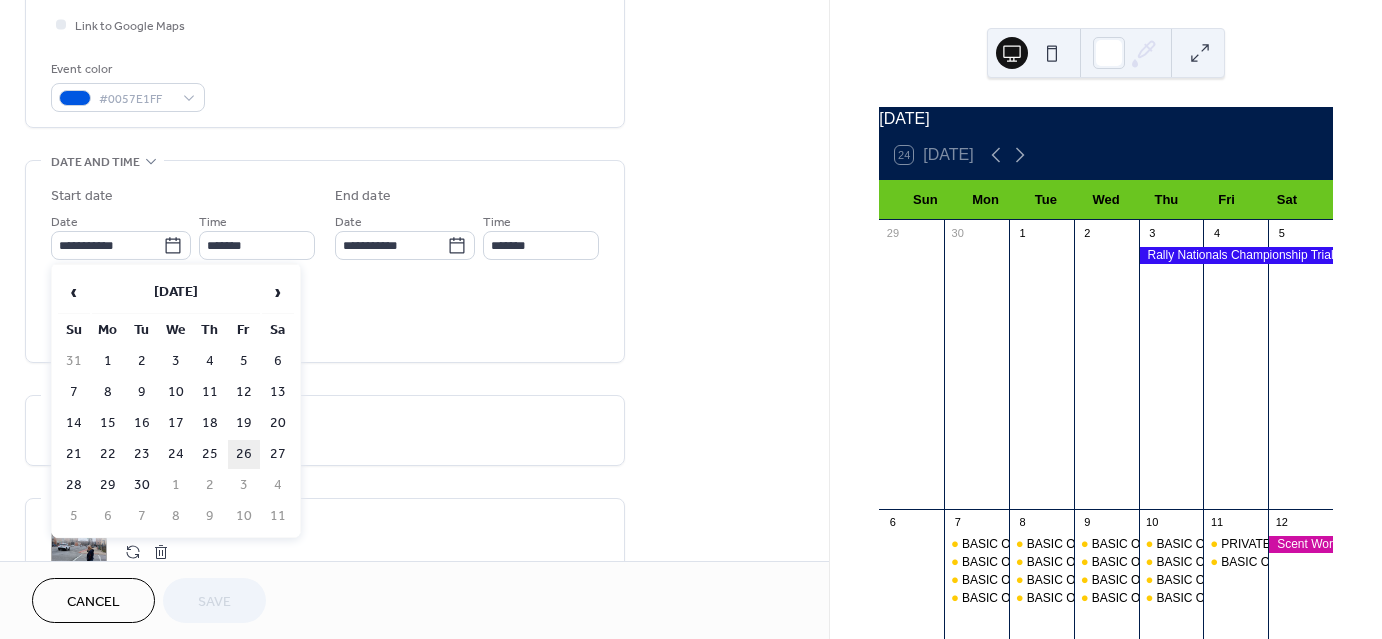 click on "26" at bounding box center [244, 454] 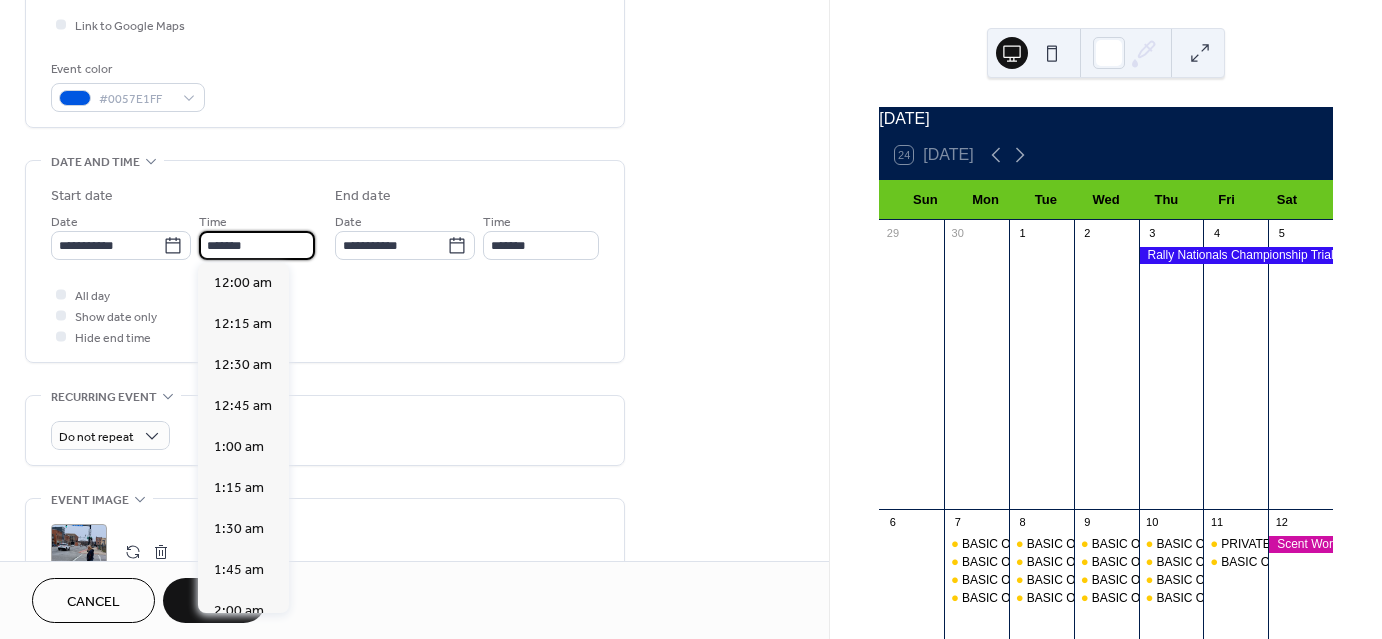click on "*******" at bounding box center (257, 245) 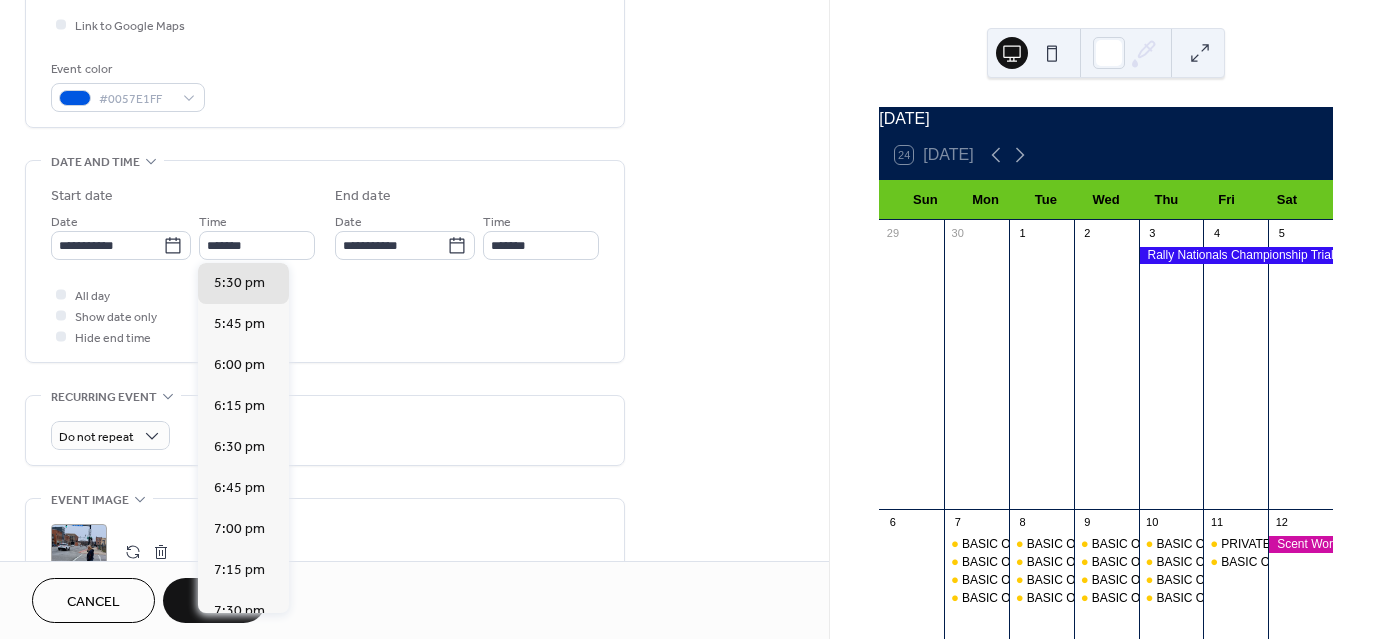 scroll, scrollTop: 2564, scrollLeft: 0, axis: vertical 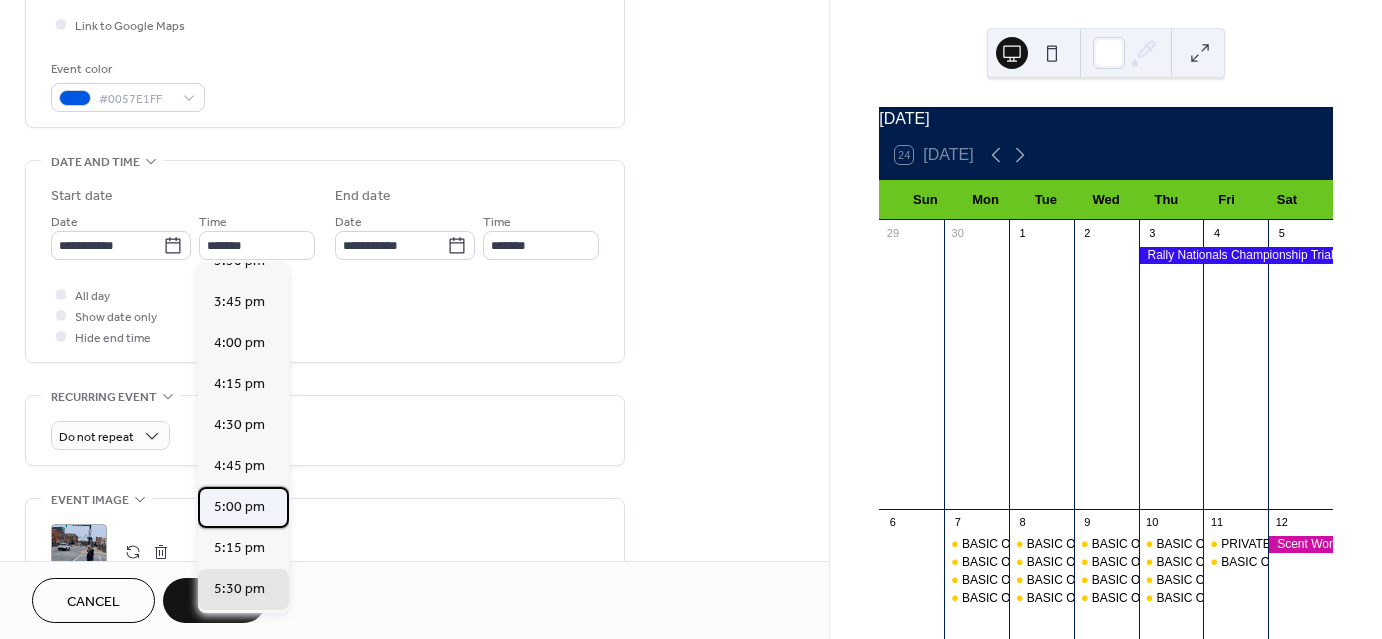 click on "5:00 pm" at bounding box center (239, 507) 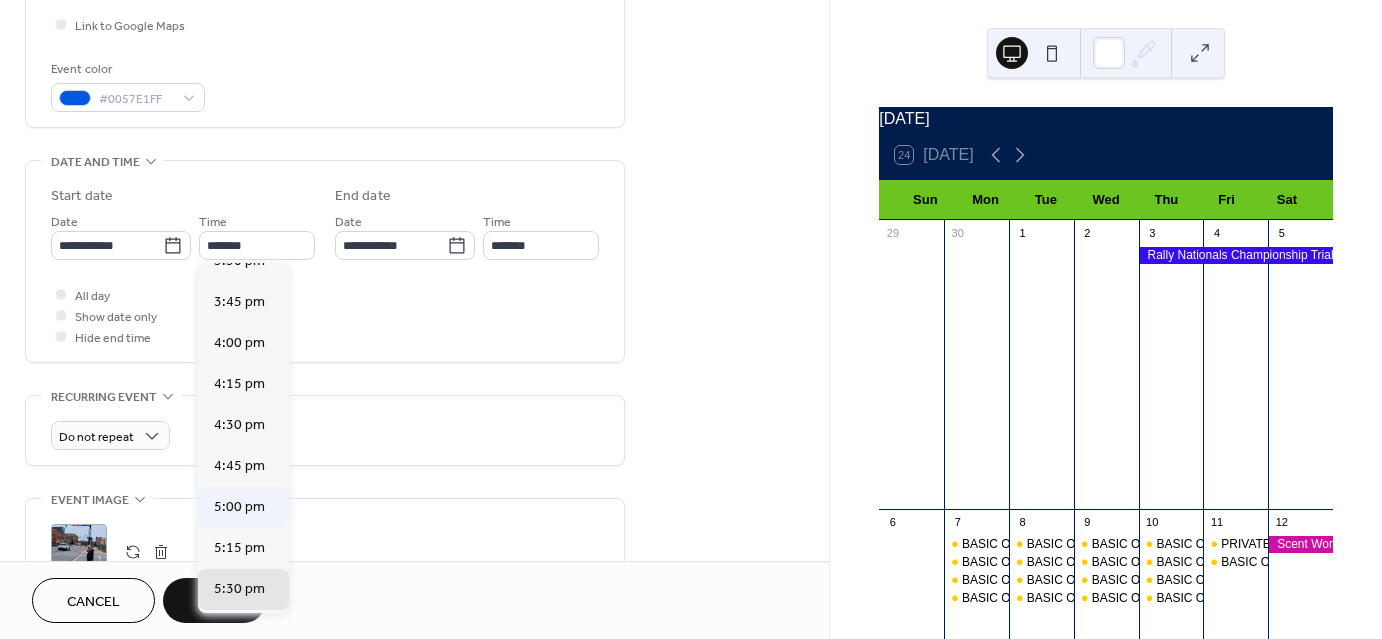 type on "*******" 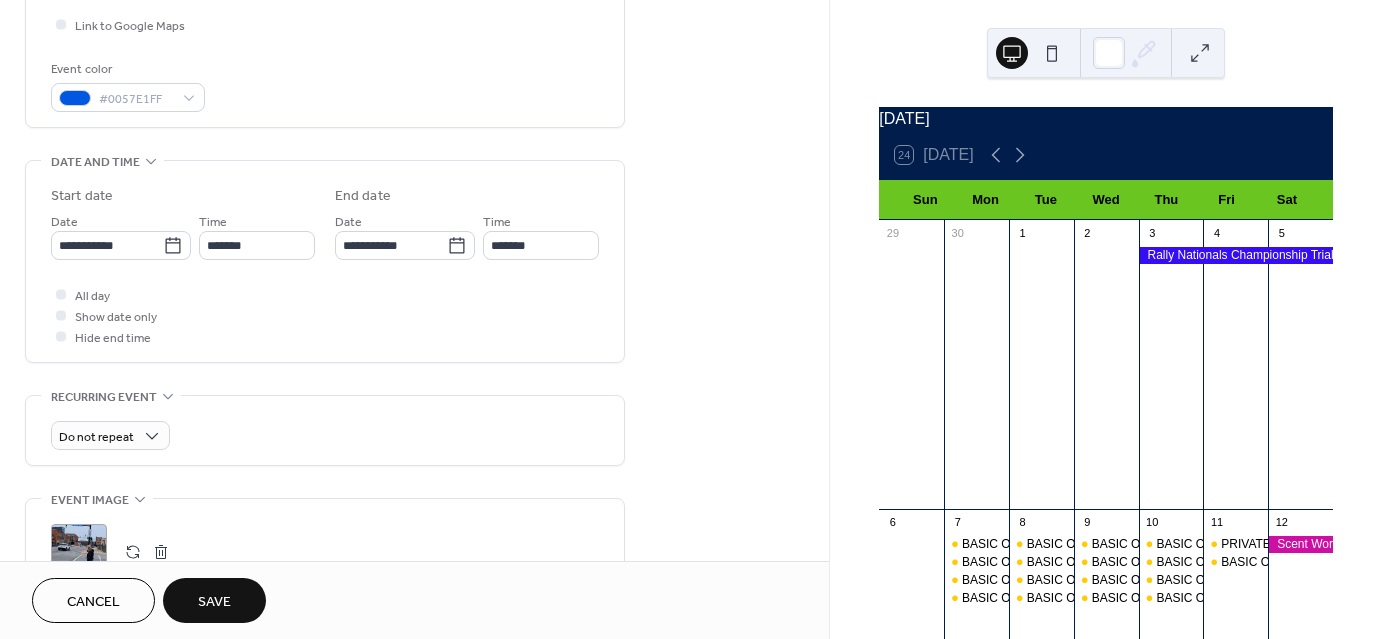 scroll, scrollTop: 983, scrollLeft: 0, axis: vertical 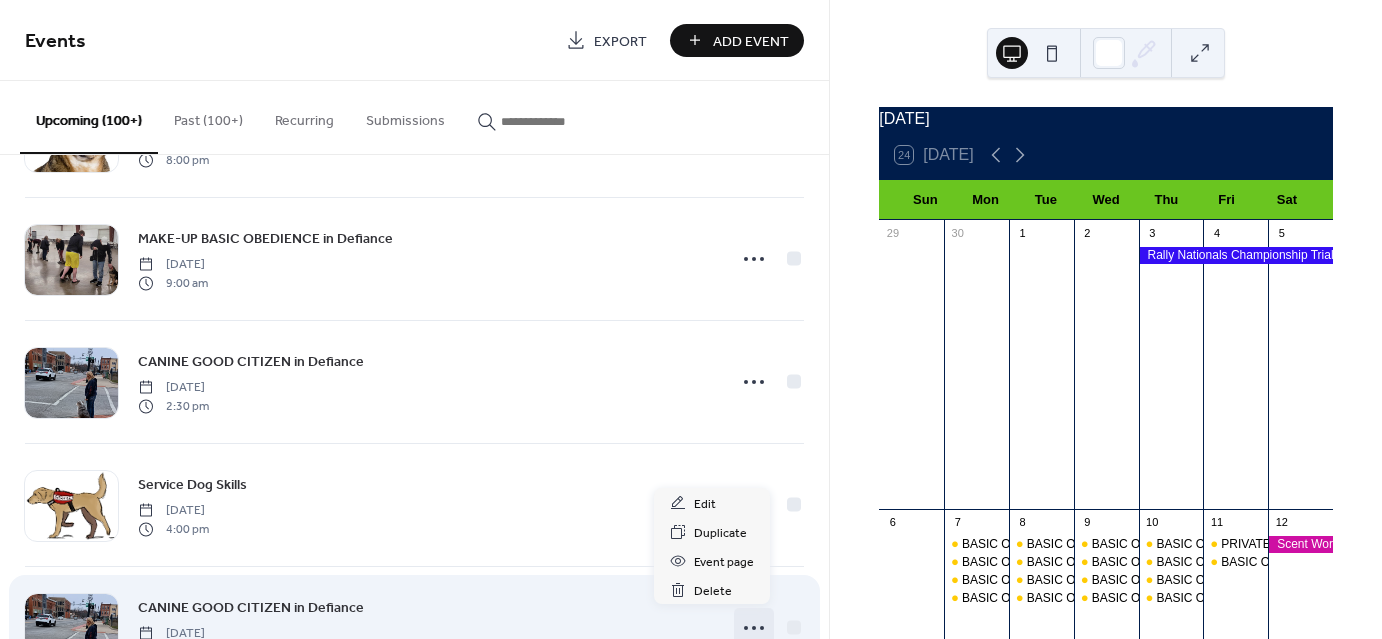 click 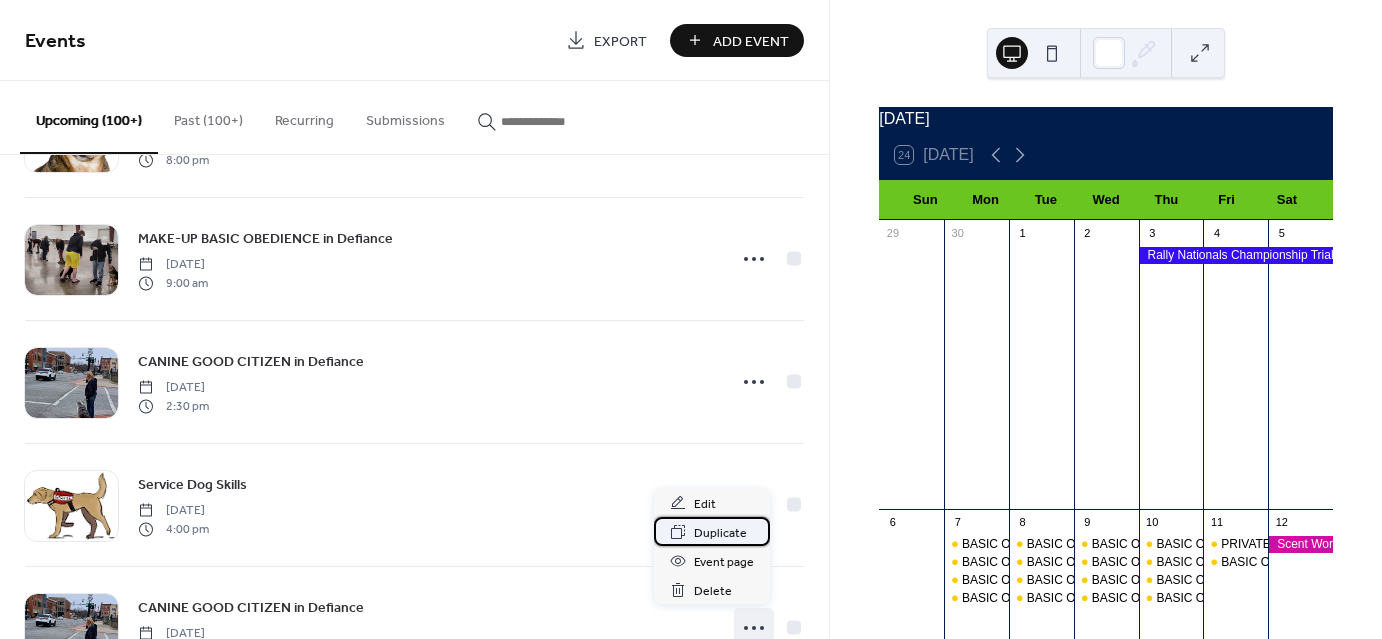 click on "Duplicate" at bounding box center (720, 533) 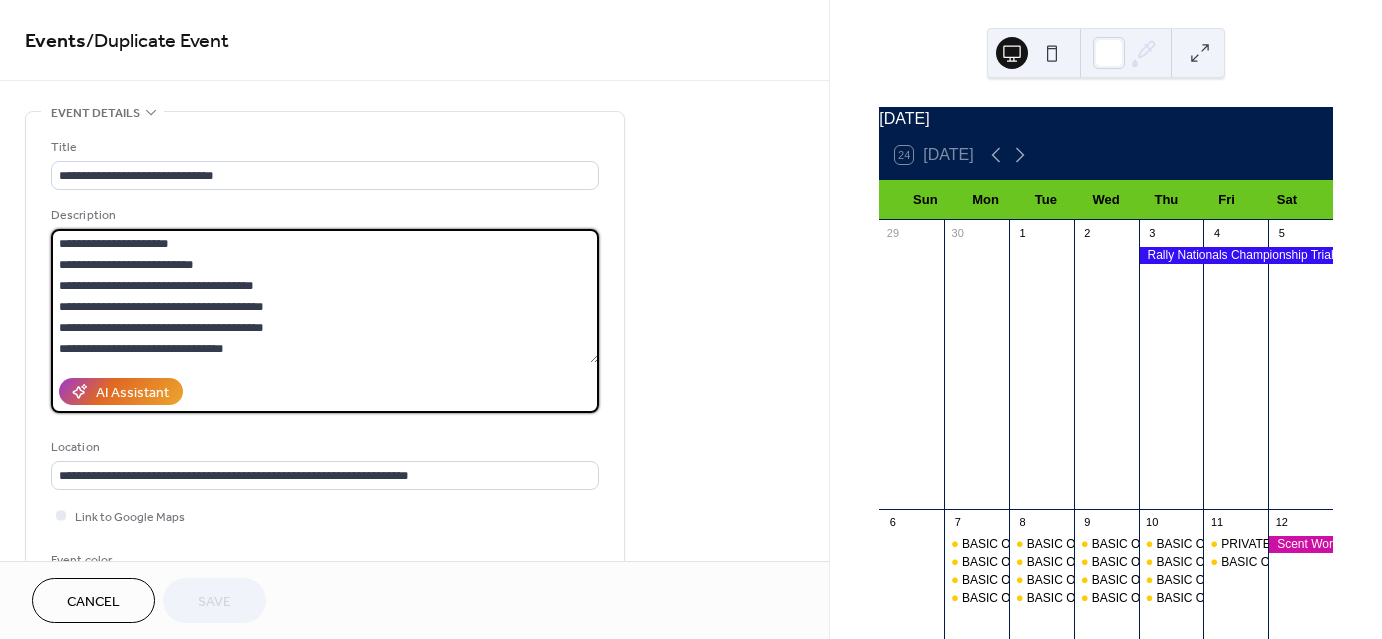 click on "**********" at bounding box center [325, 296] 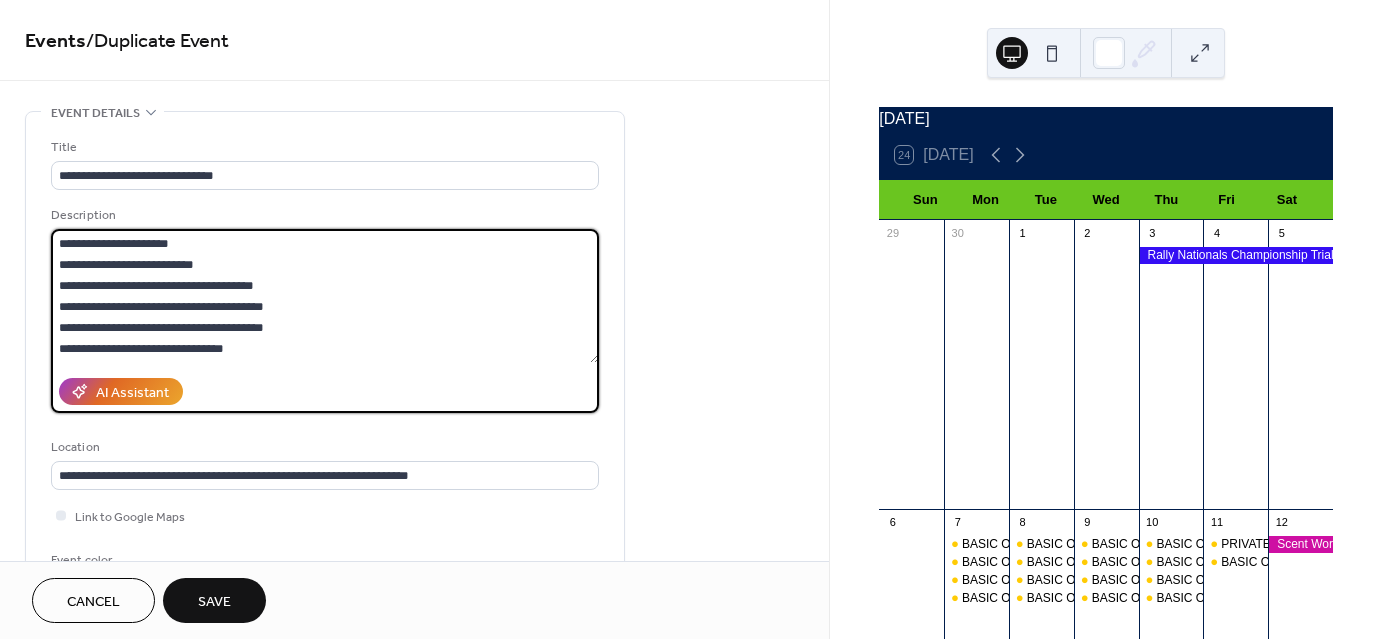 scroll, scrollTop: 491, scrollLeft: 0, axis: vertical 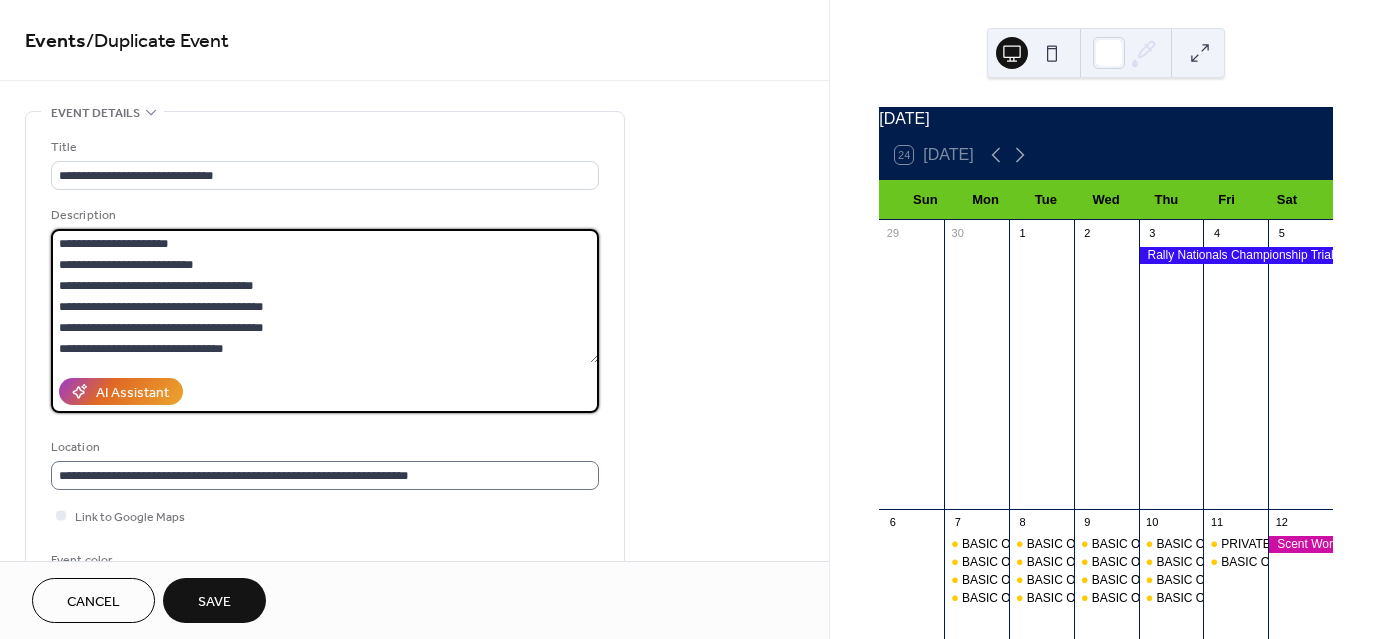 type on "**********" 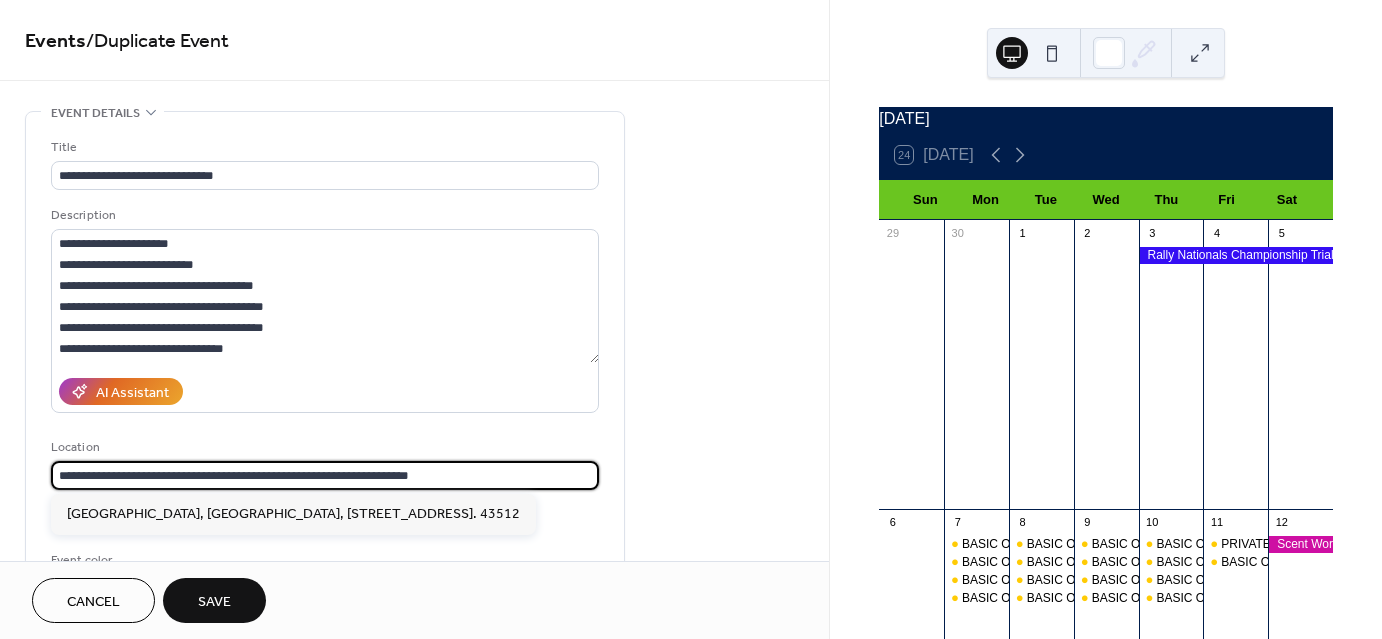 click on "**********" at bounding box center (325, 475) 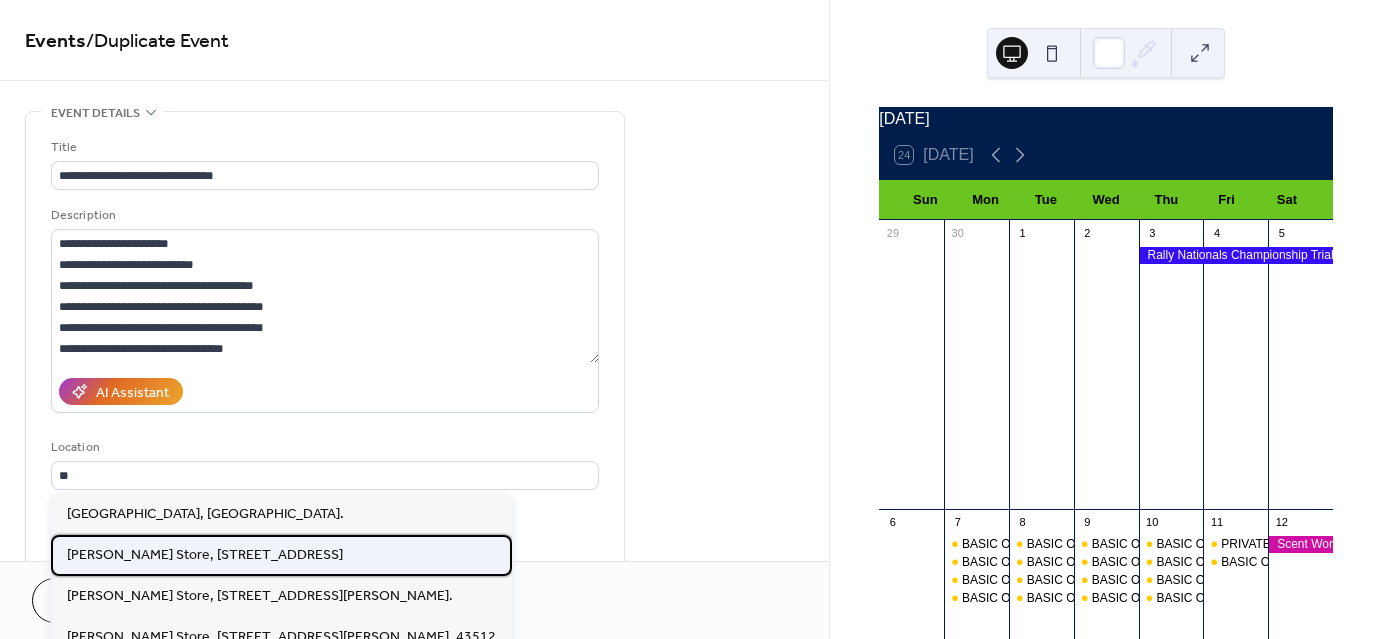 click on "[PERSON_NAME] Store, [STREET_ADDRESS]" at bounding box center [205, 554] 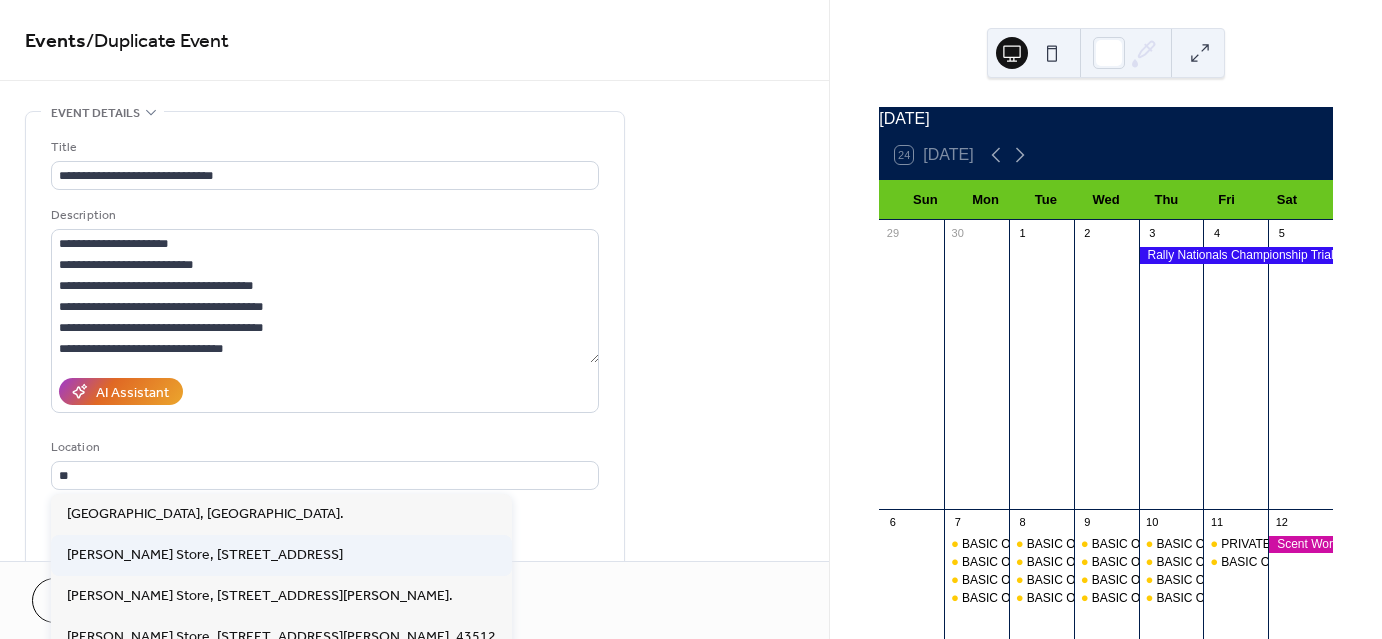 type on "**********" 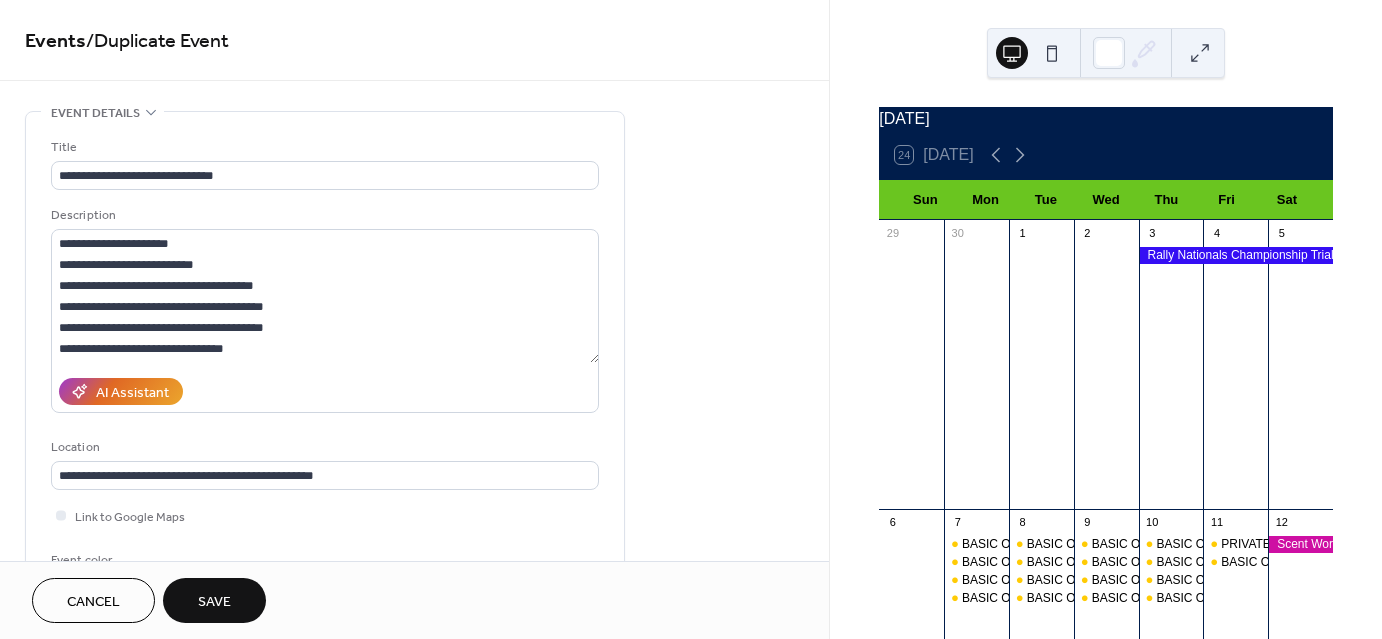 scroll, scrollTop: 491, scrollLeft: 0, axis: vertical 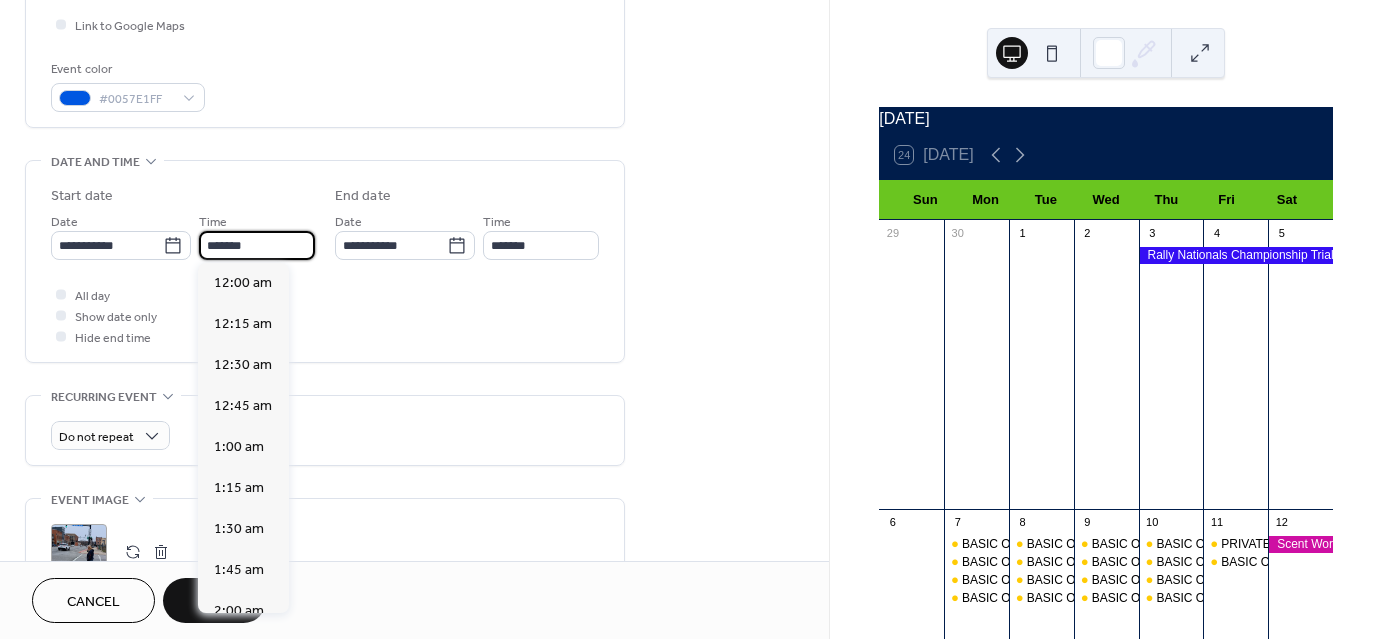 click on "*******" at bounding box center [257, 245] 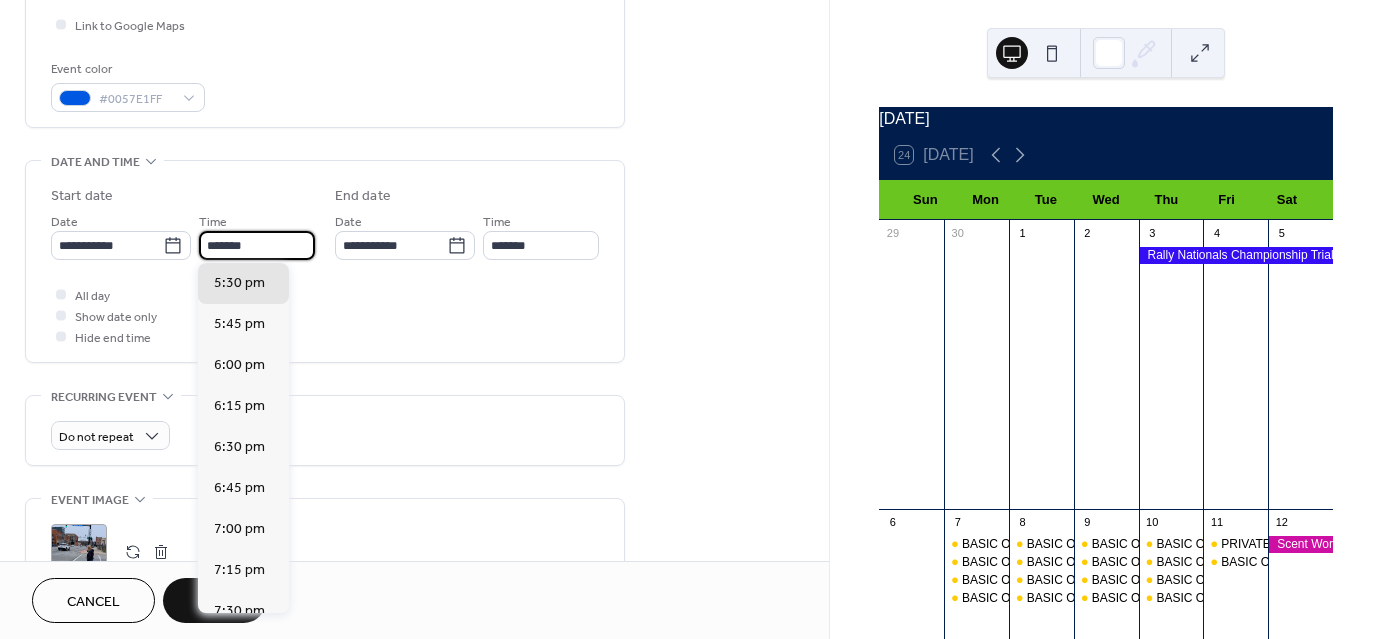 scroll, scrollTop: 2564, scrollLeft: 0, axis: vertical 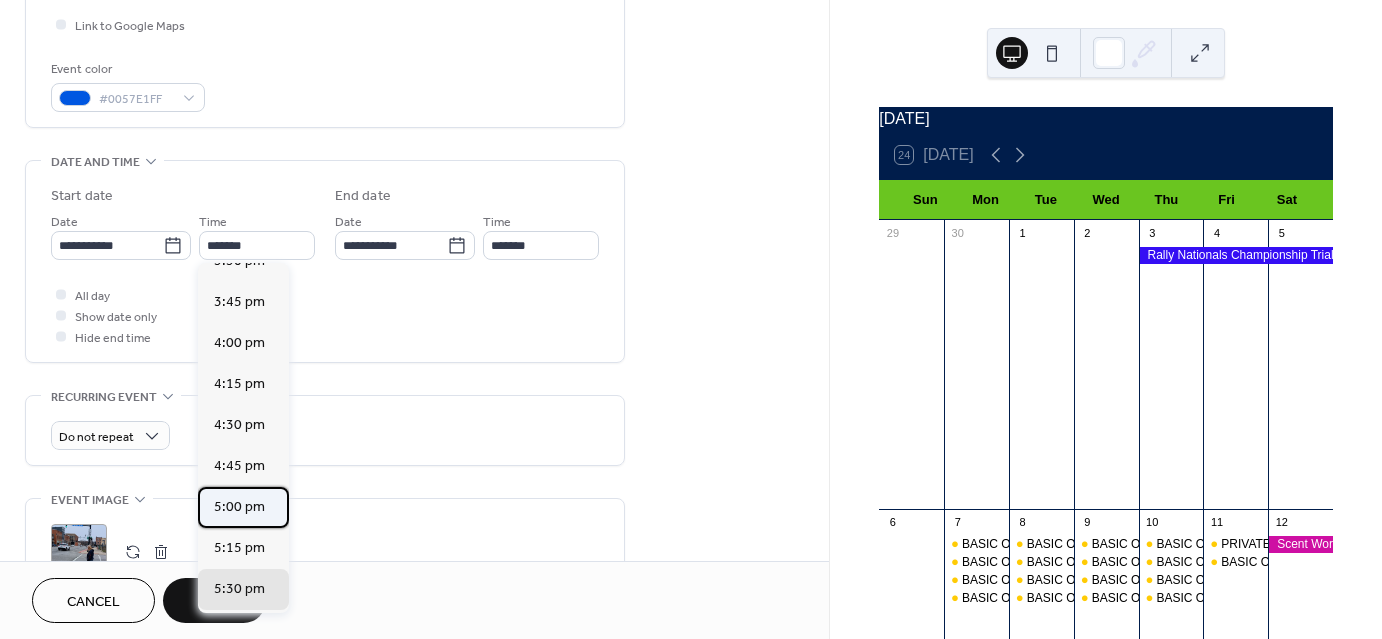 click on "5:00 pm" at bounding box center (239, 507) 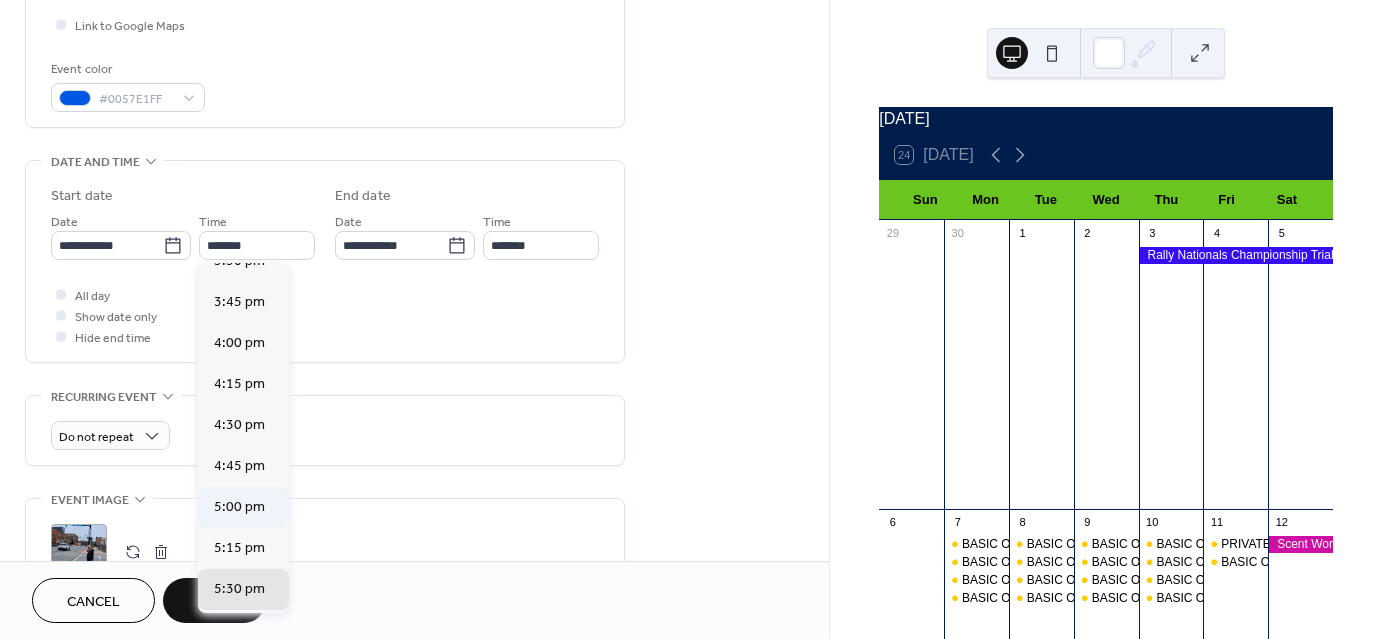 type on "*******" 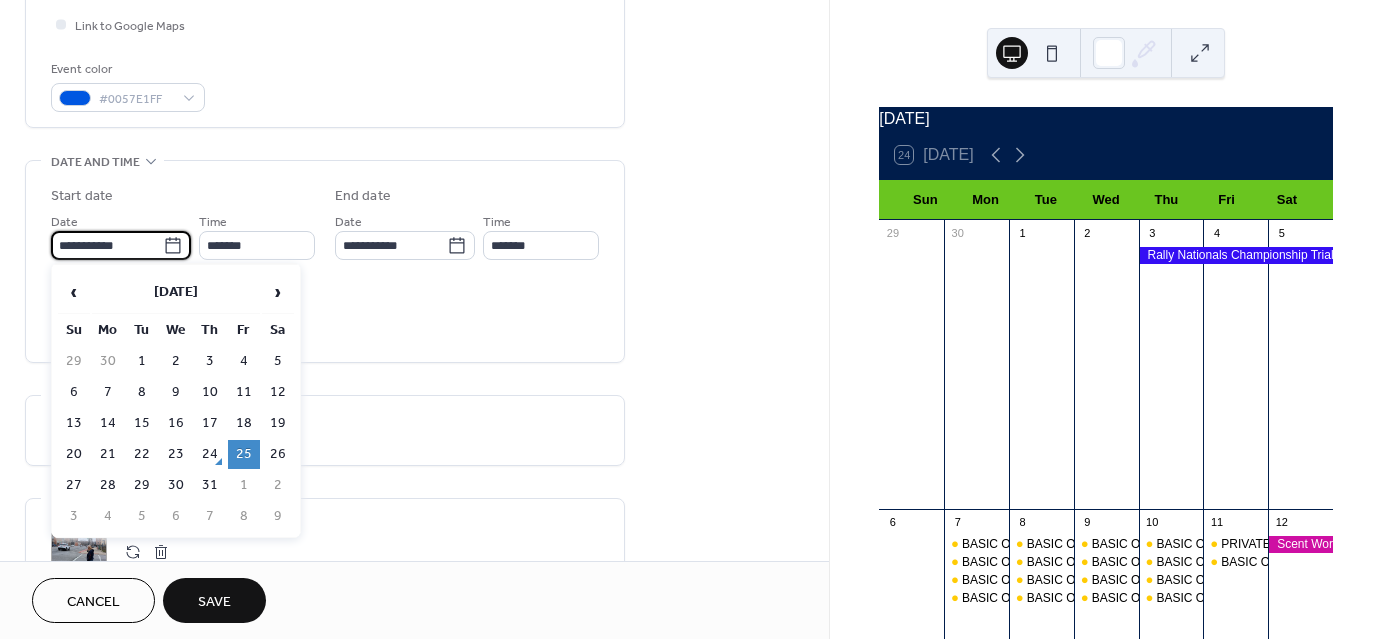 click on "**********" at bounding box center [107, 245] 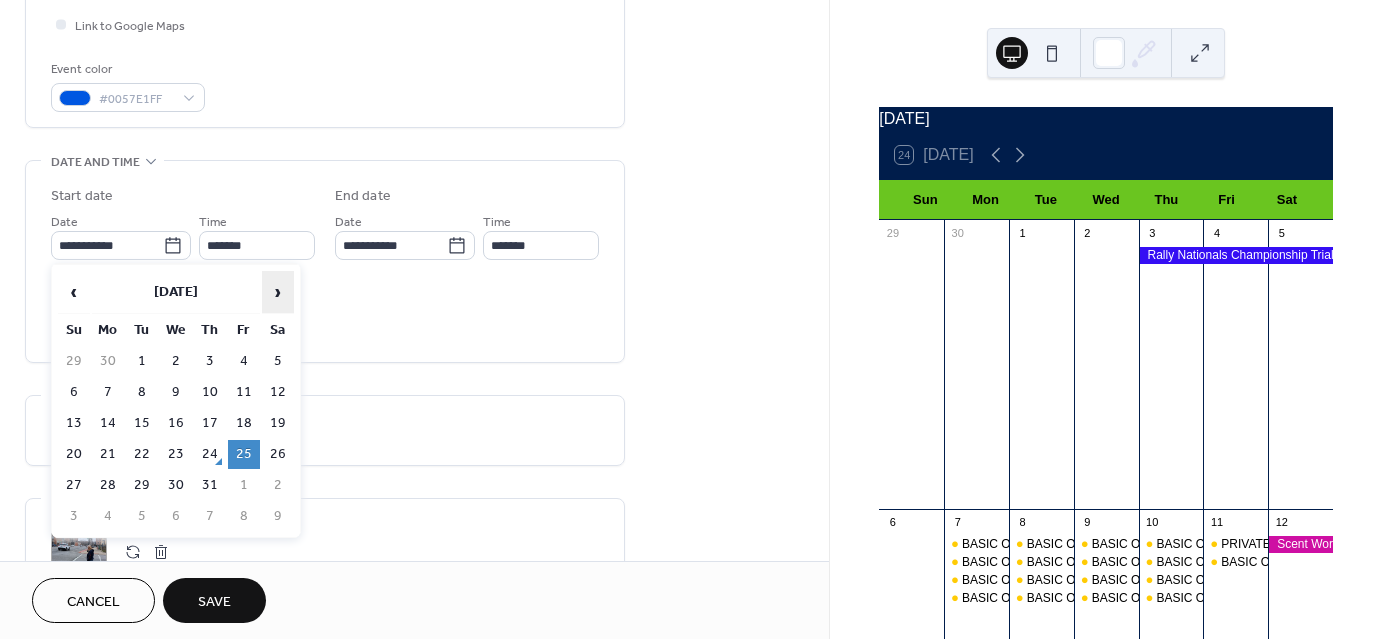 click on "›" at bounding box center [278, 292] 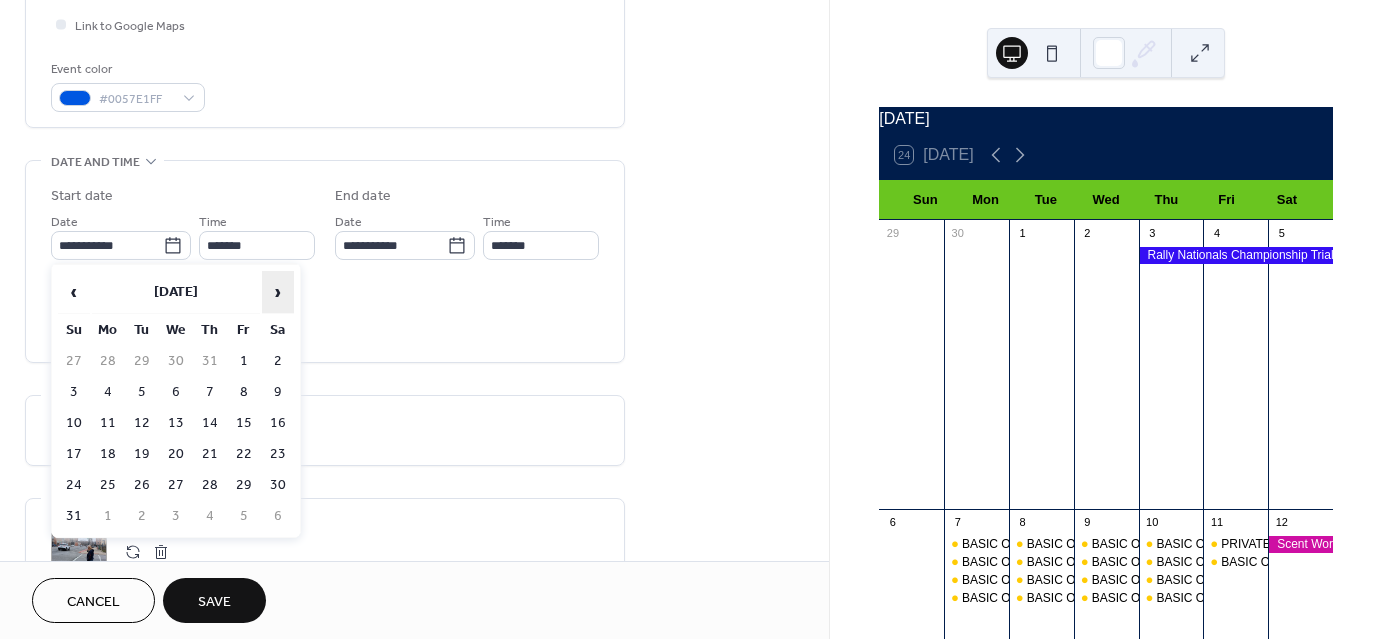 click on "›" at bounding box center [278, 292] 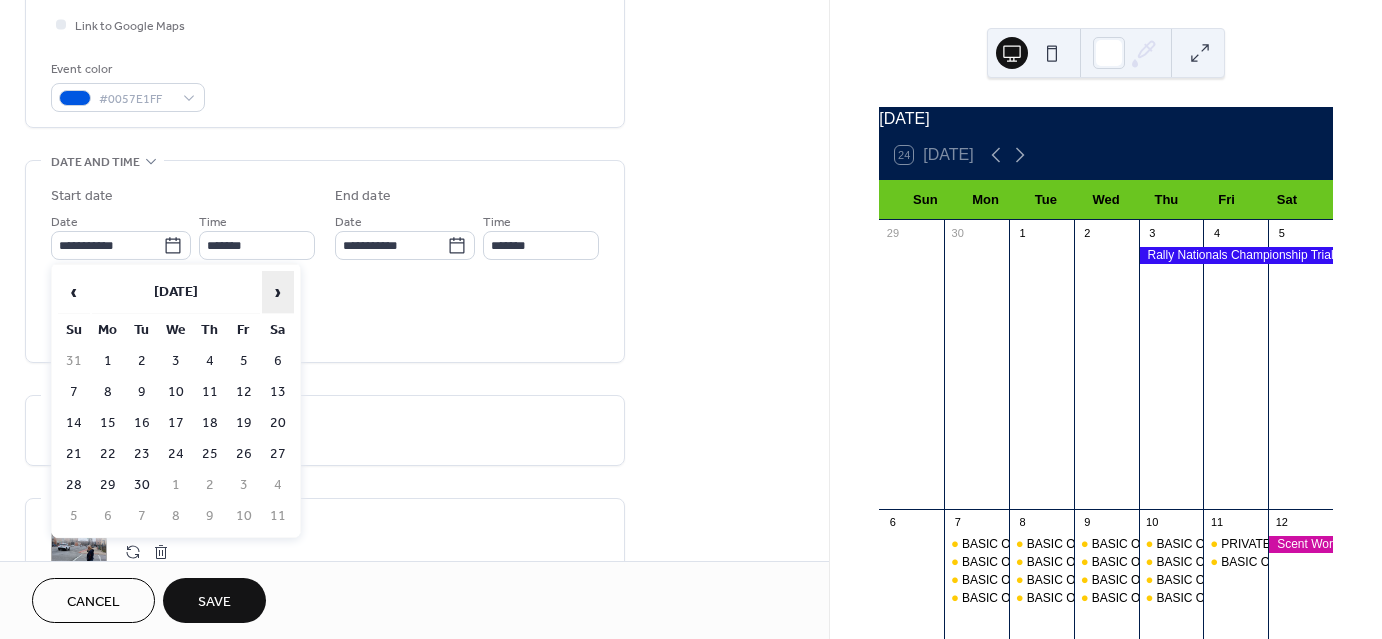 click on "›" at bounding box center (278, 292) 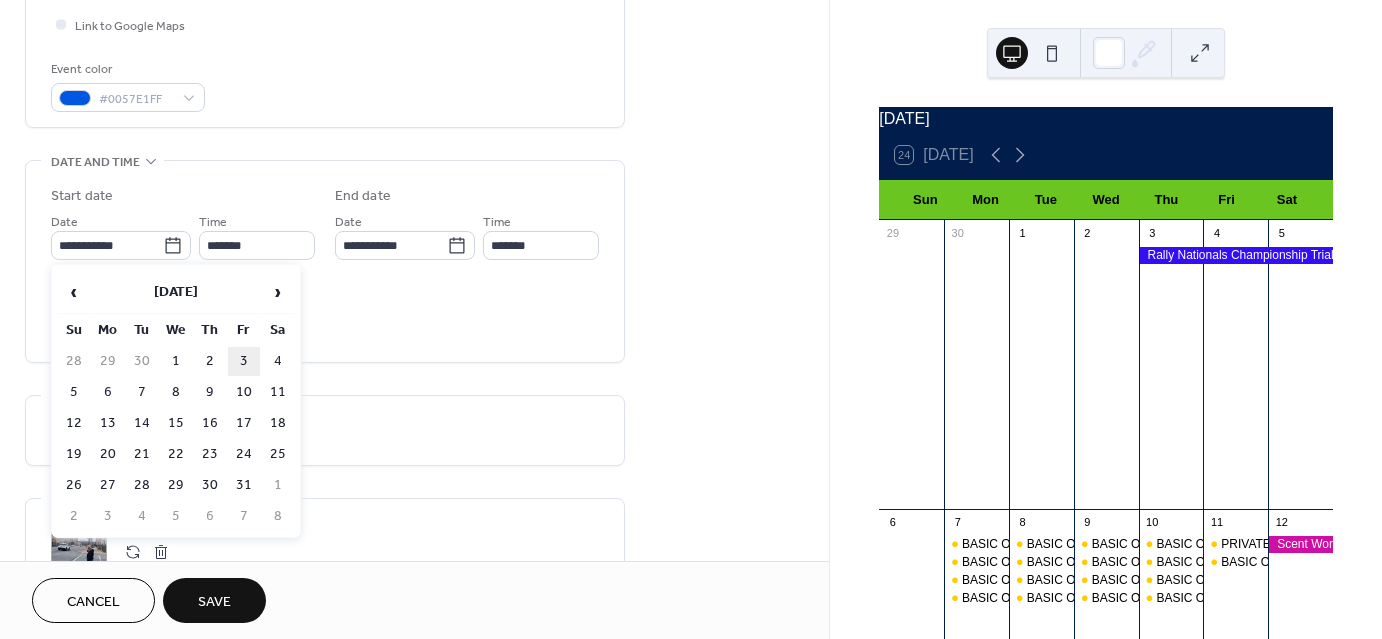 click on "3" at bounding box center [244, 361] 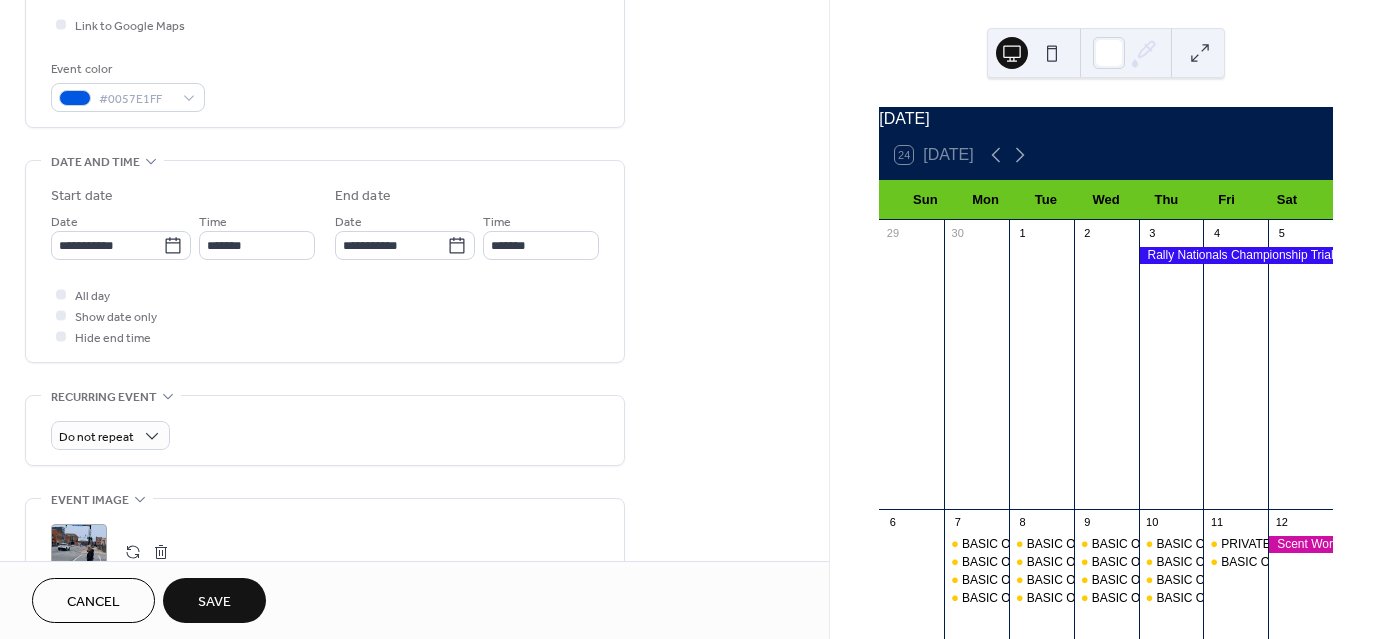 scroll, scrollTop: 983, scrollLeft: 0, axis: vertical 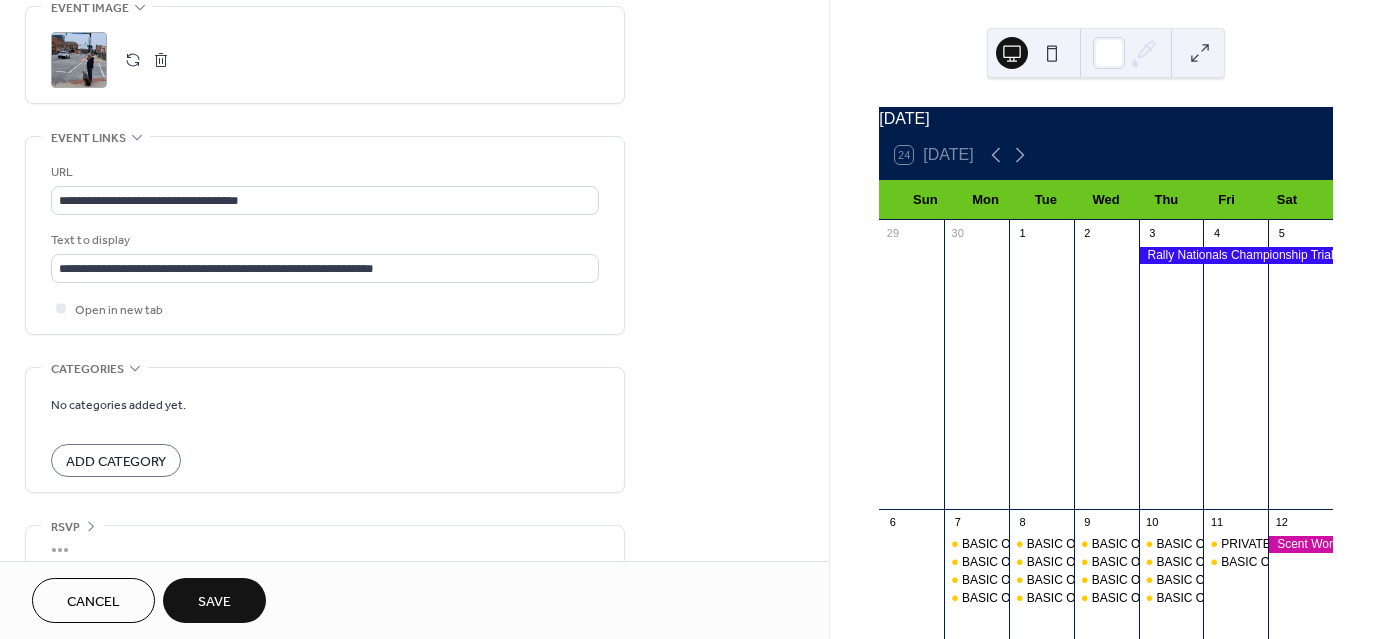 click on "Save" at bounding box center [214, 600] 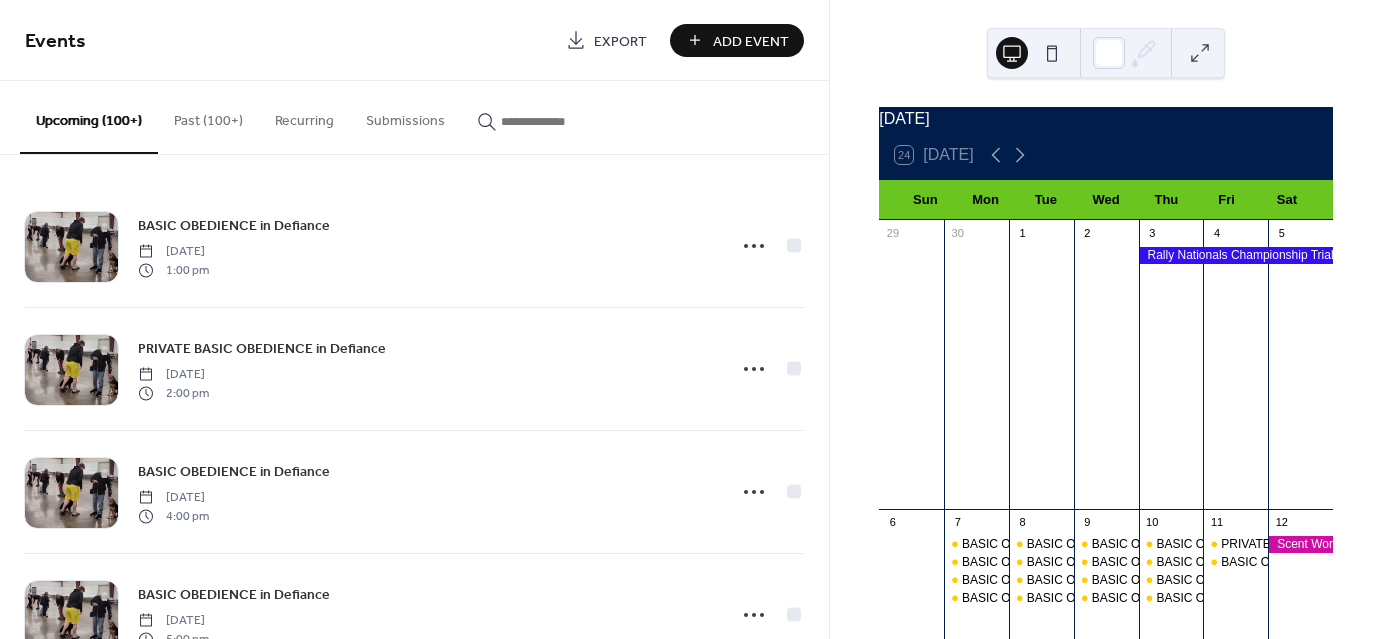 scroll, scrollTop: 424, scrollLeft: 0, axis: vertical 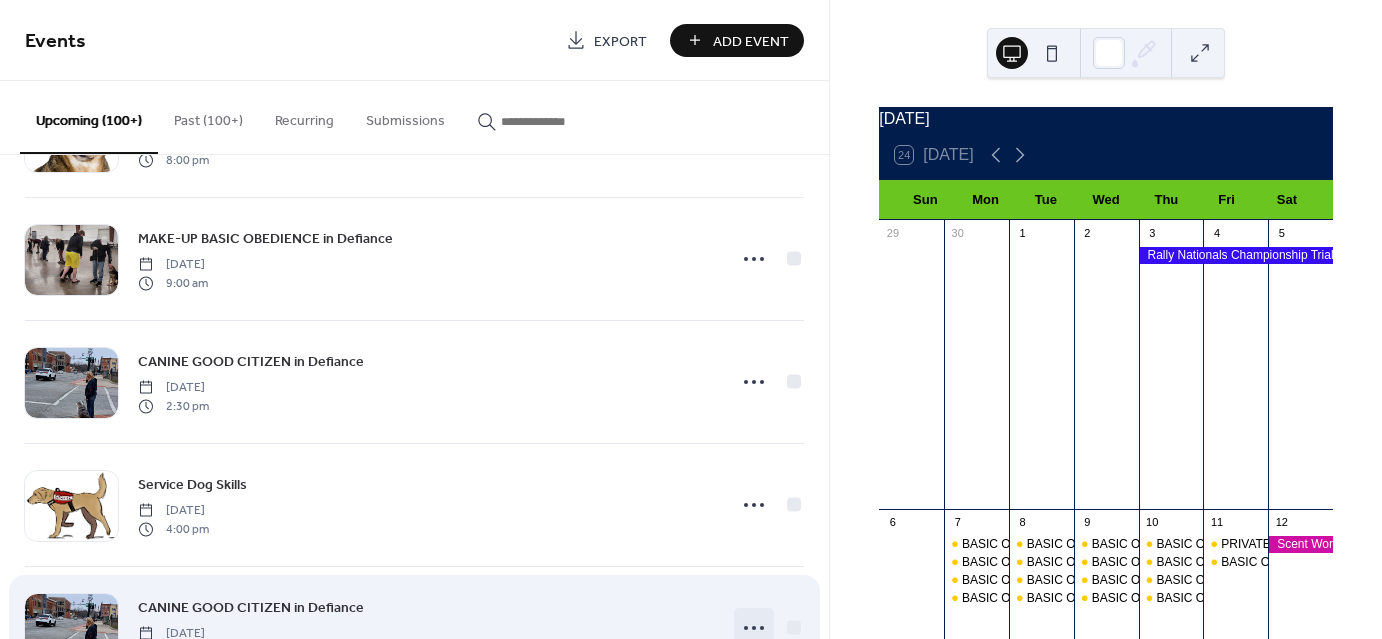 click 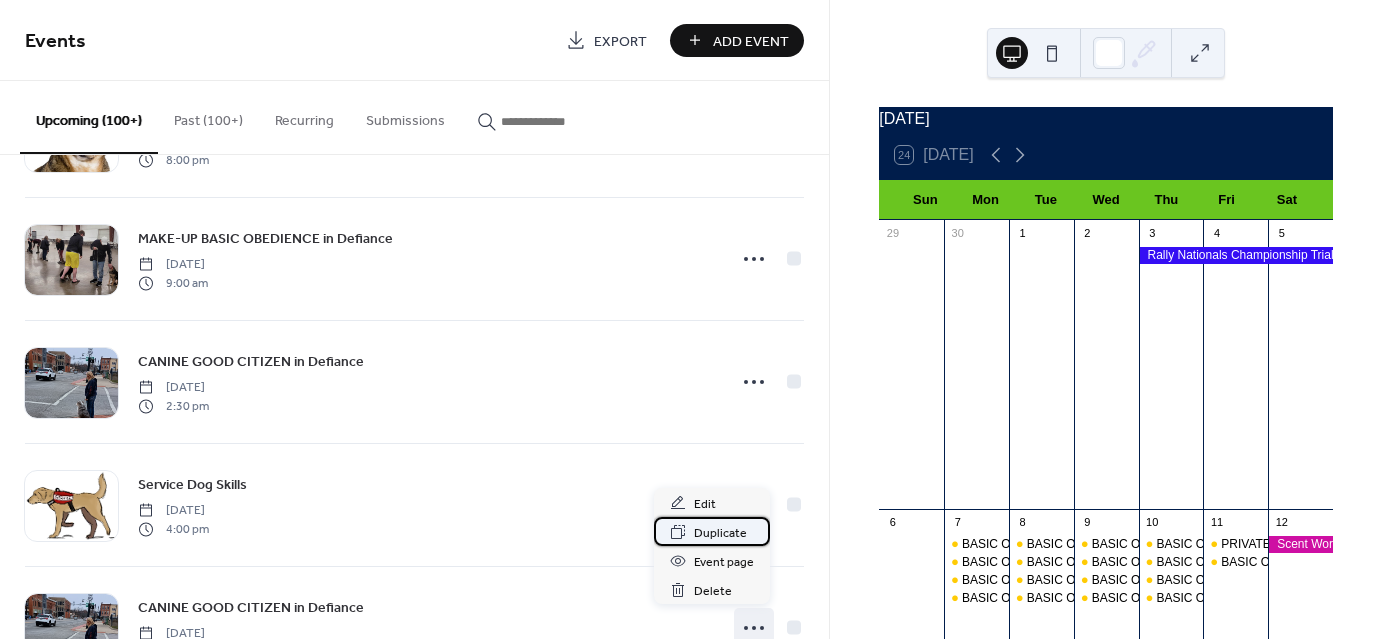 click on "Duplicate" at bounding box center [720, 533] 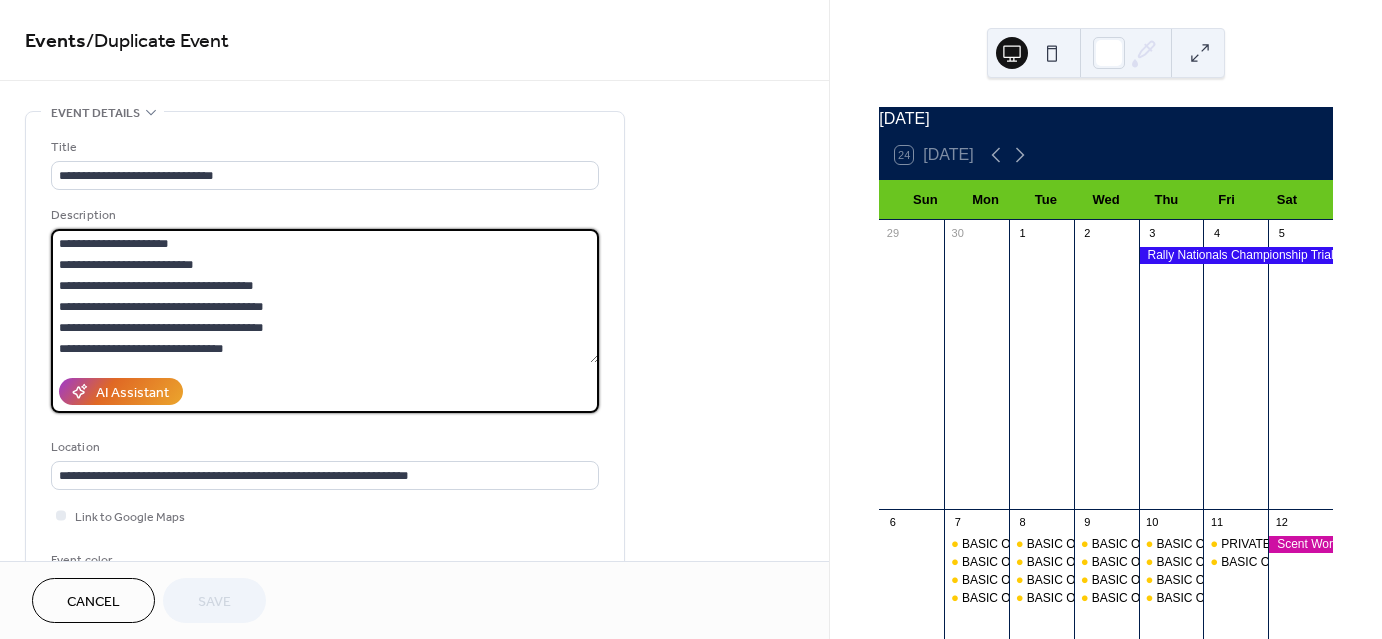 click on "**********" at bounding box center (325, 296) 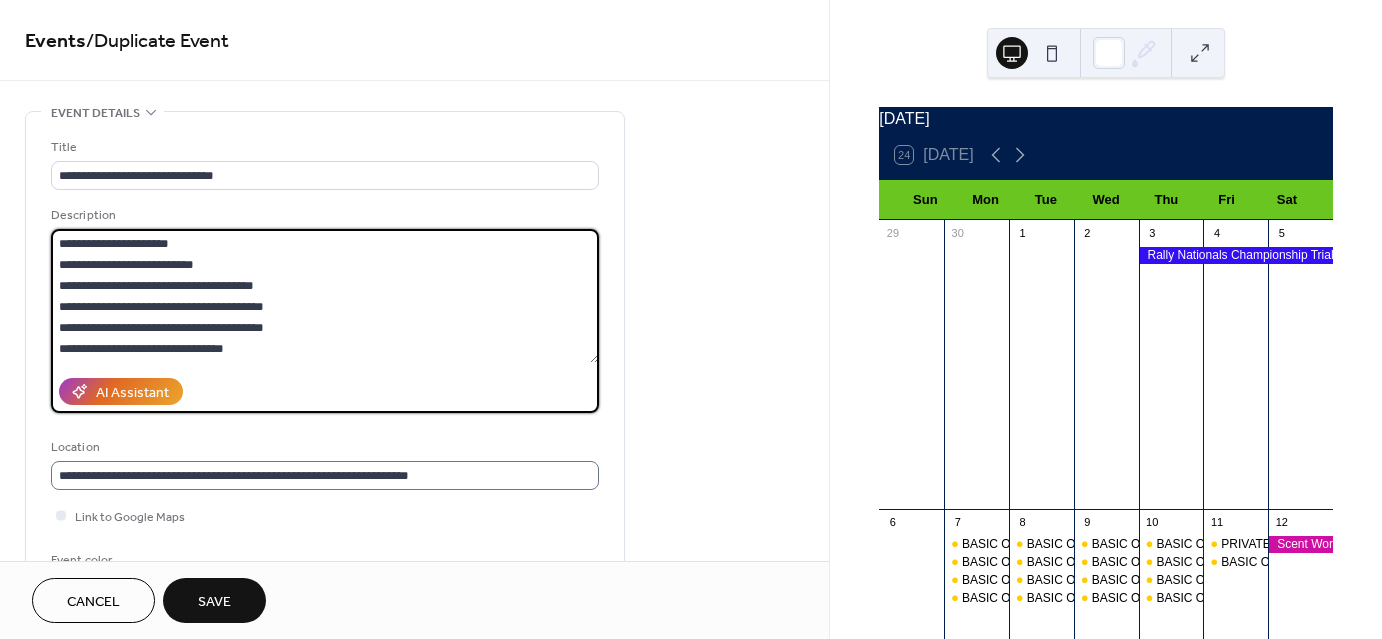 type on "**********" 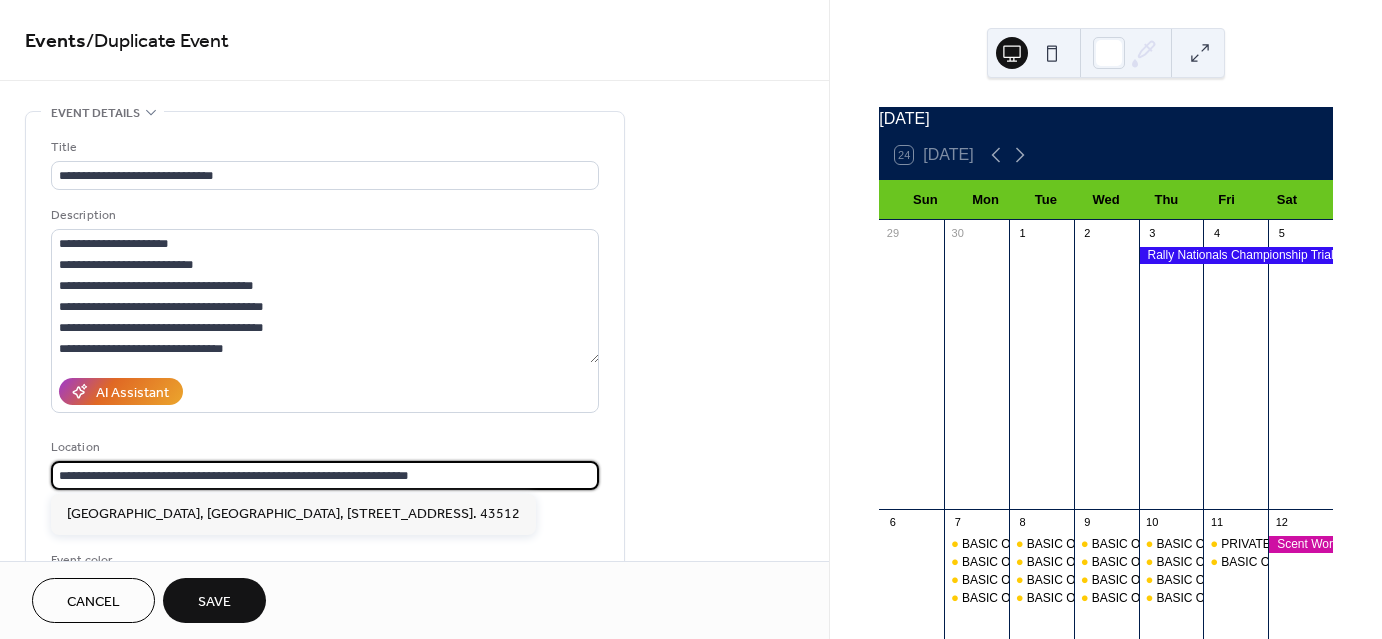 click on "**********" at bounding box center (325, 475) 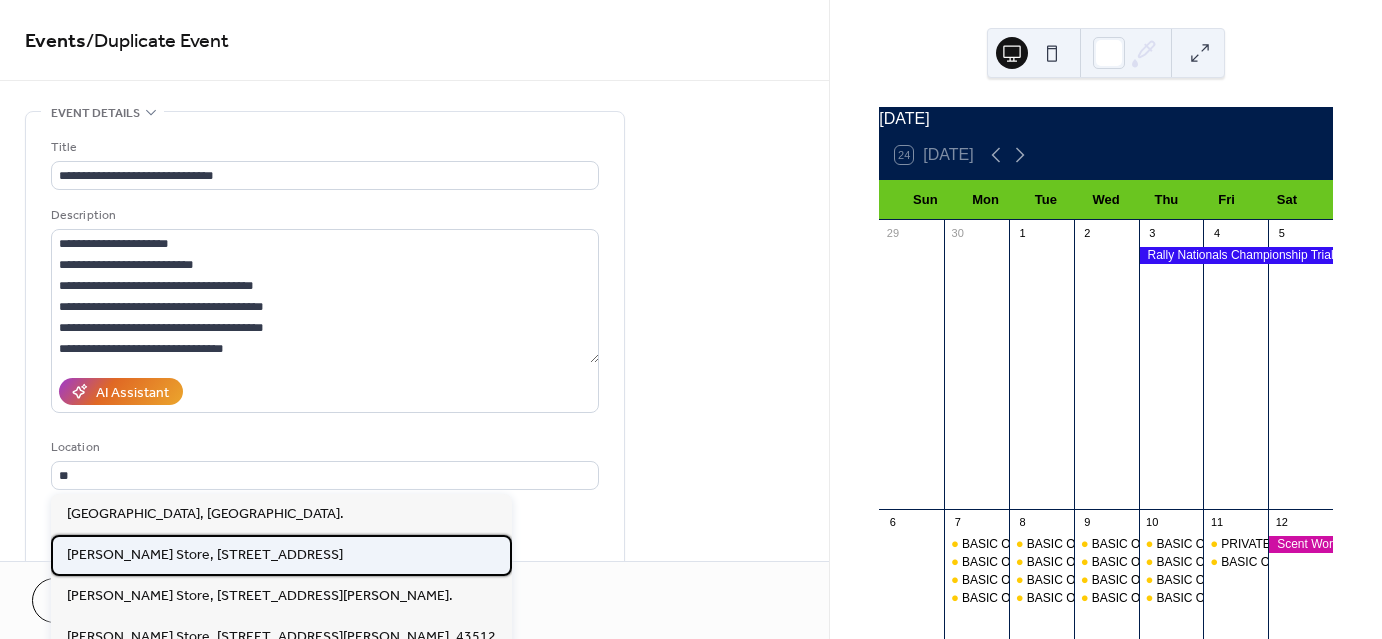 click on "[PERSON_NAME] Store, [STREET_ADDRESS]" at bounding box center [205, 554] 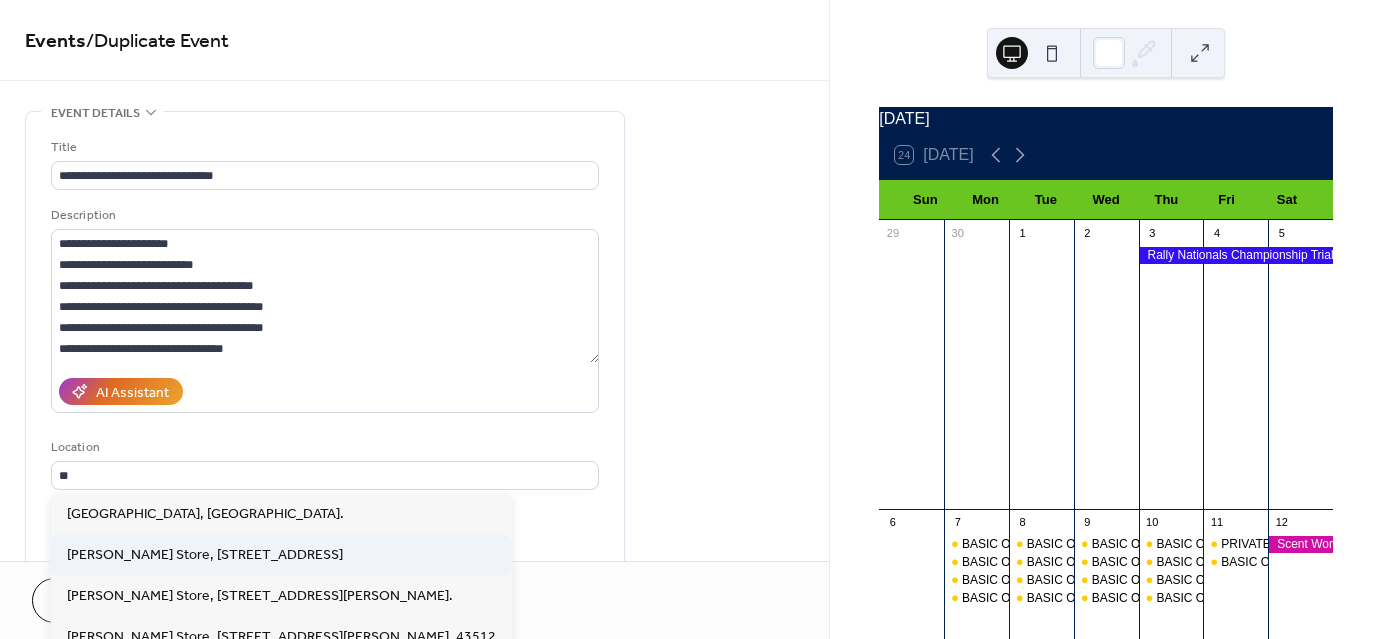 type on "**********" 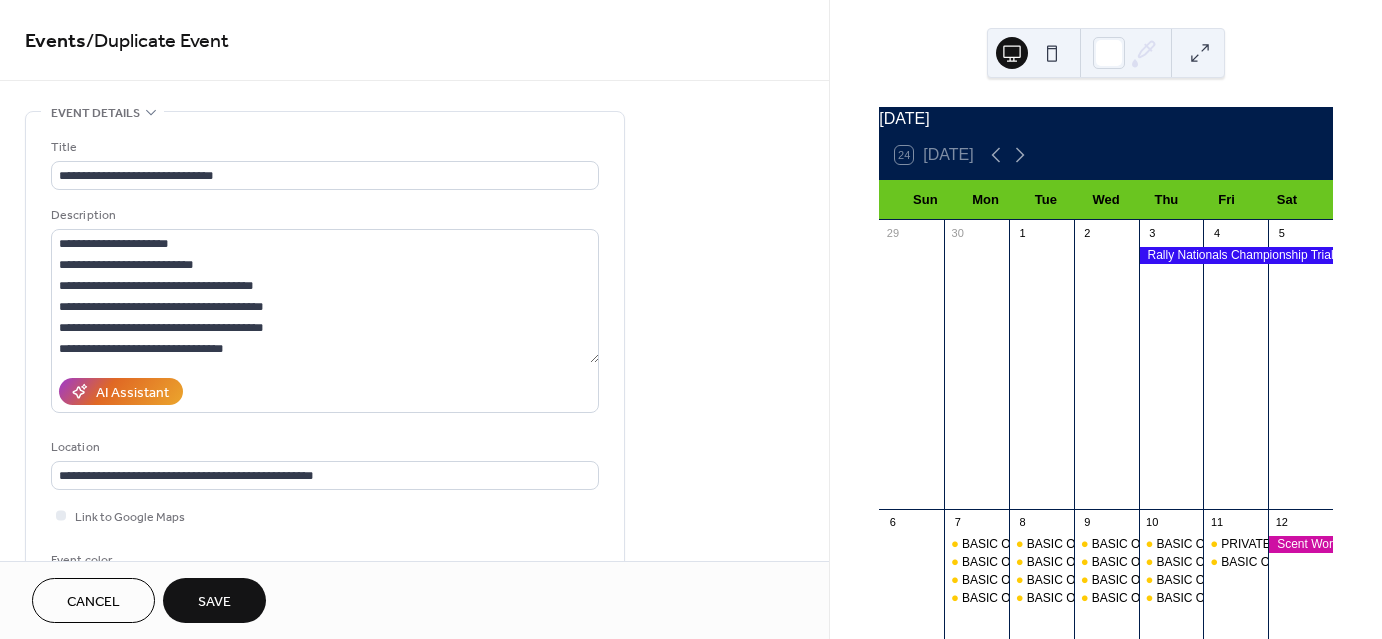scroll, scrollTop: 491, scrollLeft: 0, axis: vertical 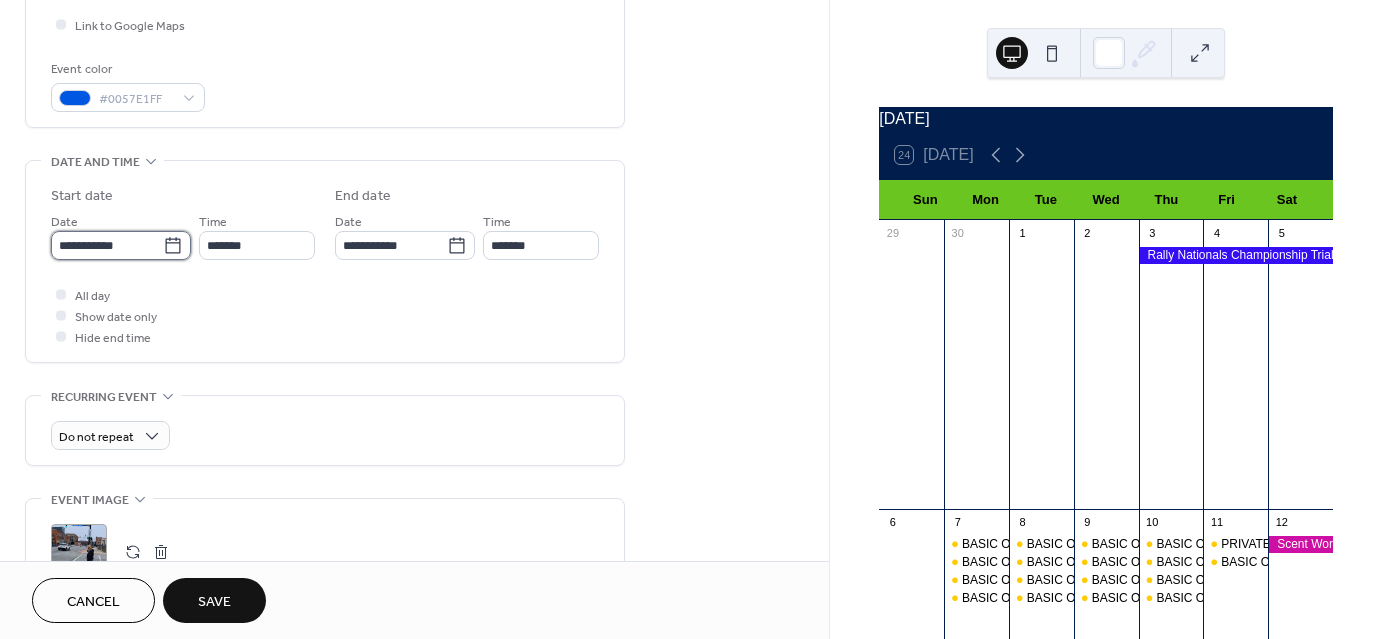 click on "**********" at bounding box center [107, 245] 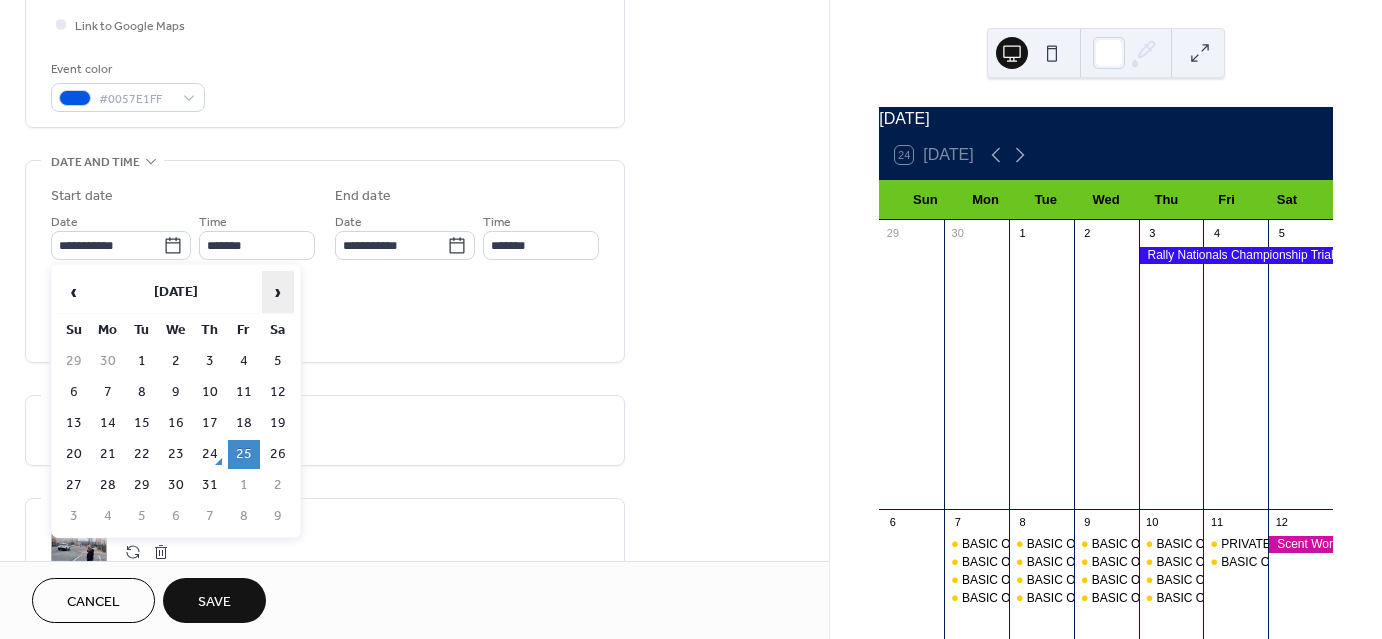 click on "›" at bounding box center [278, 292] 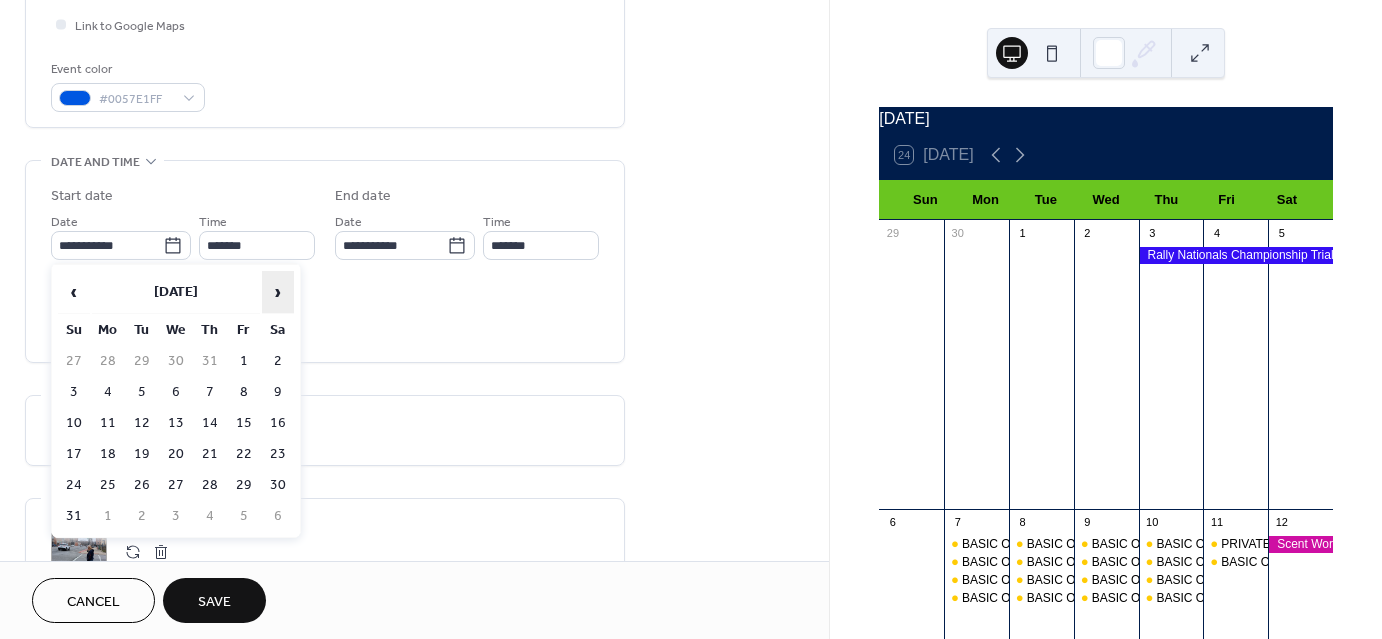 click on "›" at bounding box center [278, 292] 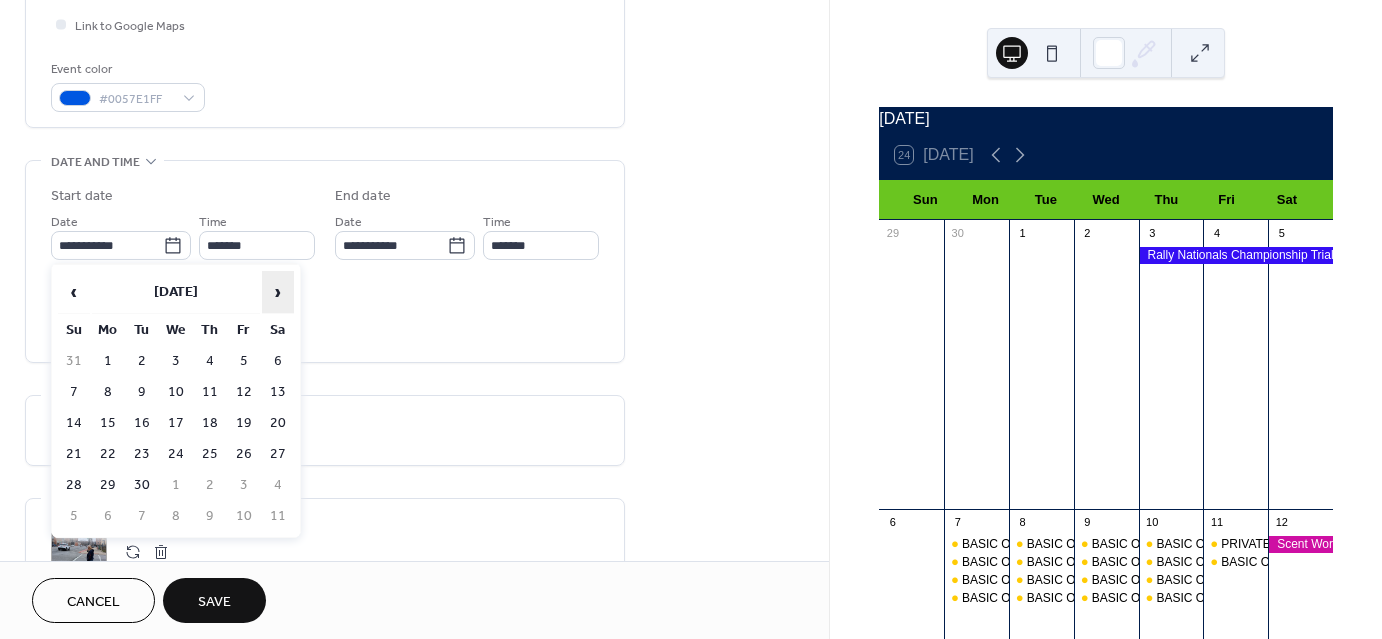 click on "›" at bounding box center (278, 292) 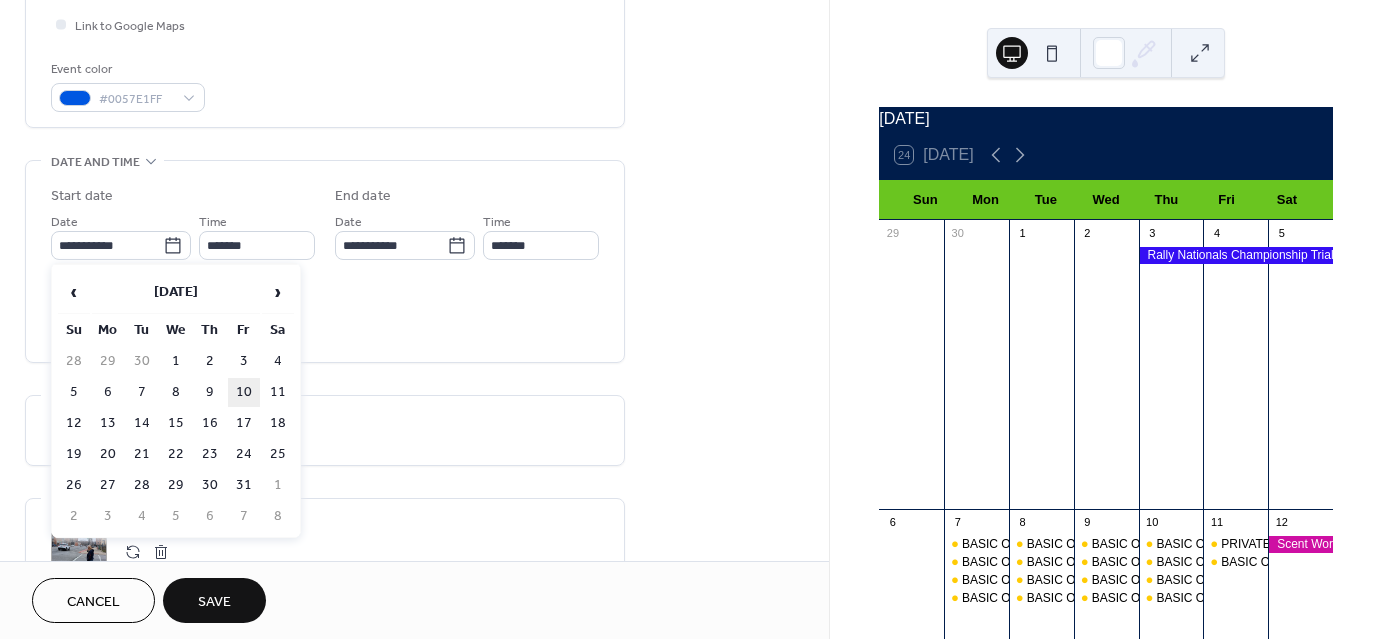 click on "10" at bounding box center (244, 392) 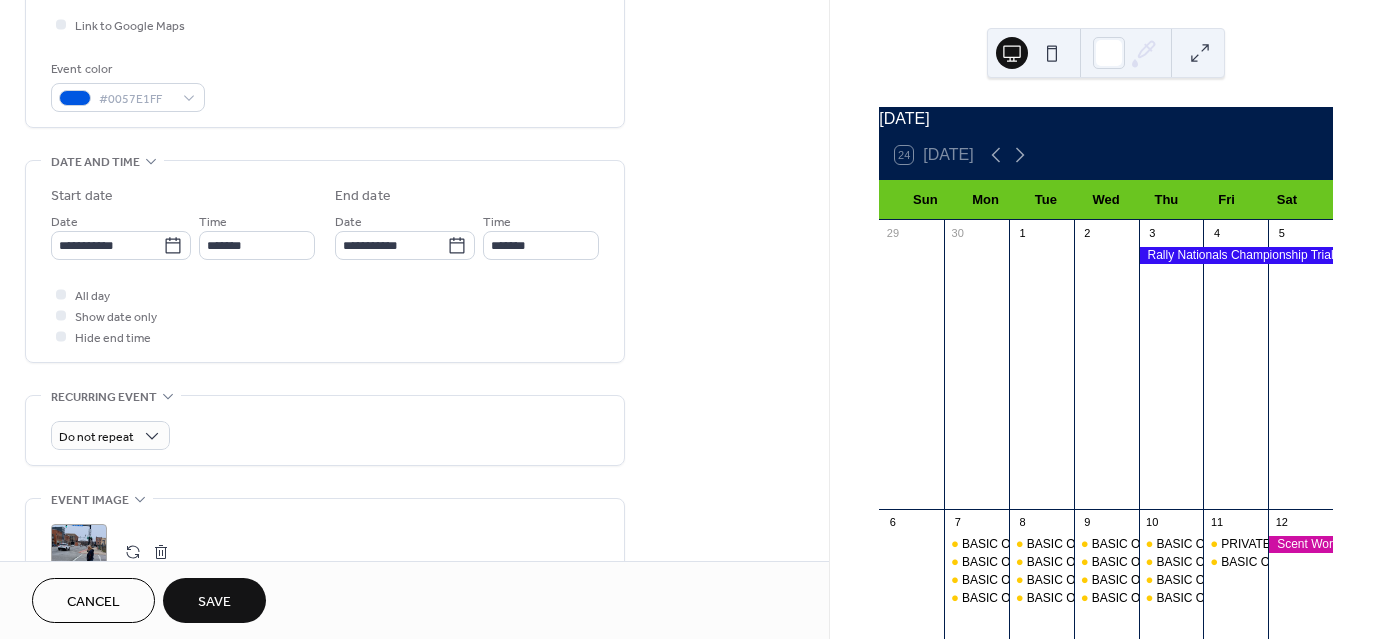 click on "Save" at bounding box center (214, 600) 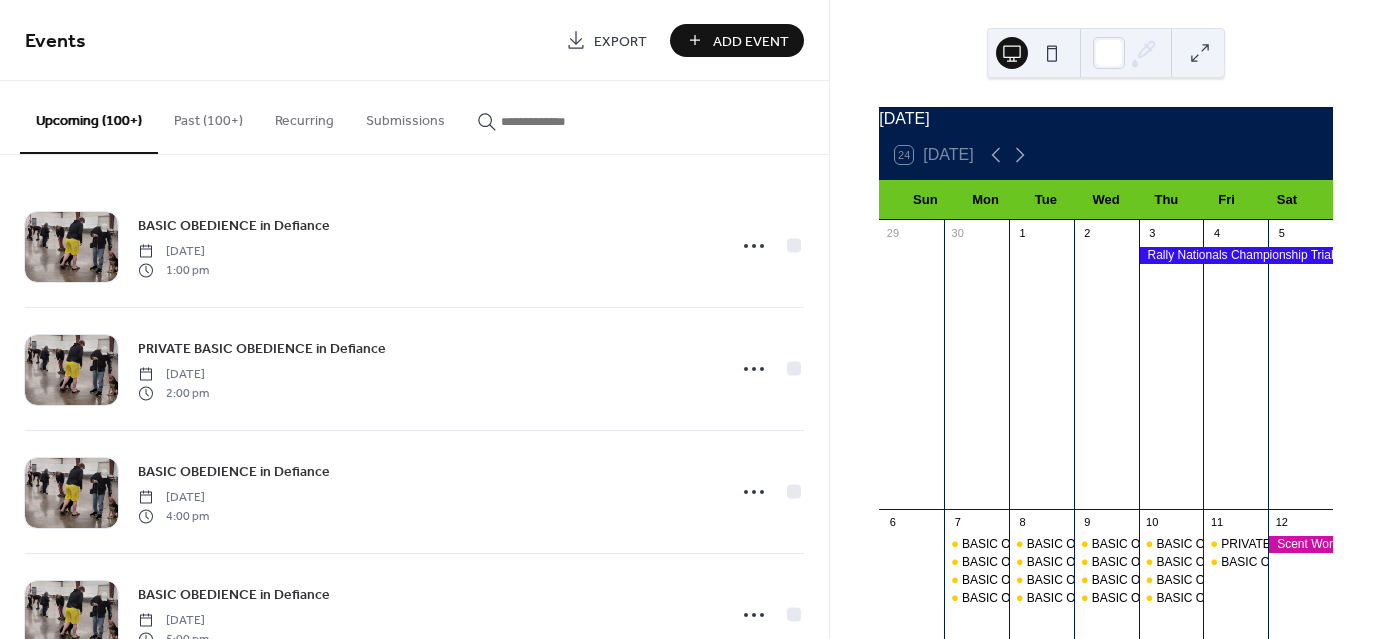 scroll, scrollTop: 424, scrollLeft: 0, axis: vertical 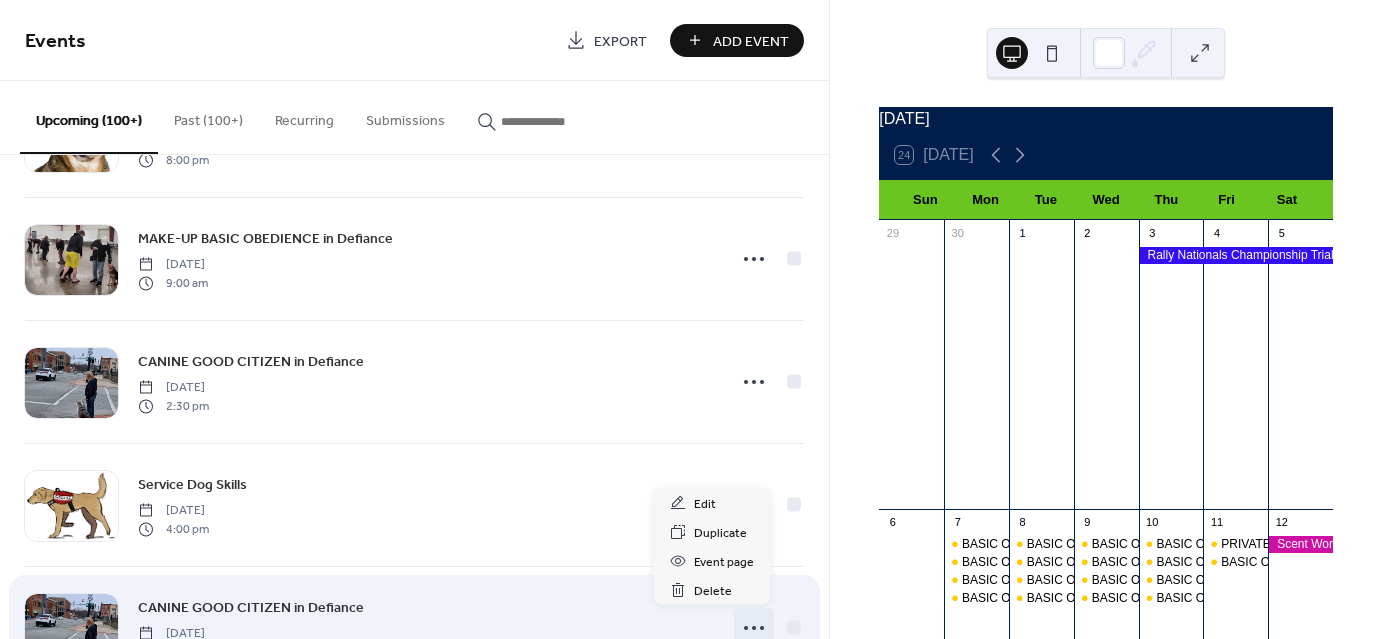 click 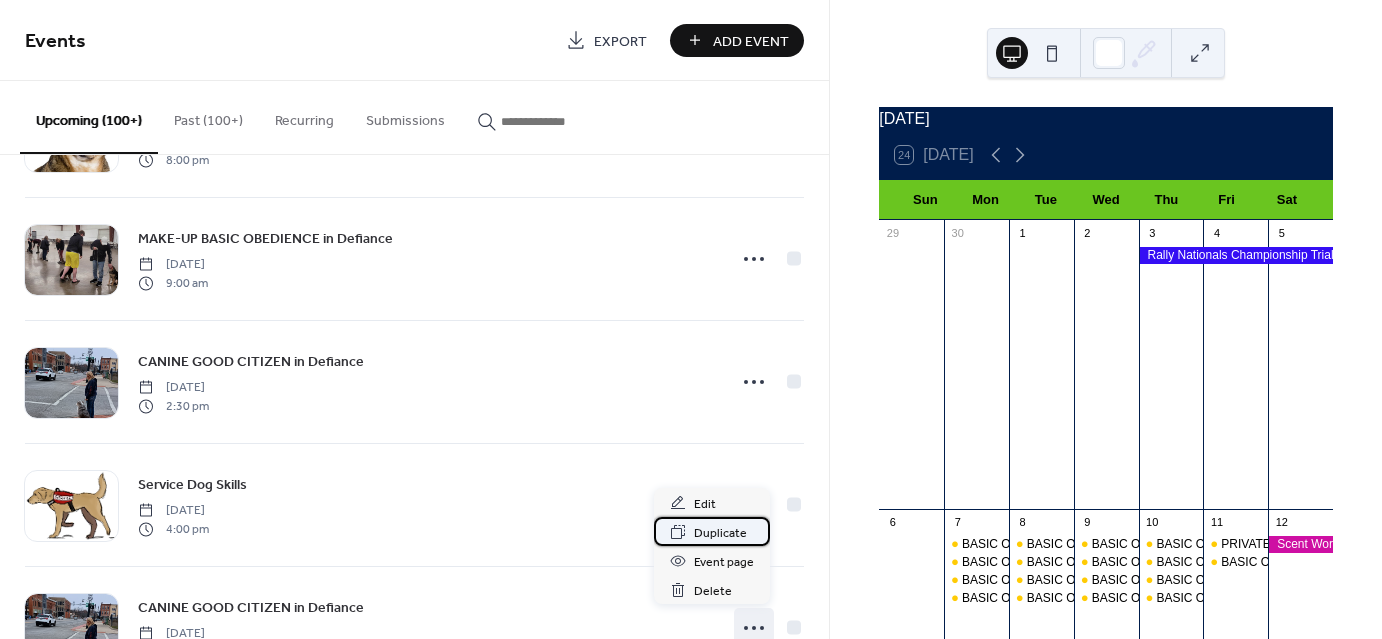 click on "Duplicate" at bounding box center (720, 533) 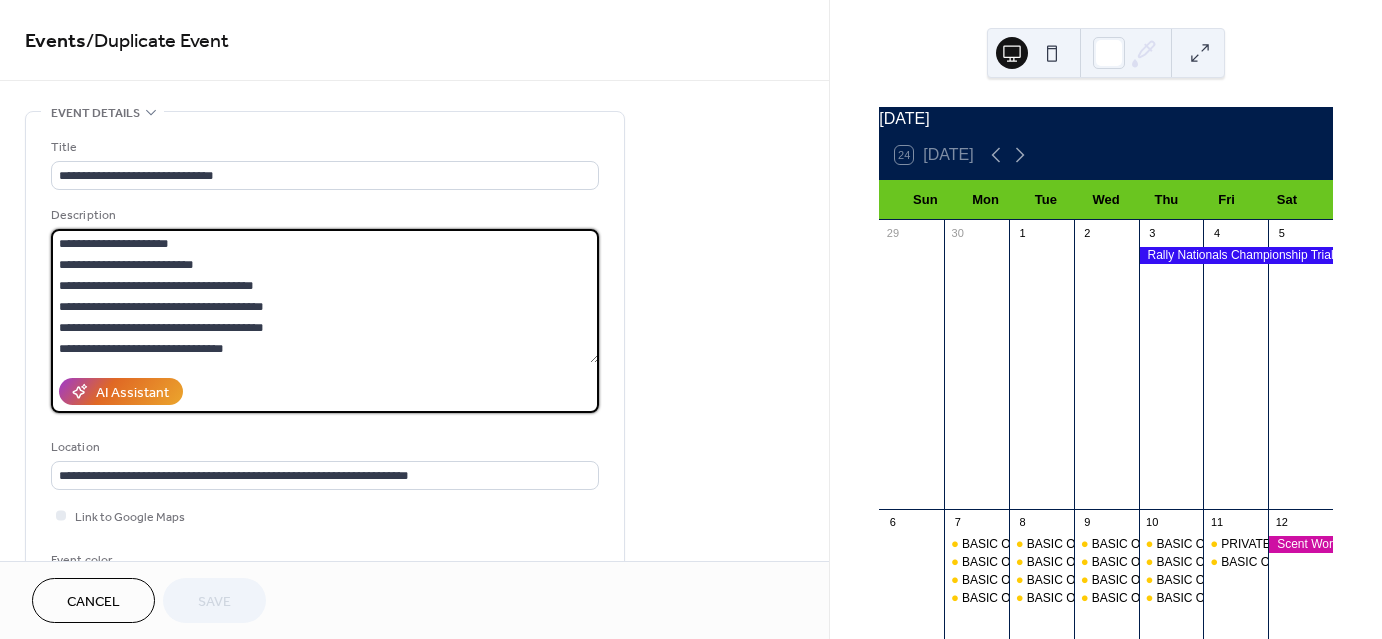 click on "**********" at bounding box center [325, 296] 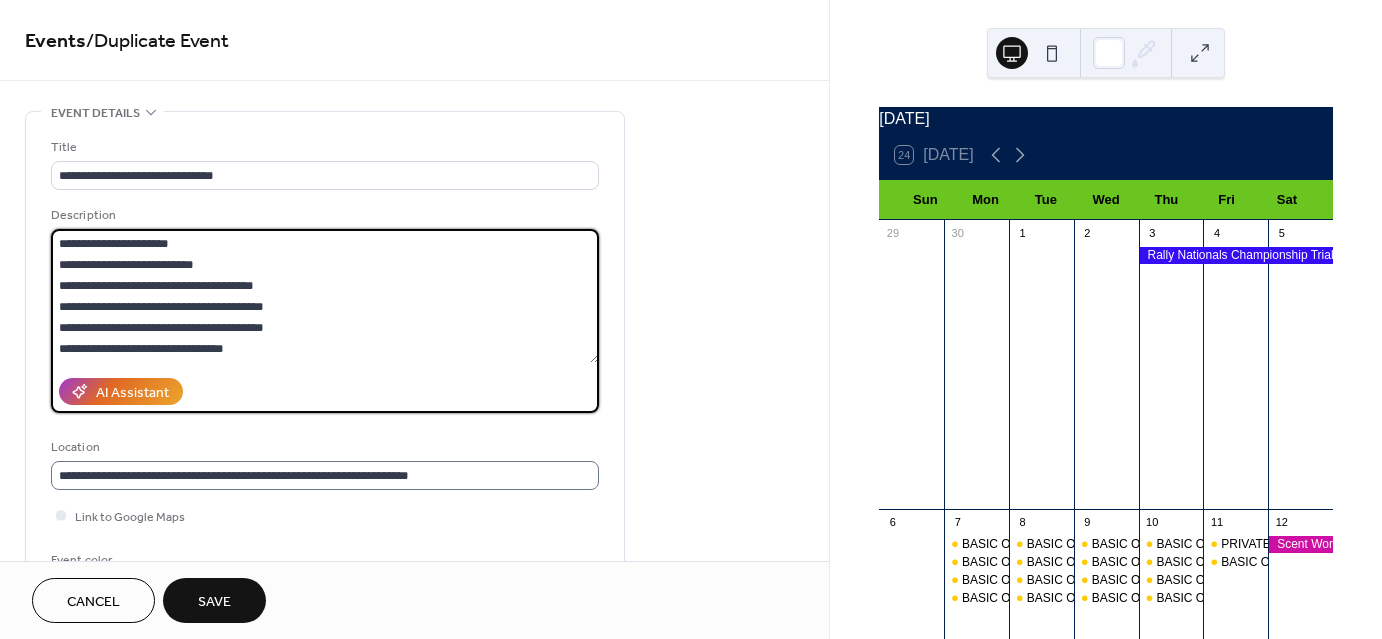 type on "**********" 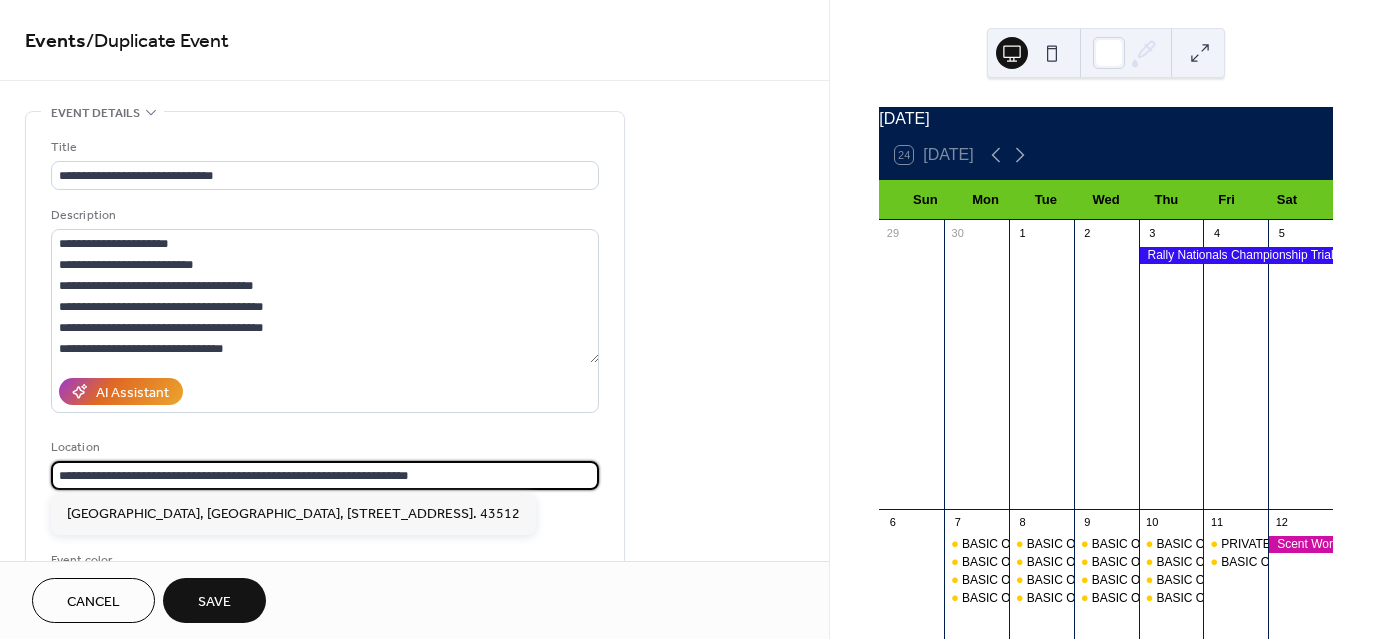 click on "**********" at bounding box center (325, 475) 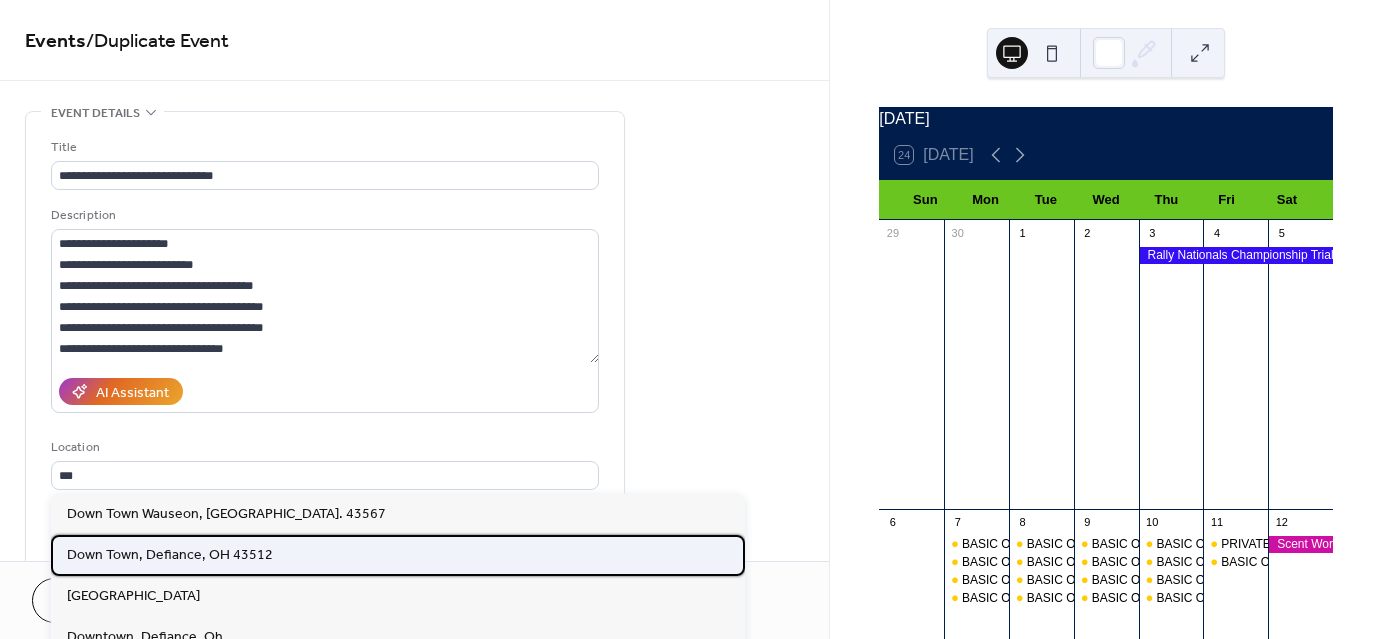 click on "Down Town, Defiance, OH 43512" at bounding box center (170, 554) 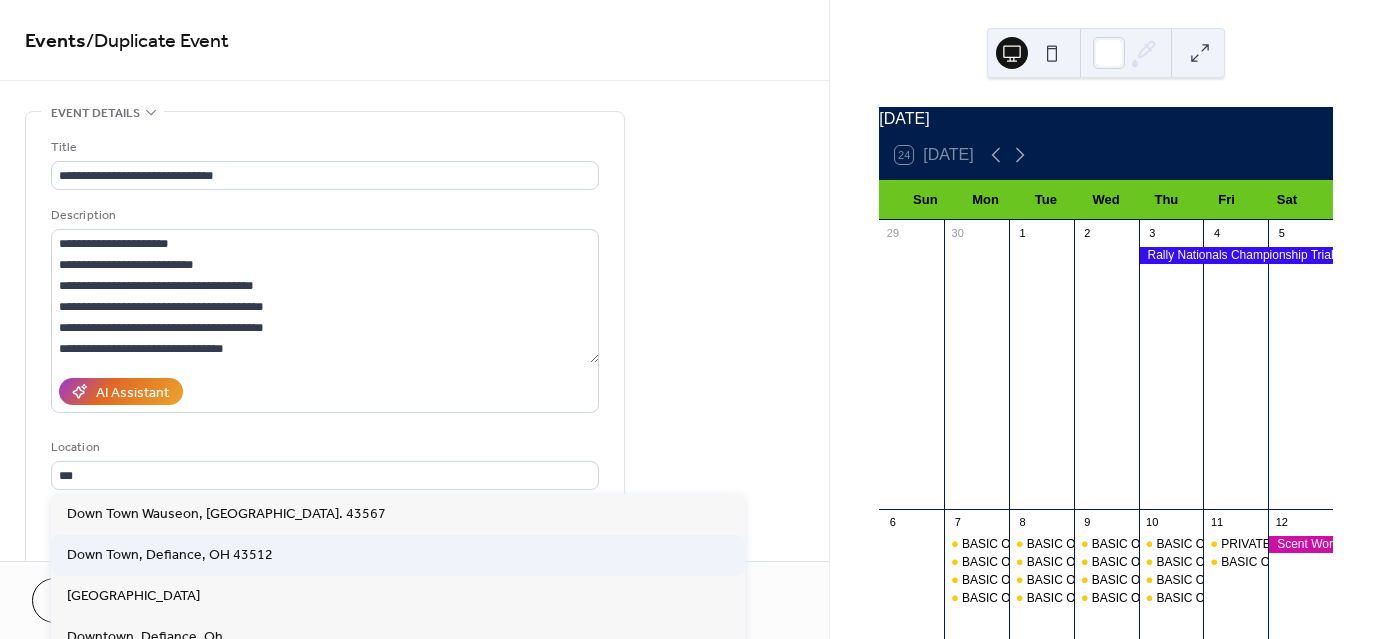 type on "**********" 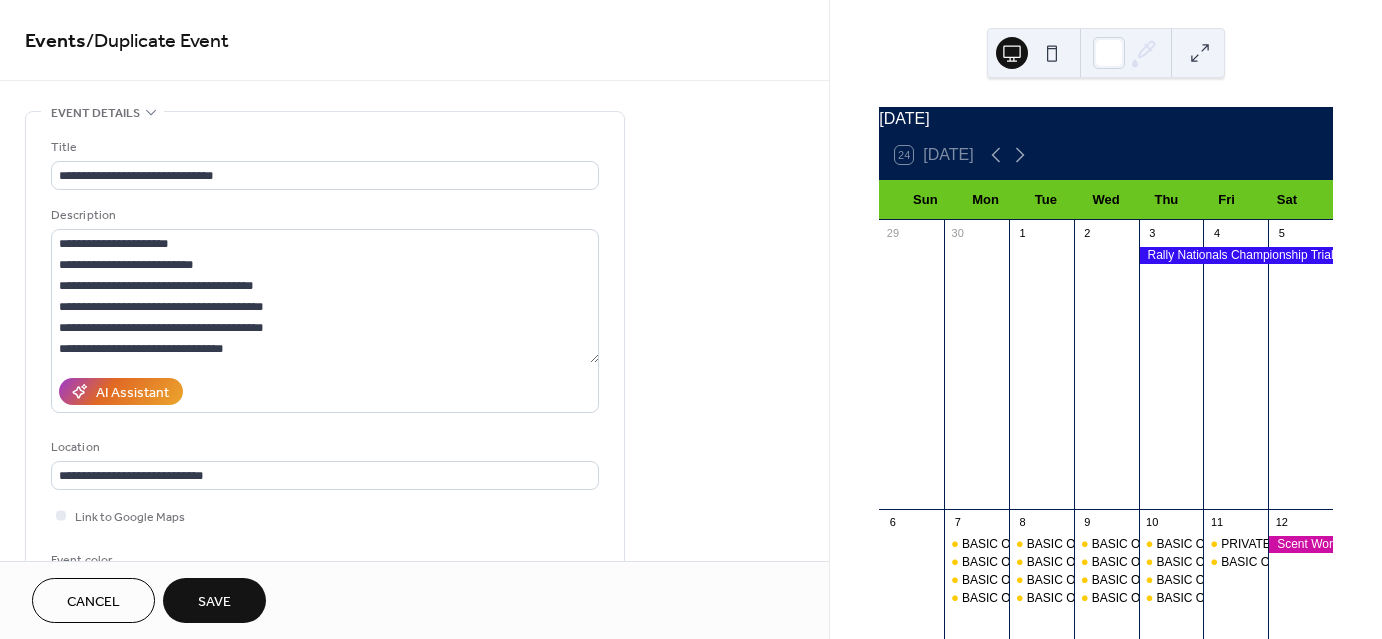 click on "[DATE] 24 [DATE] Sun Mon Tue Wed Thu Fri Sat 29 30 1 2 3 4 5 6 7 BASIC OBEDIENCE in [GEOGRAPHIC_DATA] BASIC OBEDIENCE in [GEOGRAPHIC_DATA] BASIC OBEDIENCE in [GEOGRAPHIC_DATA] BASIC OBEDIENCE in [GEOGRAPHIC_DATA] 8 BASIC OBEDIENCE in Van [PERSON_NAME] BASIC OBEDIENCE in Van [PERSON_NAME] BASIC OBEDIENCE in Van [PERSON_NAME] BASIC OBEDIENCE in Van [PERSON_NAME] 9 BASIC OBEDIENCE in Wauseon BASIC OBEDIENCE in Wauseon BASIC OBEDIENCE in Wauseon BASIC OBEDIENCE in Wauseon 10 BASIC OBEDIENCE in Defiance BASIC OBEDIENCE in Defiance BASIC OBEDIENCE in Defiance BASIC OBEDIENCE in Defiance 11 PRIVATE BASIC OBEDIENCE Fri./Thur. in Defiance BASIC OBEDIENCE Fri./Thur. in Defiance 12 13 14 BASIC OBEDIENCE in Montpelier Available Class Time  in [GEOGRAPHIC_DATA] BASIC OBEDIENCE in [GEOGRAPHIC_DATA] Available Class Time  in [GEOGRAPHIC_DATA] BASIC OBEDIENCE in Montpelier Rally Obedience in [GEOGRAPHIC_DATA] BASIC OBEDIENCE in [GEOGRAPHIC_DATA] 15 BASIC OBEDIENCE in Van [PERSON_NAME] Available Class Time  in Van [PERSON_NAME] BASIC OBEDIENCE in Van [PERSON_NAME] Available Class Time  in Van [PERSON_NAME] BASIC OBEDIENCE in Van [PERSON_NAME] 16 17 18 19 20 21 22 23" at bounding box center [1106, 319] 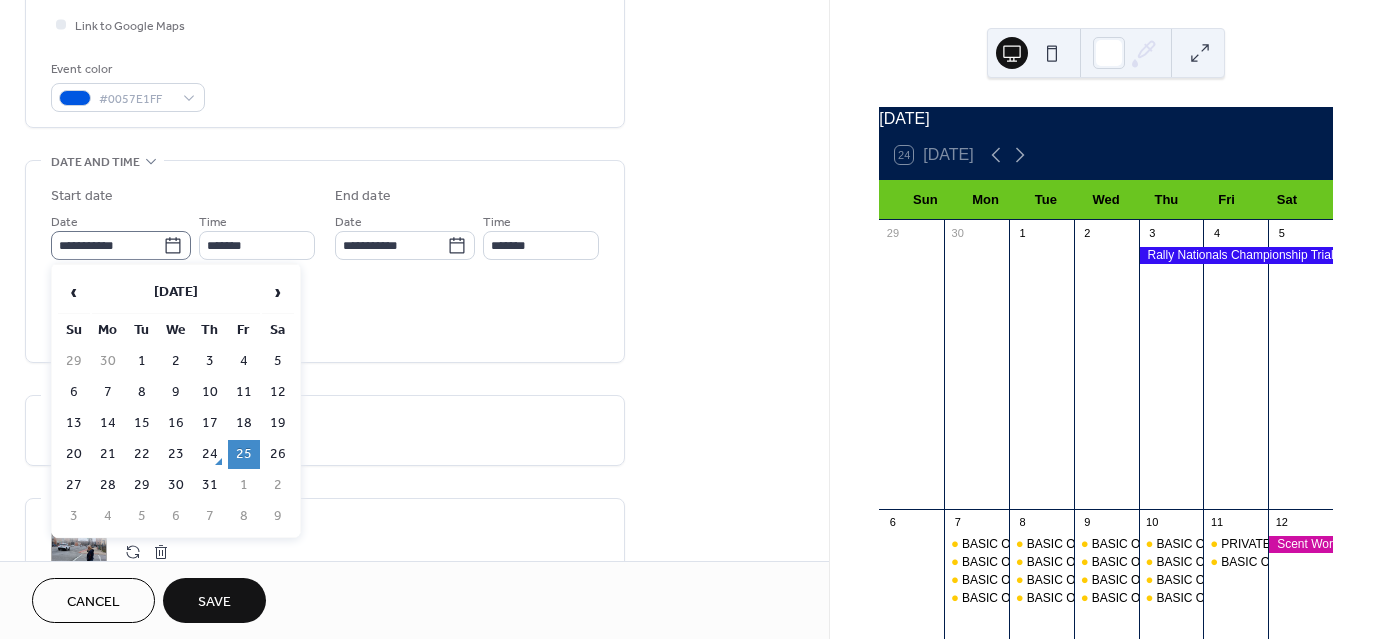 click 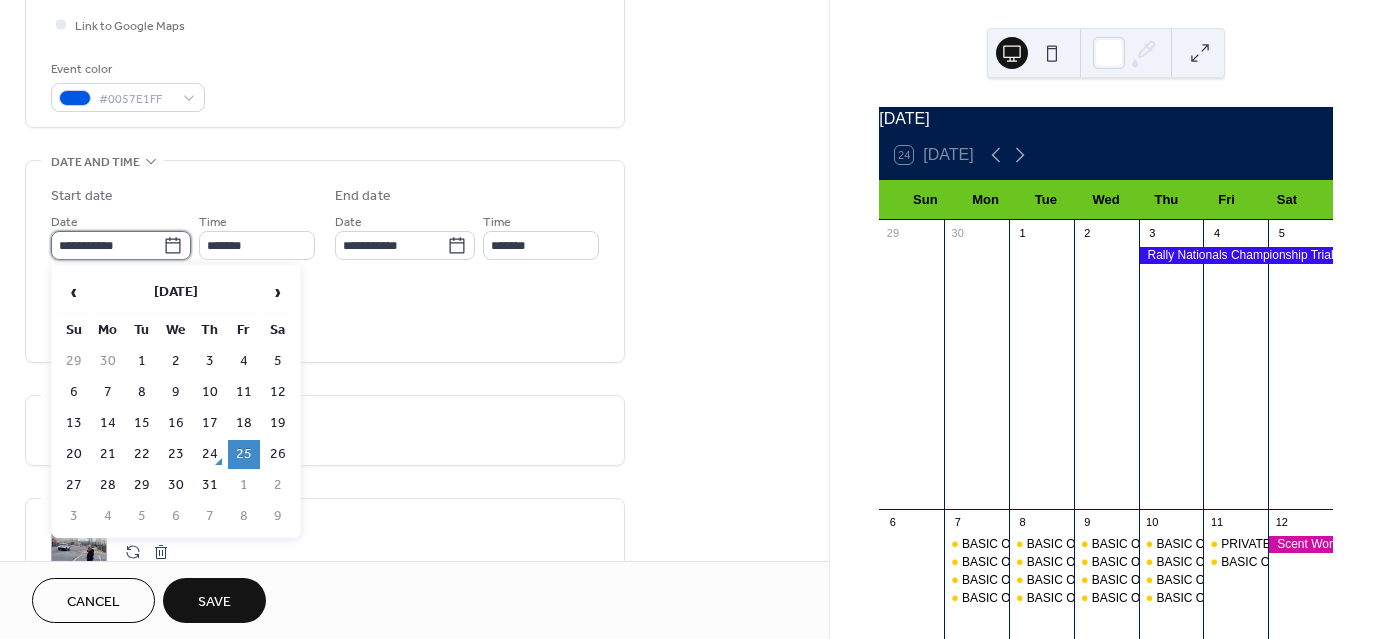 click on "**********" at bounding box center [107, 245] 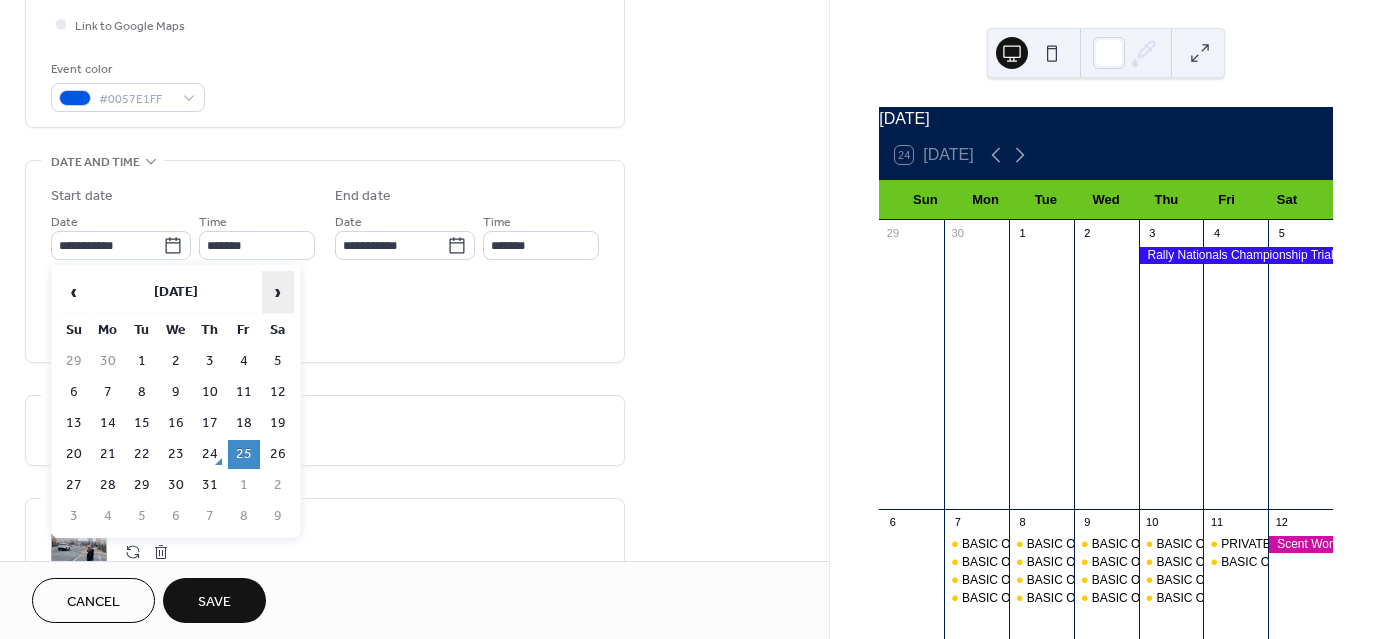 click on "›" at bounding box center [278, 292] 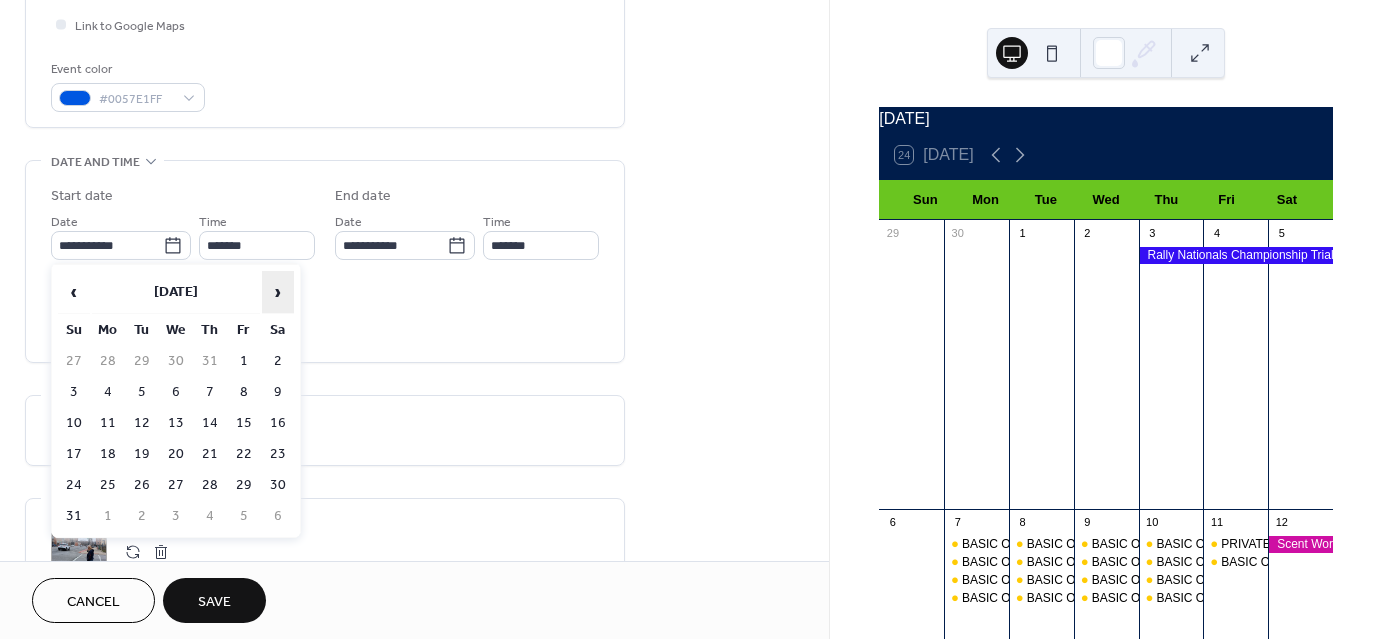 click on "›" at bounding box center [278, 292] 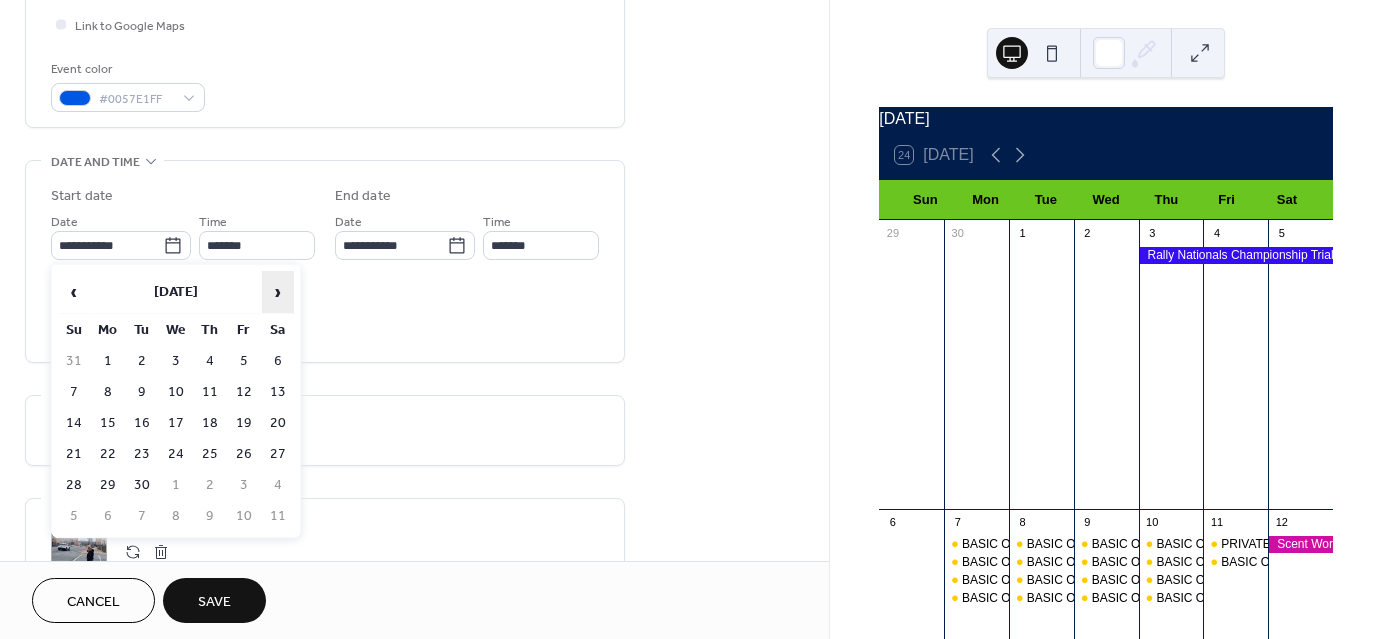 click on "›" at bounding box center (278, 292) 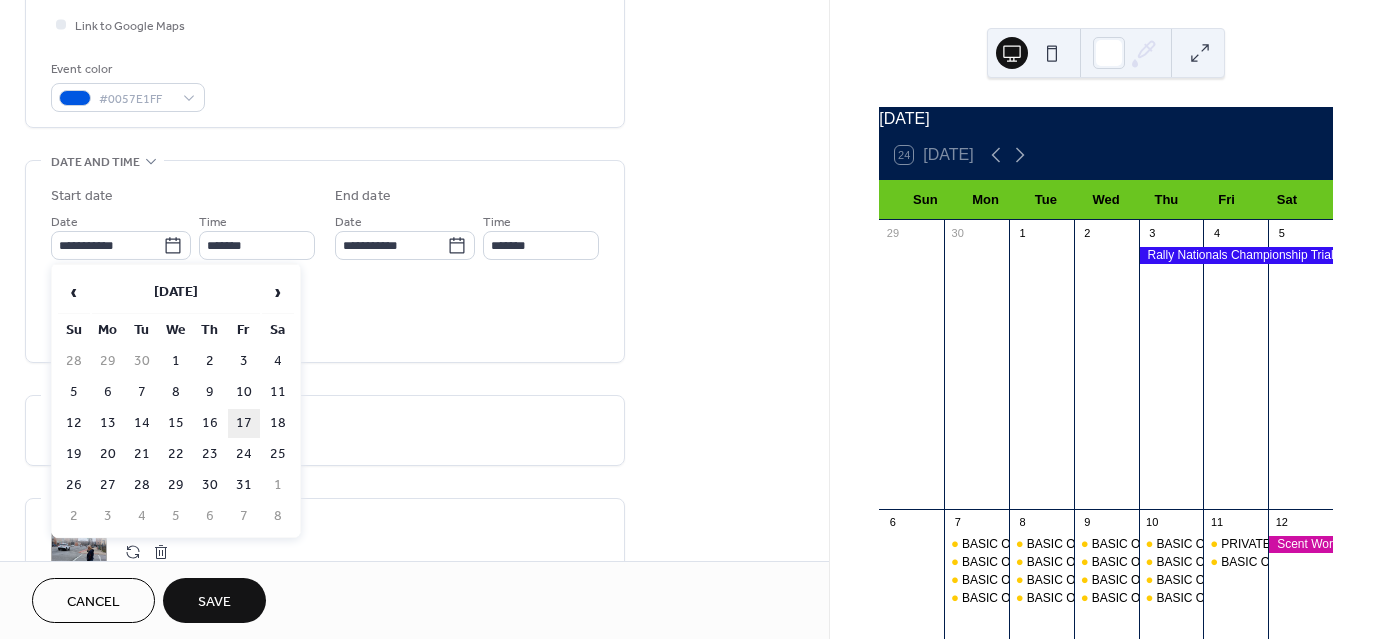 click on "17" at bounding box center (244, 423) 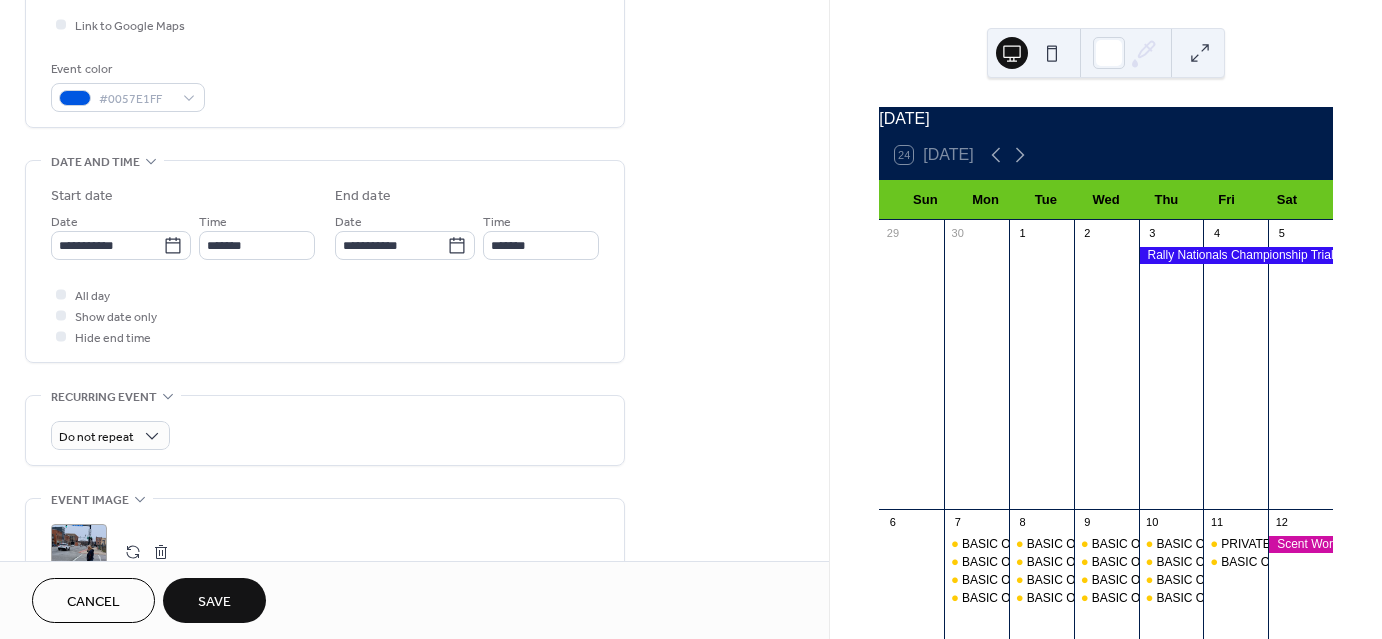 click on "Save" at bounding box center [214, 600] 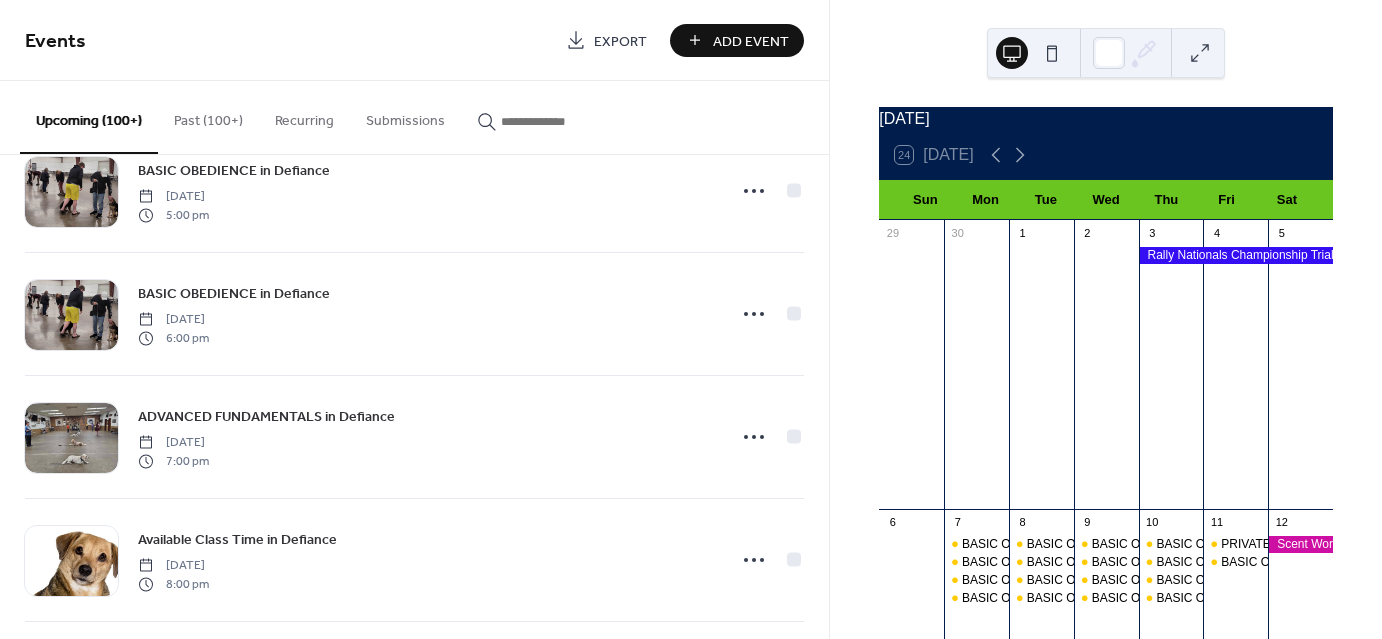 scroll, scrollTop: 848, scrollLeft: 0, axis: vertical 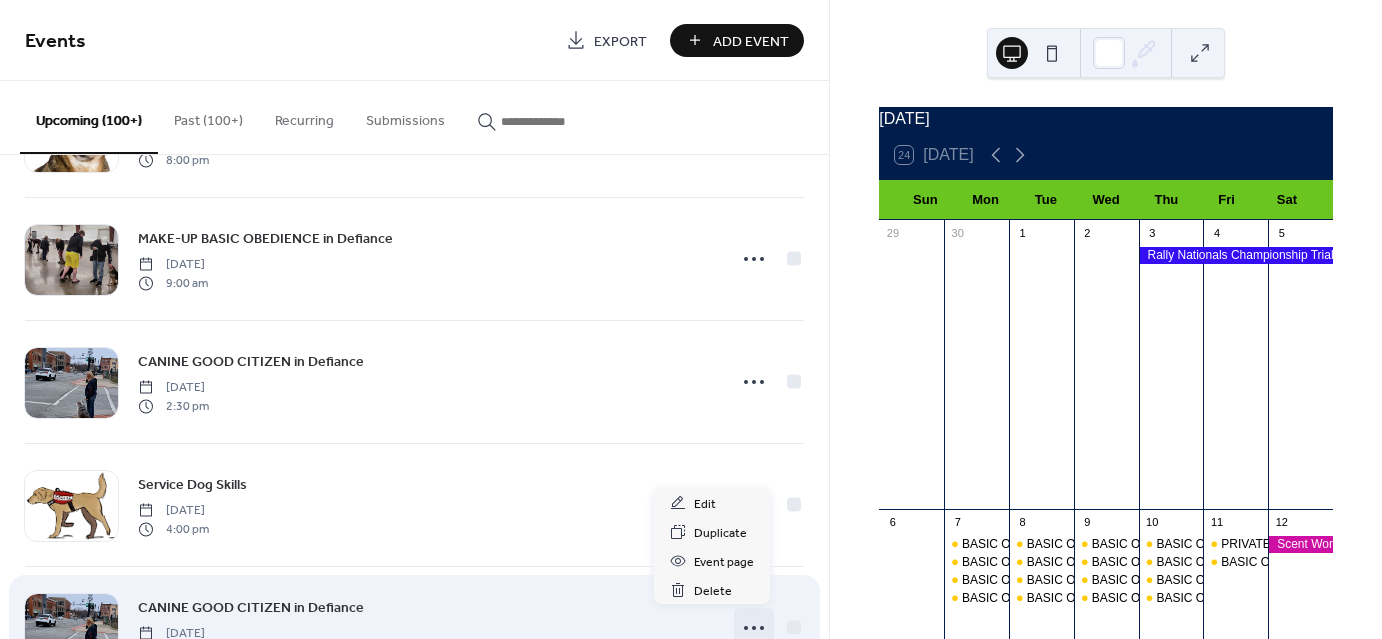 click 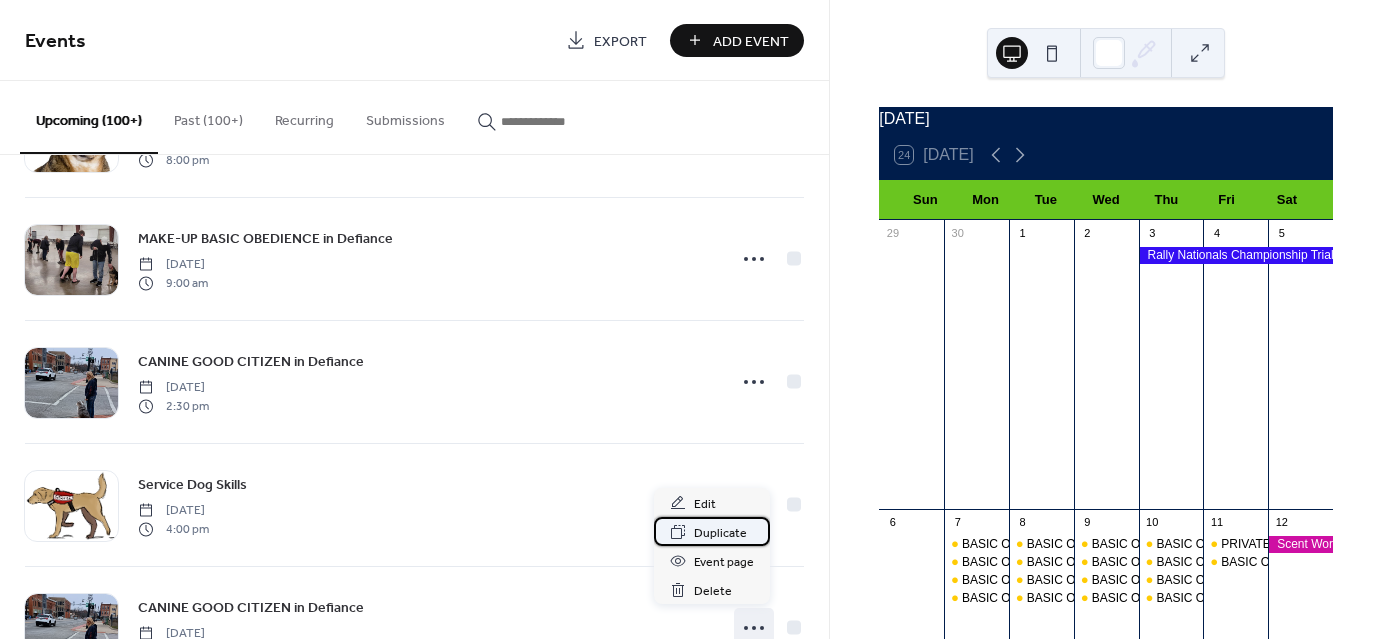 click on "Duplicate" at bounding box center (720, 533) 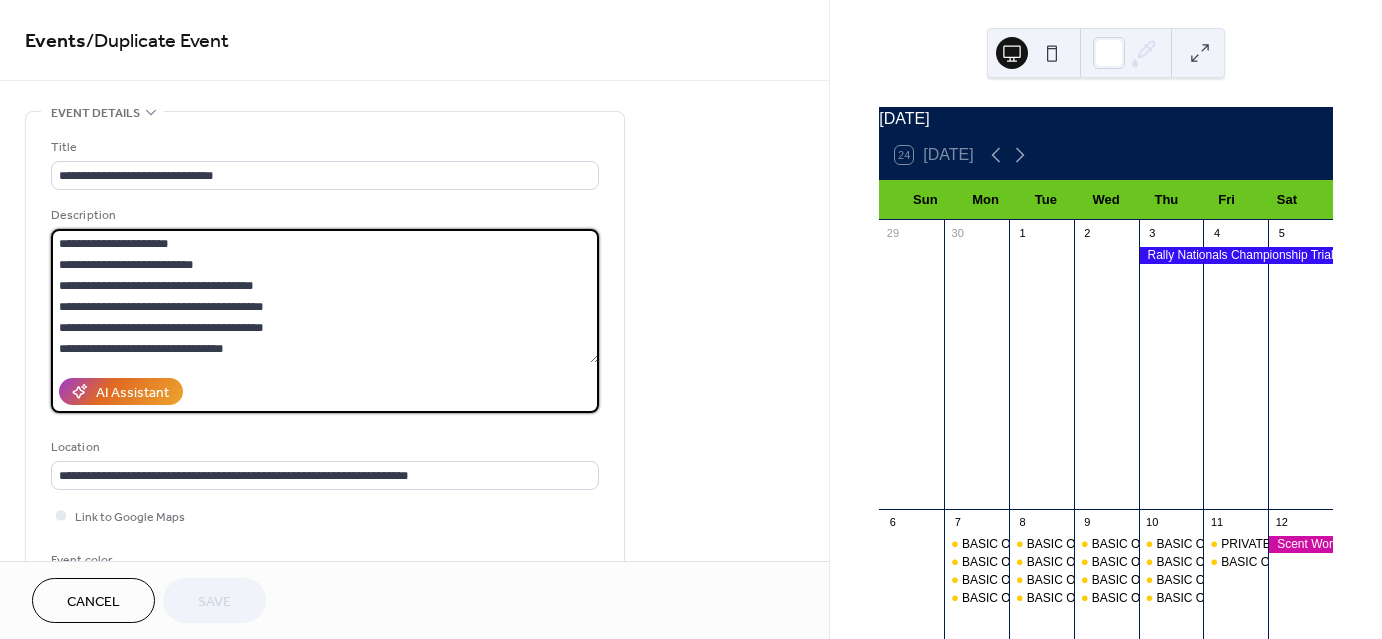 click on "**********" at bounding box center [325, 296] 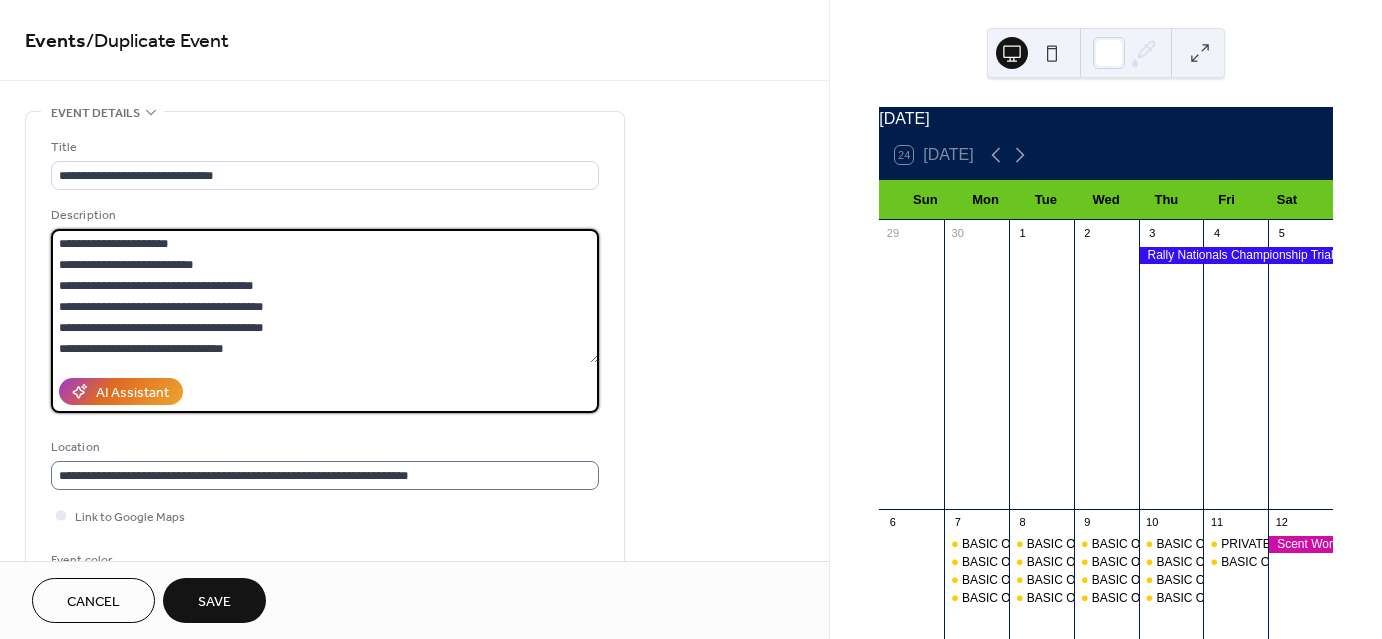 type on "**********" 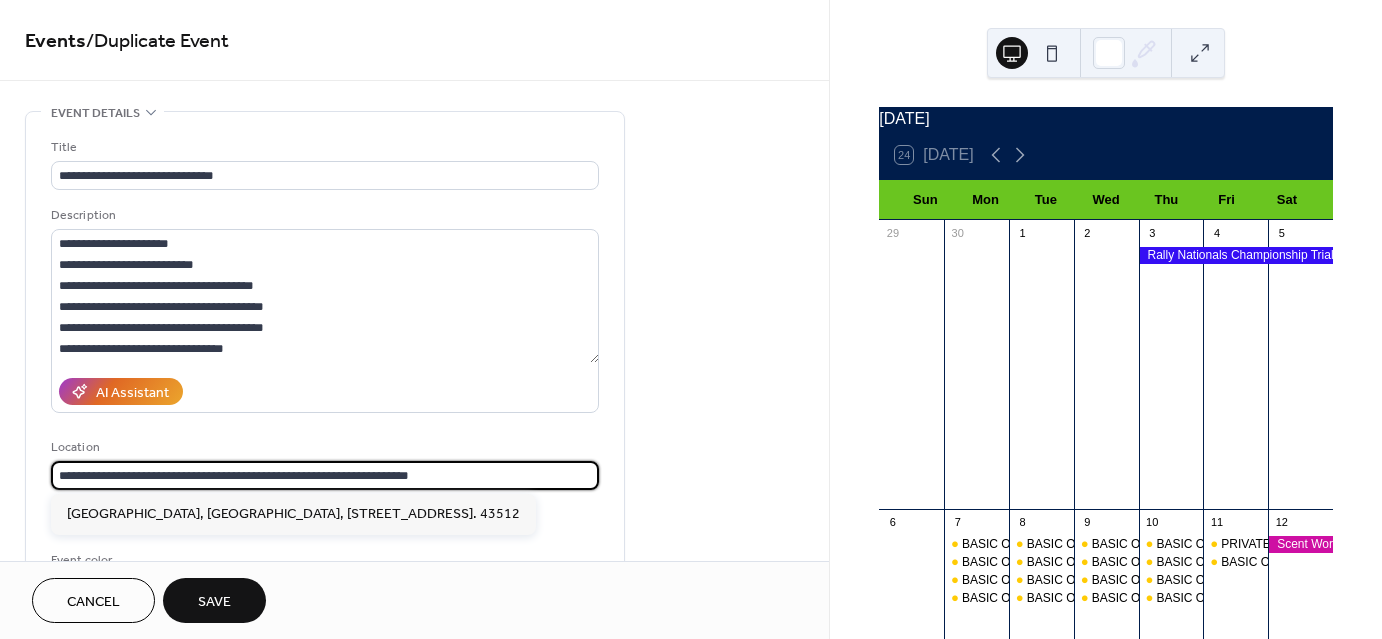 click on "**********" at bounding box center (325, 475) 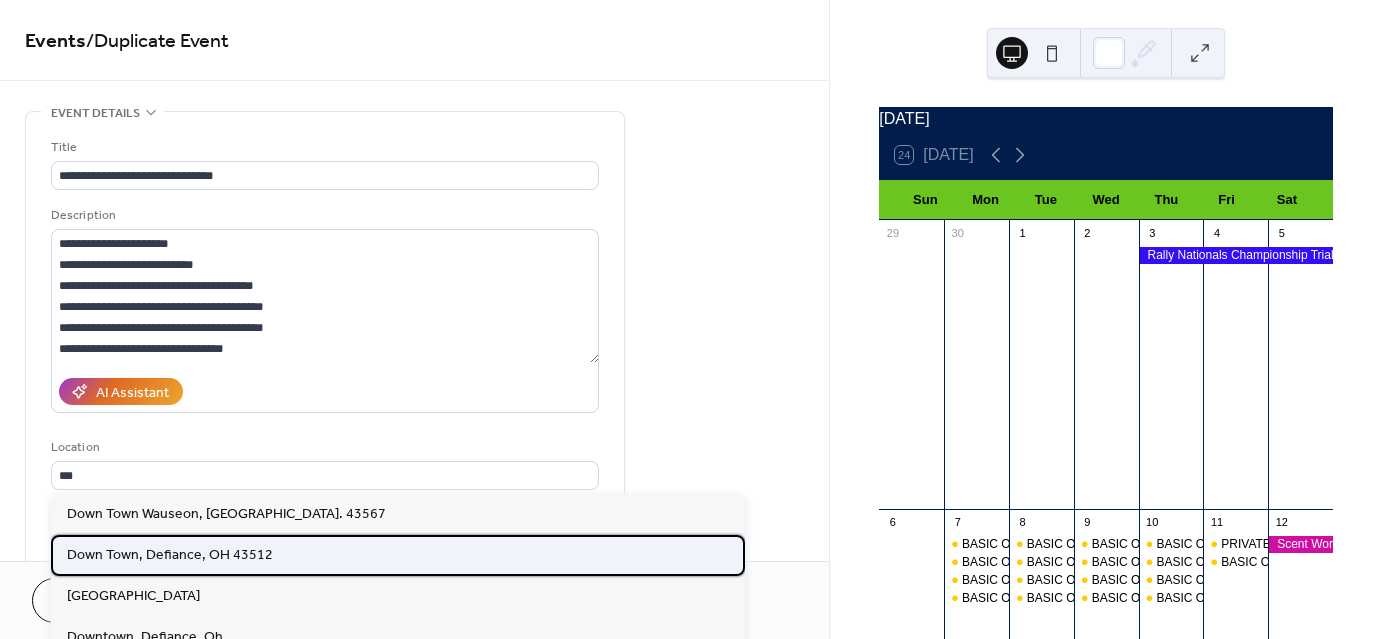 click on "Down Town, Defiance, OH 43512" at bounding box center [170, 554] 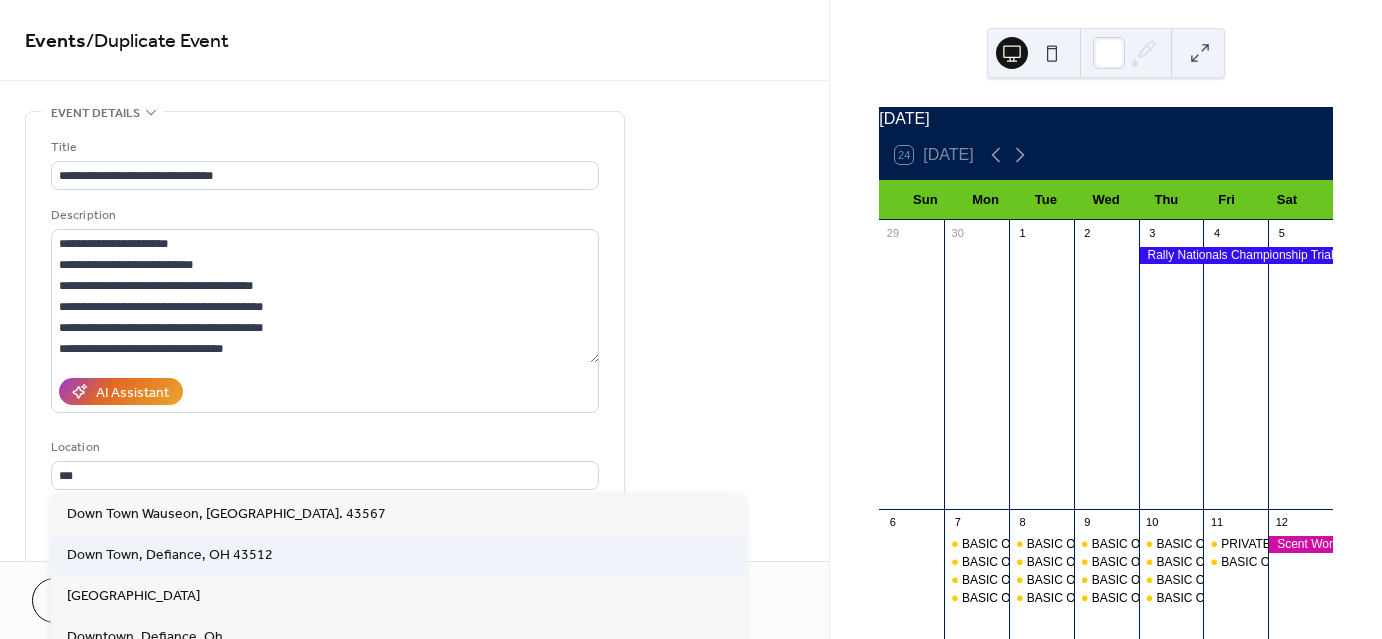 type on "**********" 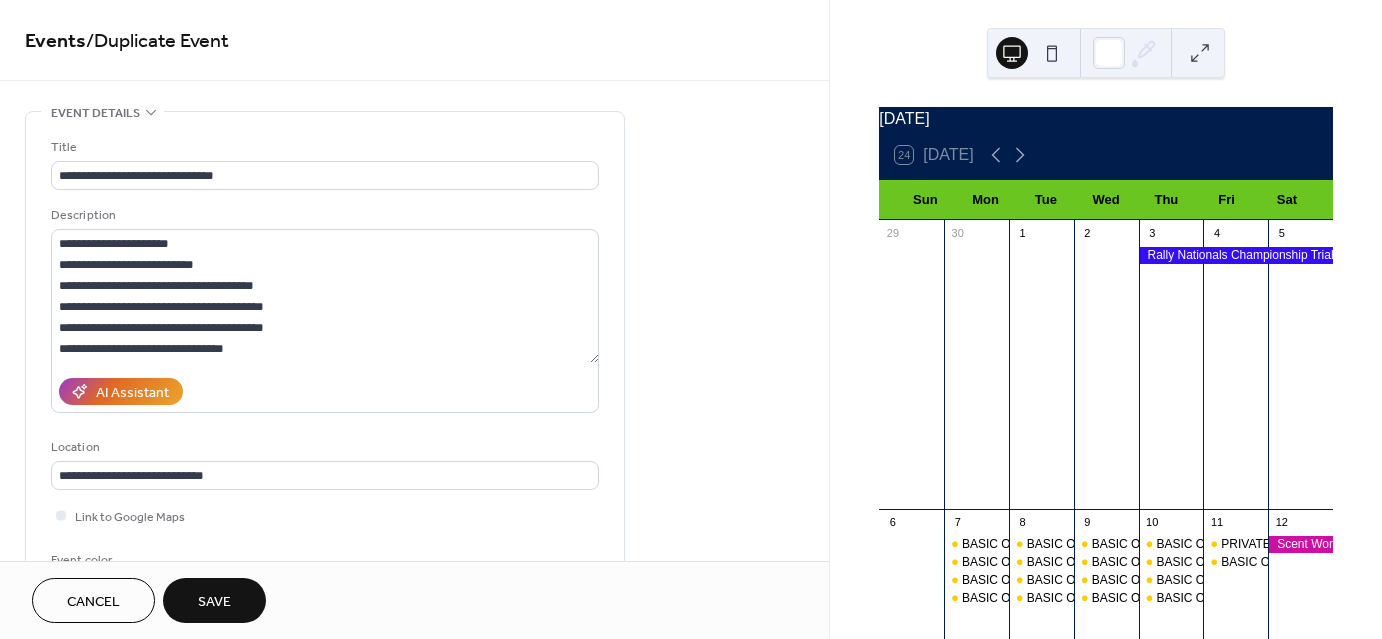 scroll, scrollTop: 491, scrollLeft: 0, axis: vertical 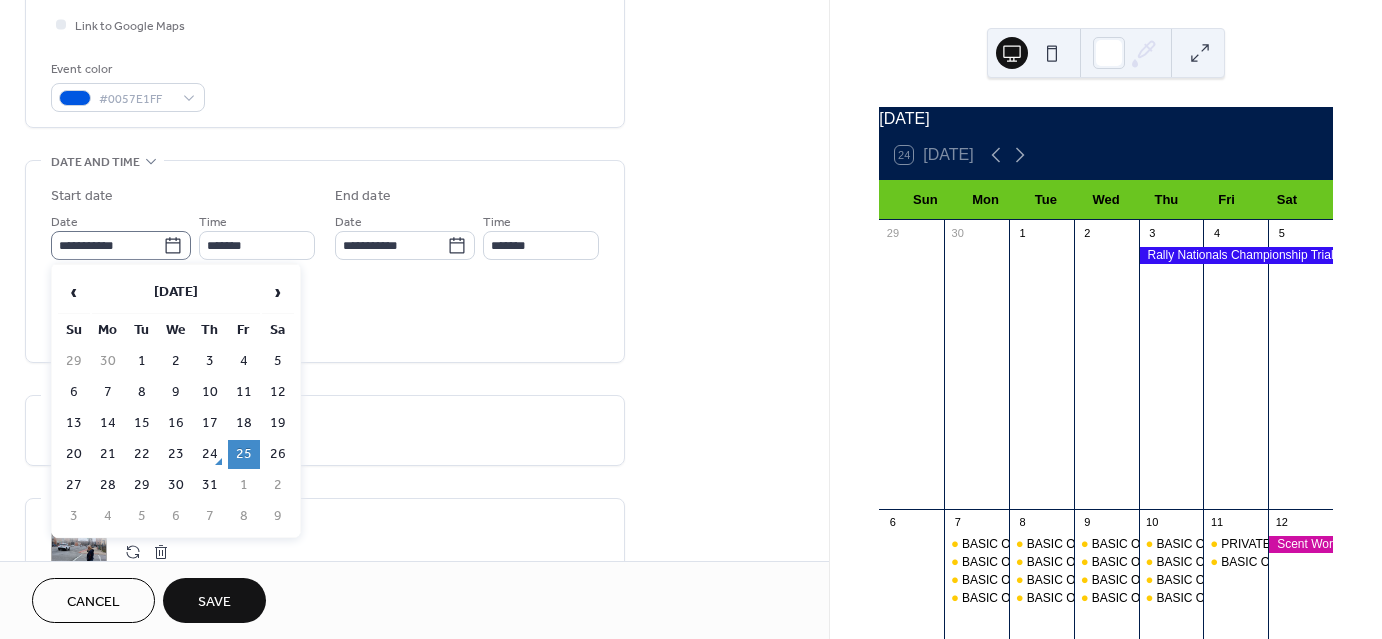 click 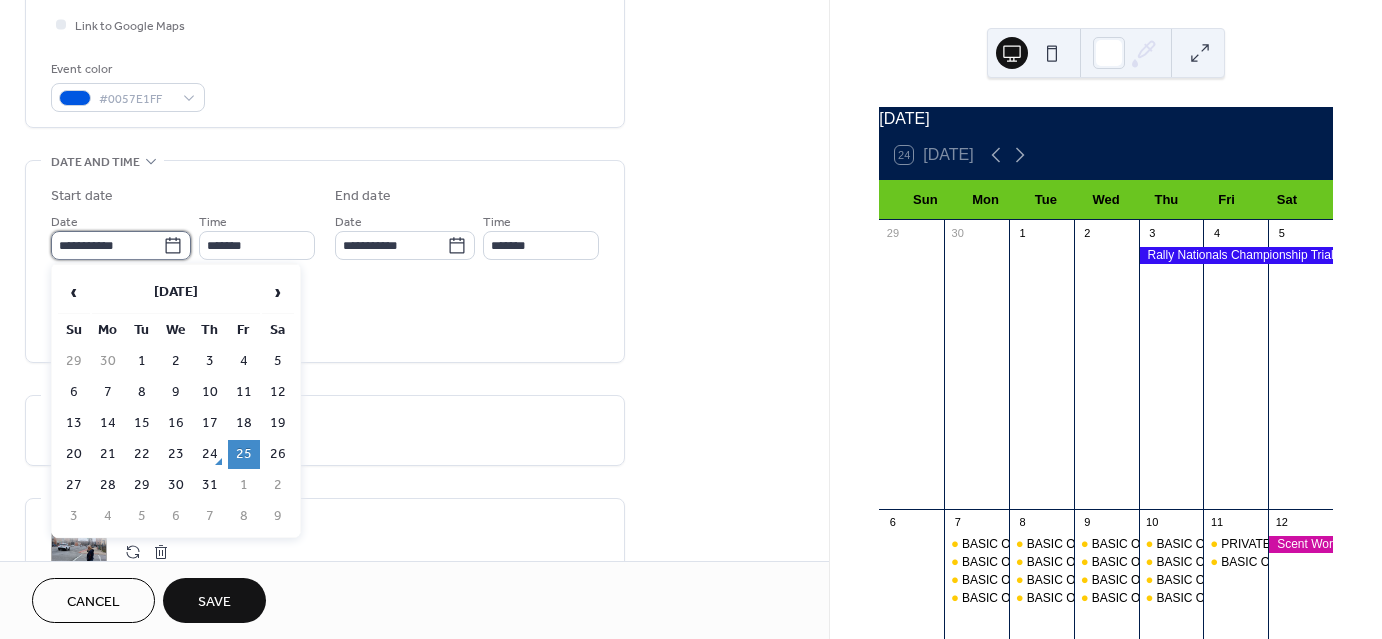 click on "**********" at bounding box center (107, 245) 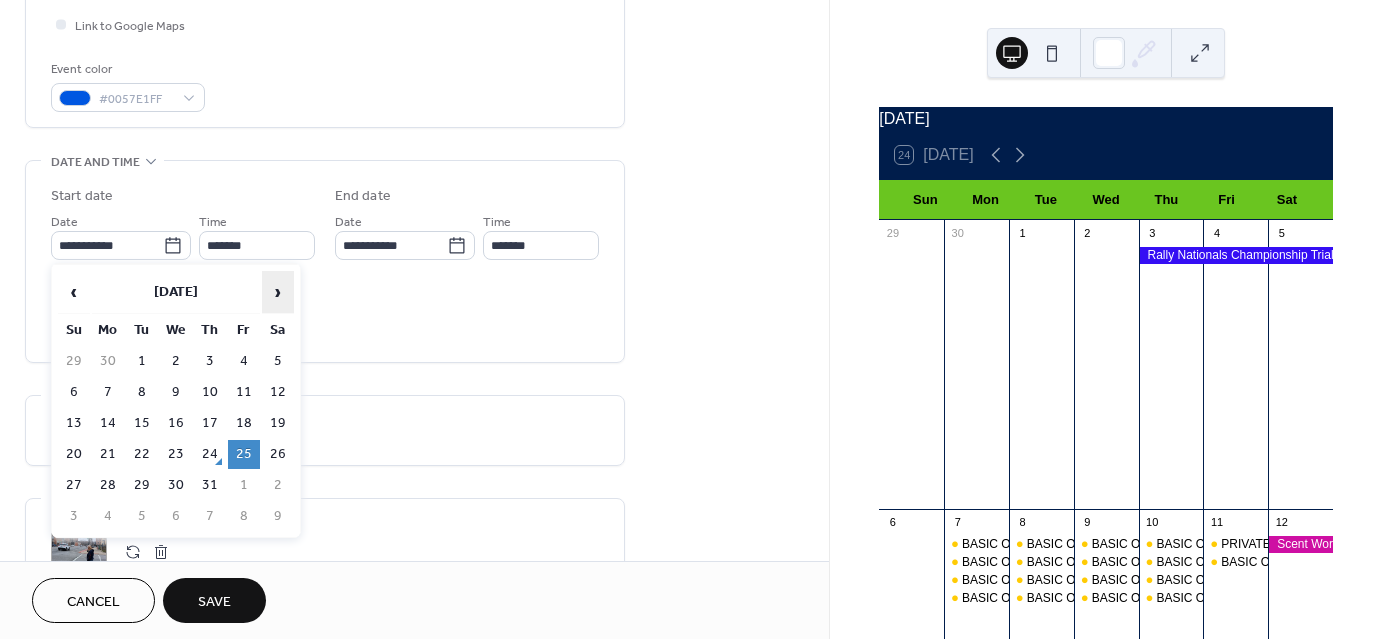 click on "›" at bounding box center [278, 292] 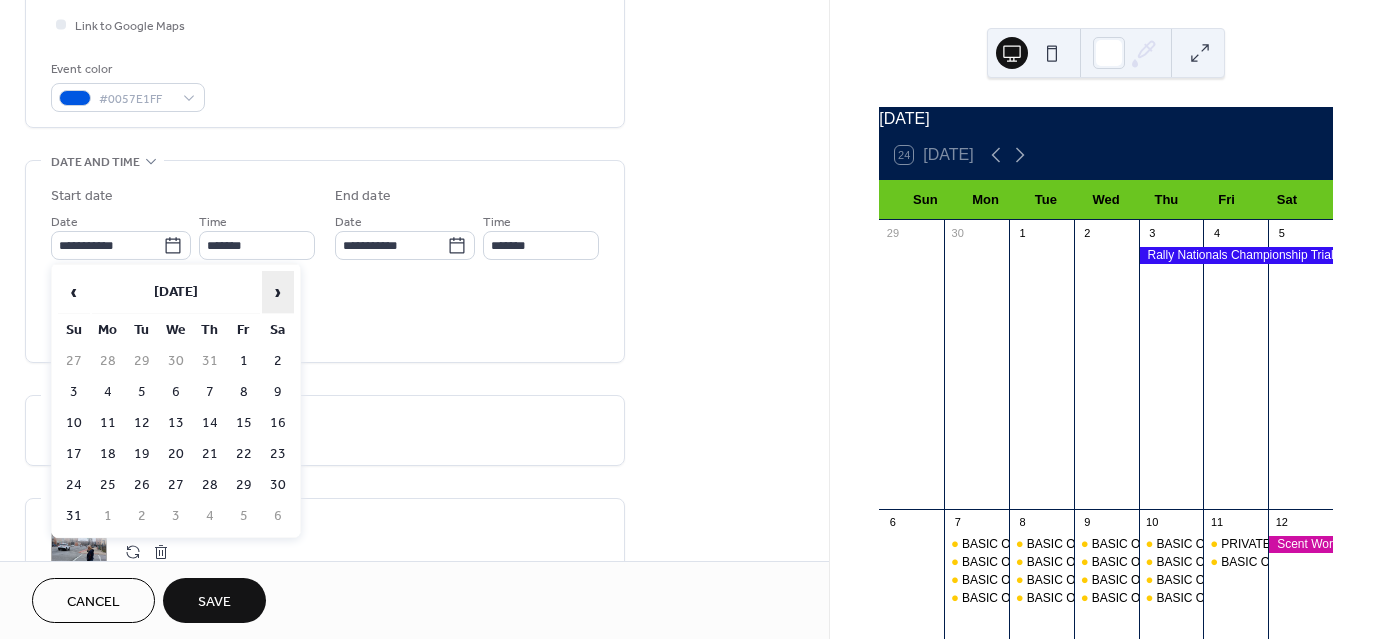 click on "›" at bounding box center [278, 292] 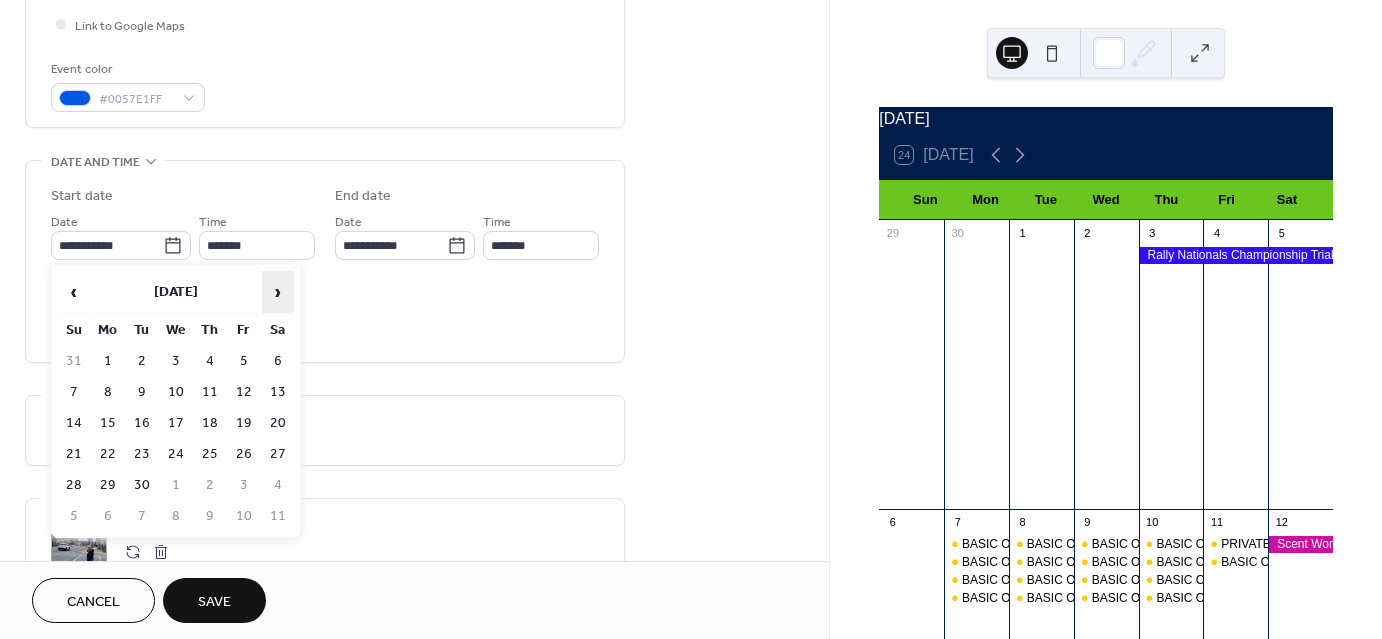 click on "›" at bounding box center (278, 292) 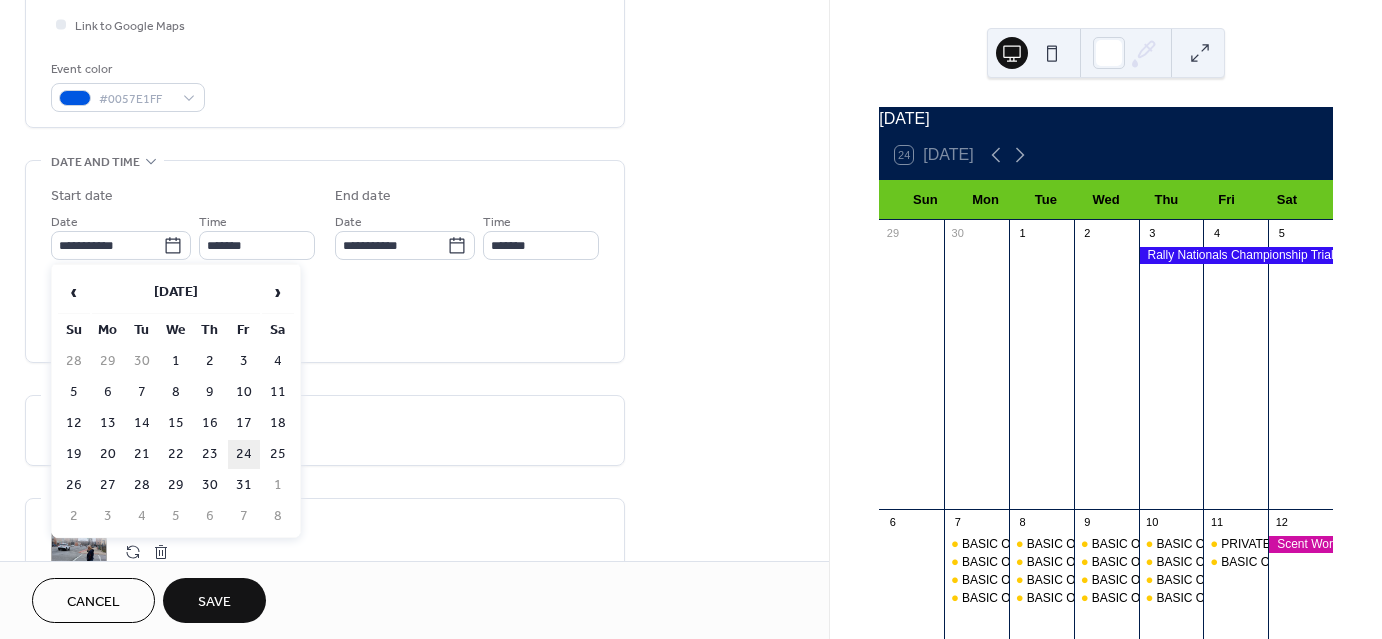 click on "24" at bounding box center [244, 454] 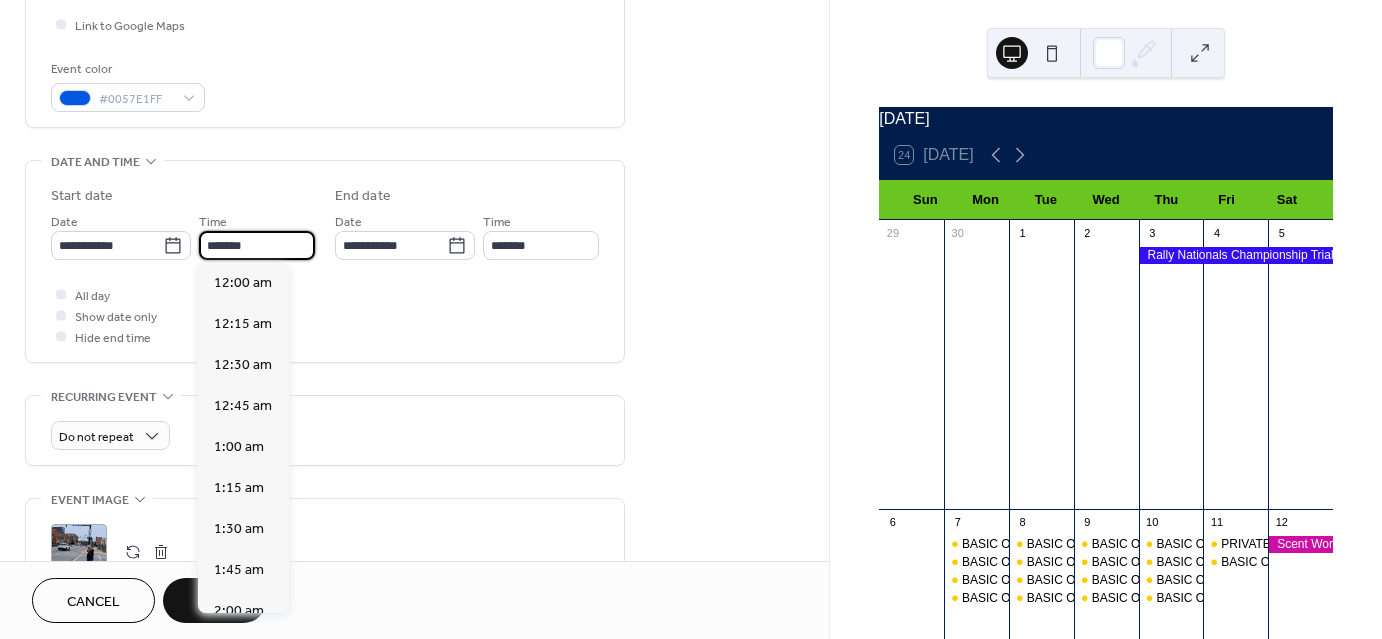 scroll, scrollTop: 2870, scrollLeft: 0, axis: vertical 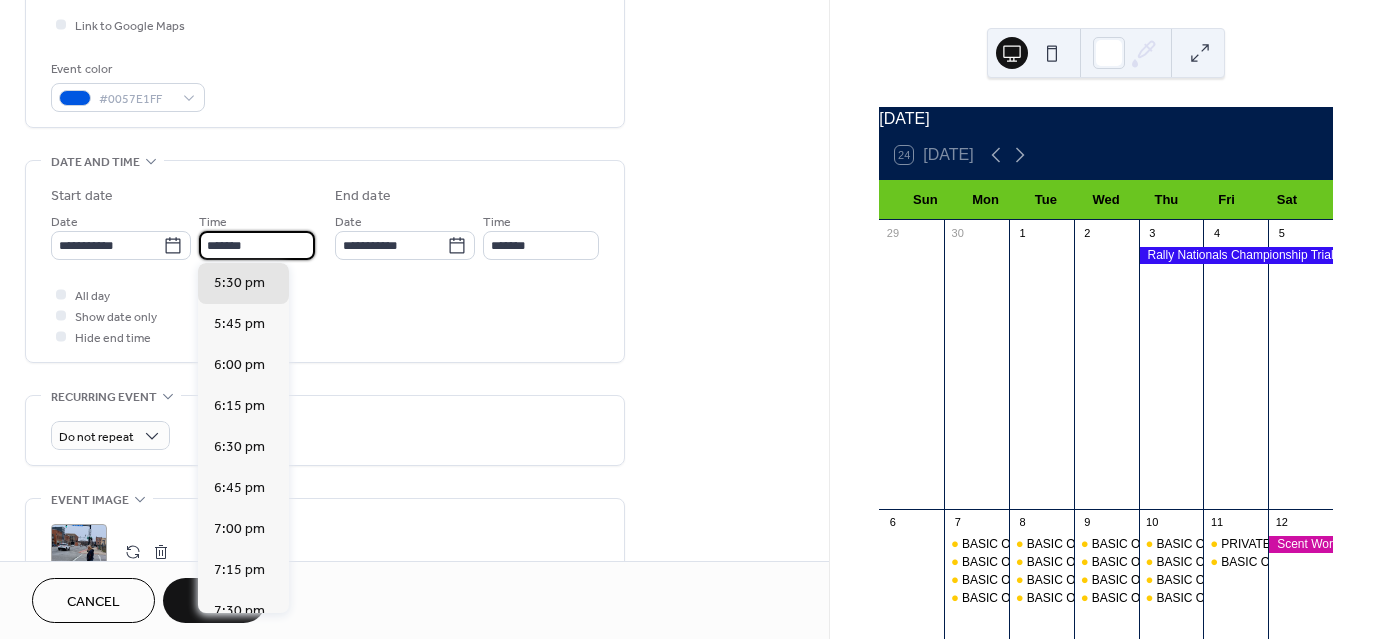 click on "*******" at bounding box center [257, 245] 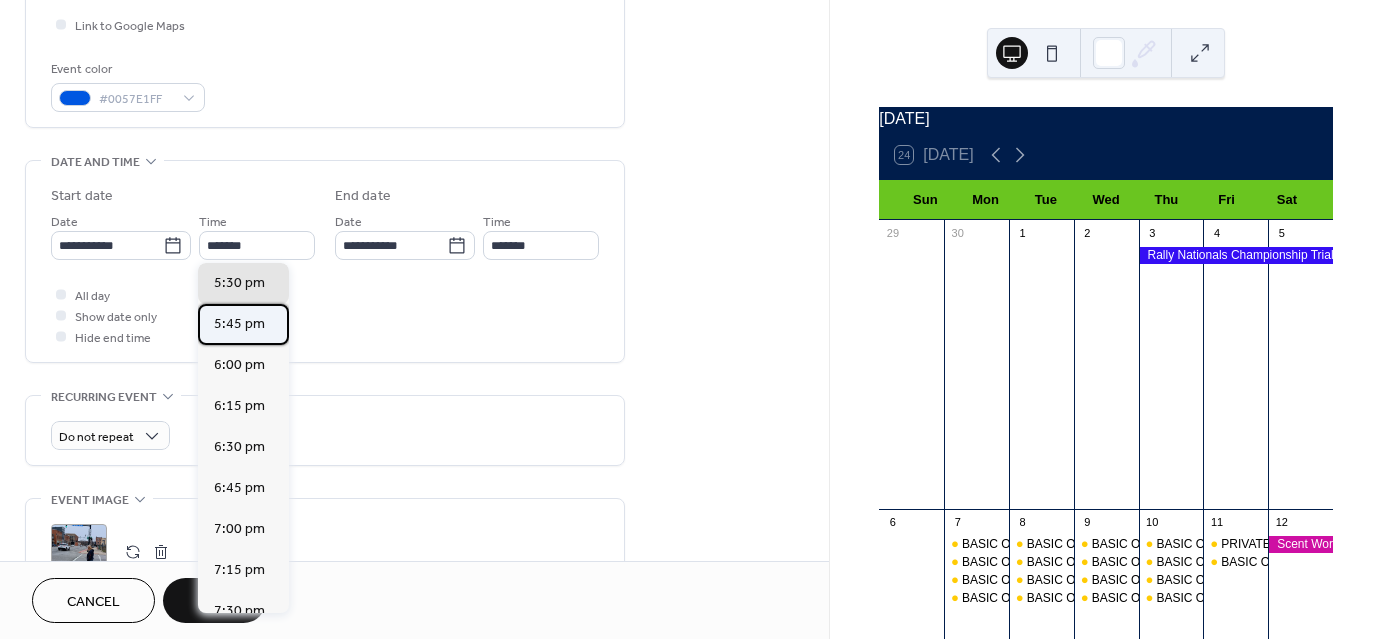 click on "5:45 pm" at bounding box center [243, 324] 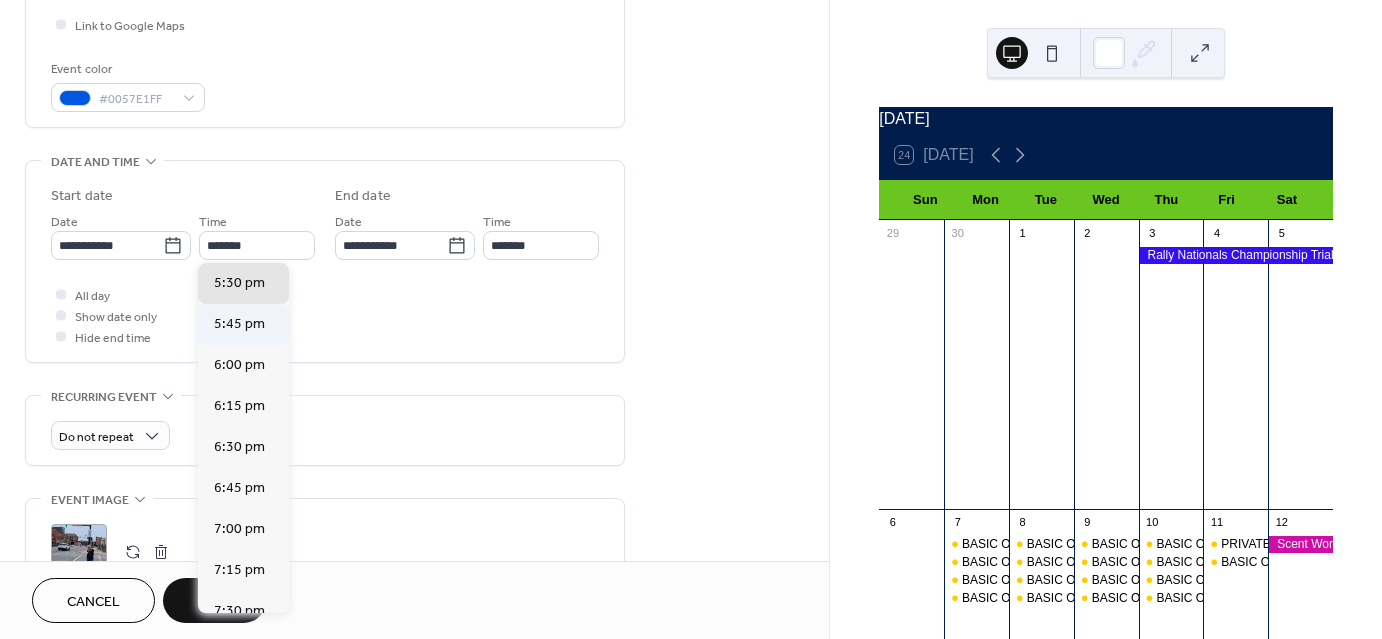 type on "*******" 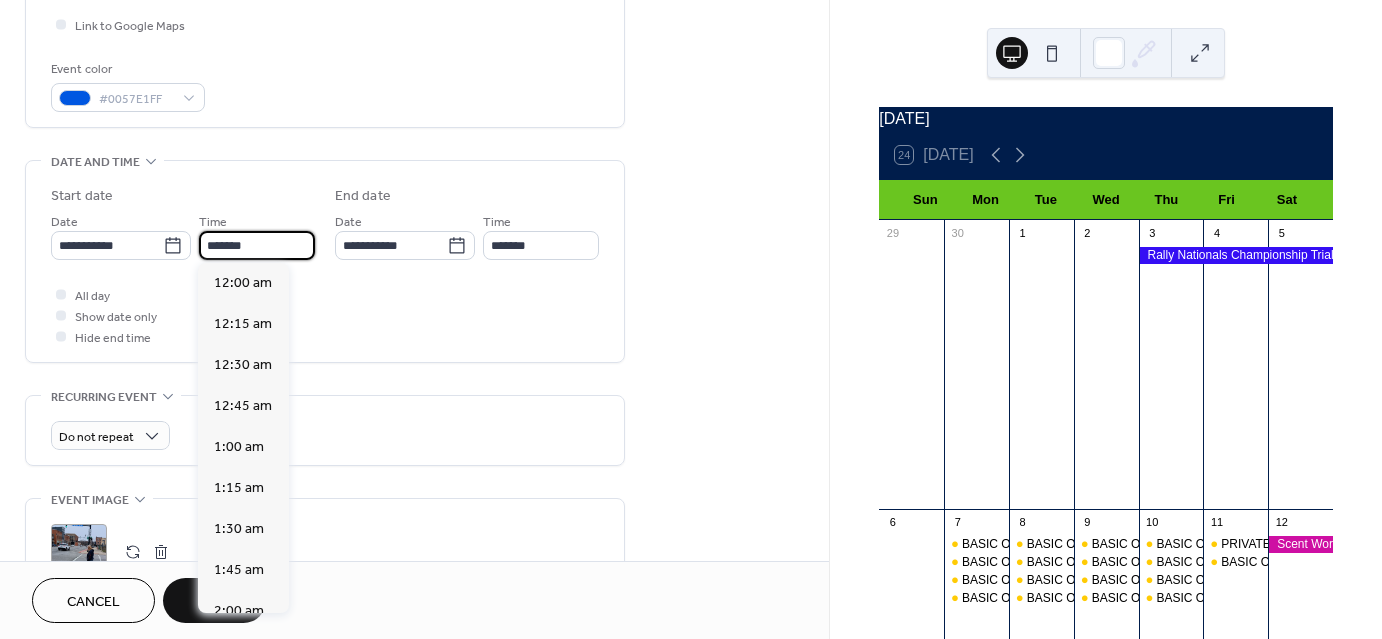 click on "*******" at bounding box center [257, 245] 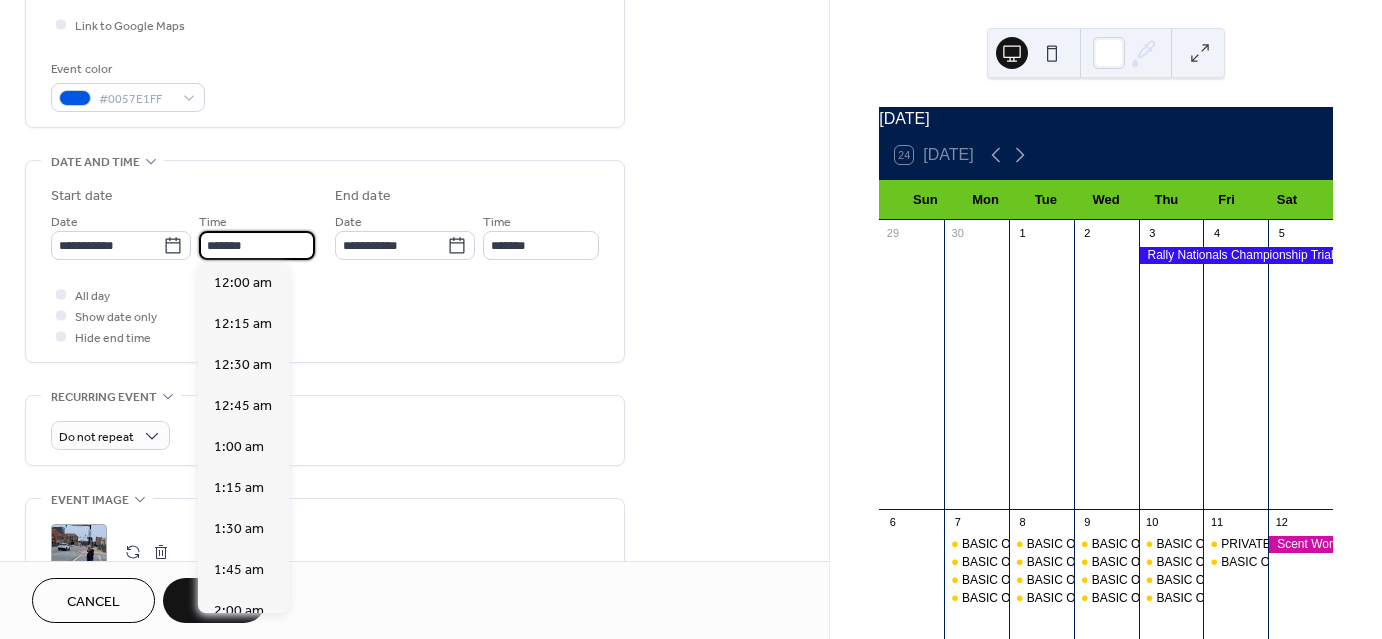 scroll, scrollTop: 2911, scrollLeft: 0, axis: vertical 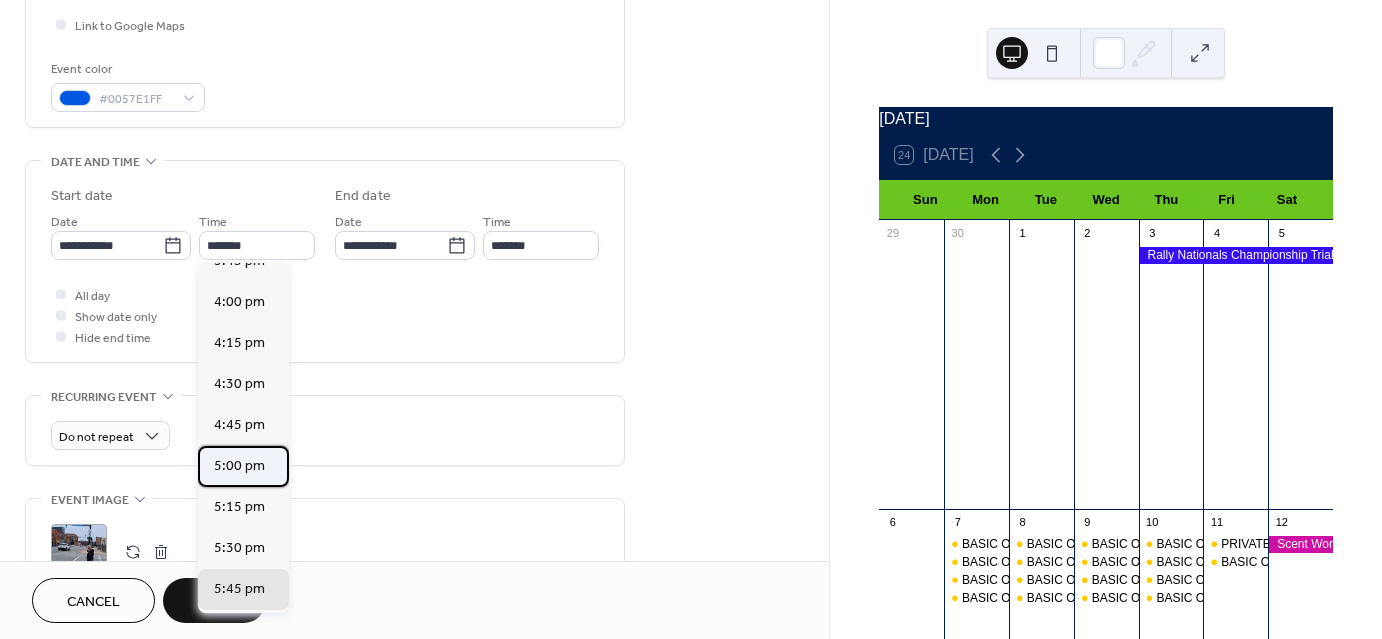 click on "5:00 pm" at bounding box center (243, 466) 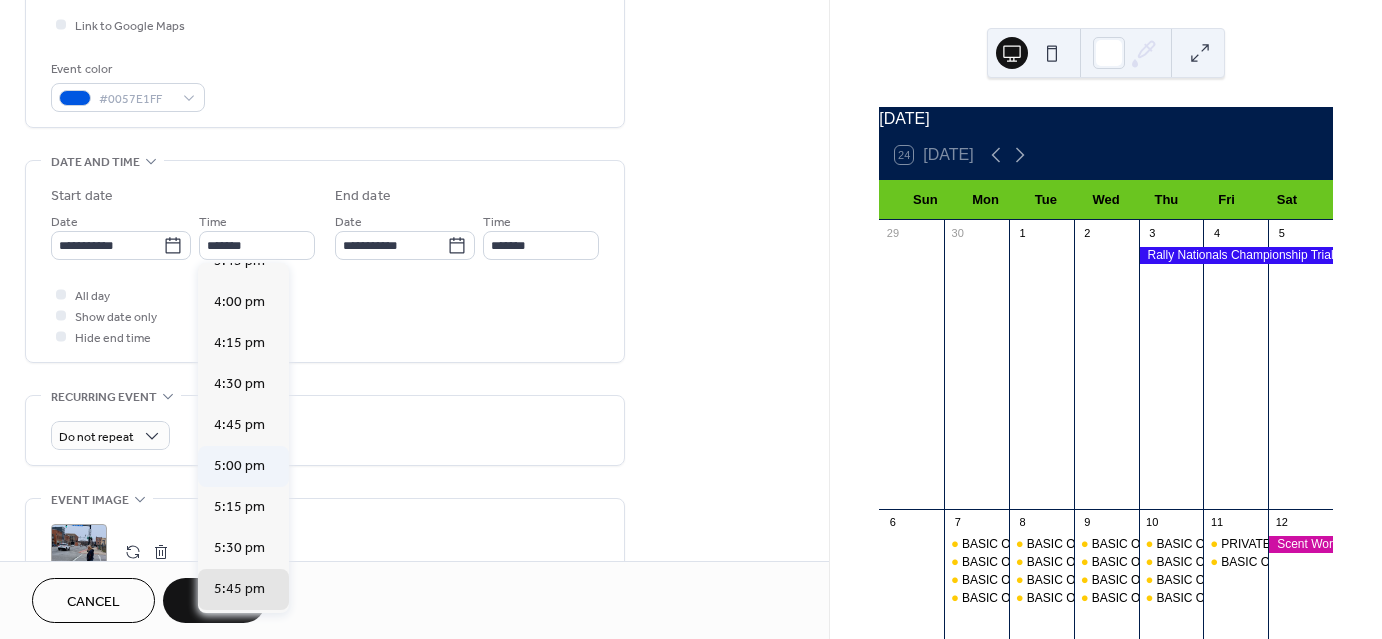 type on "*******" 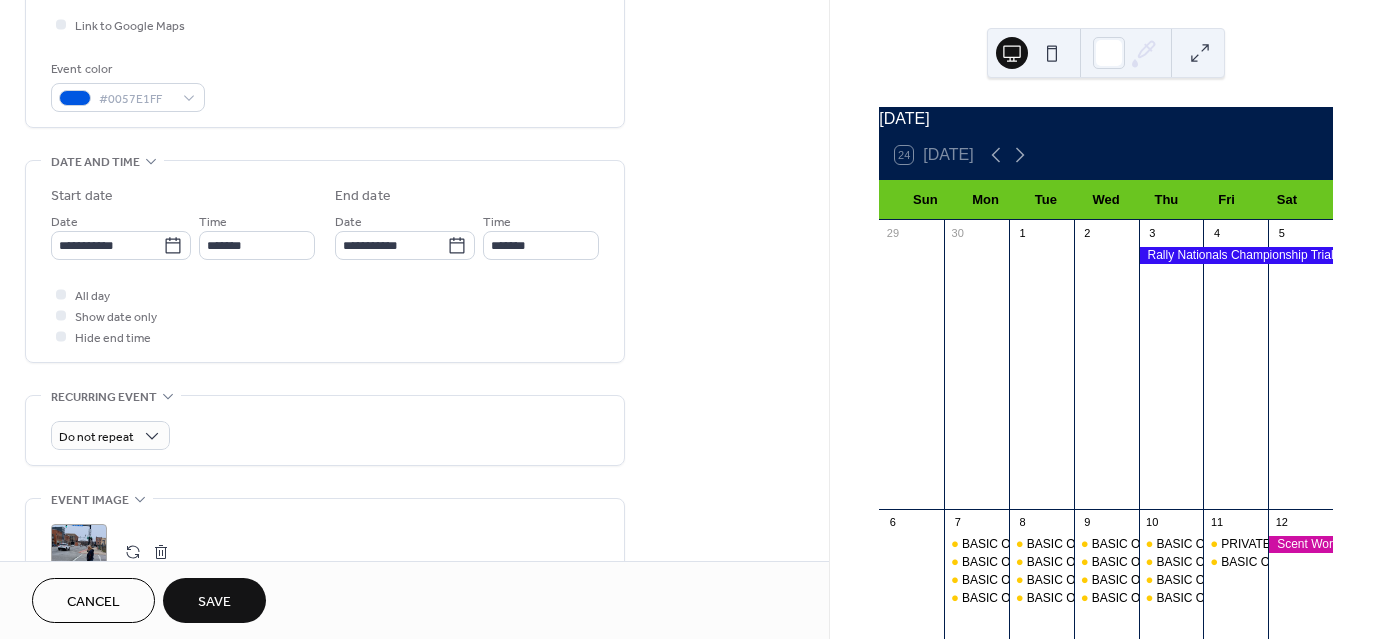 scroll, scrollTop: 983, scrollLeft: 0, axis: vertical 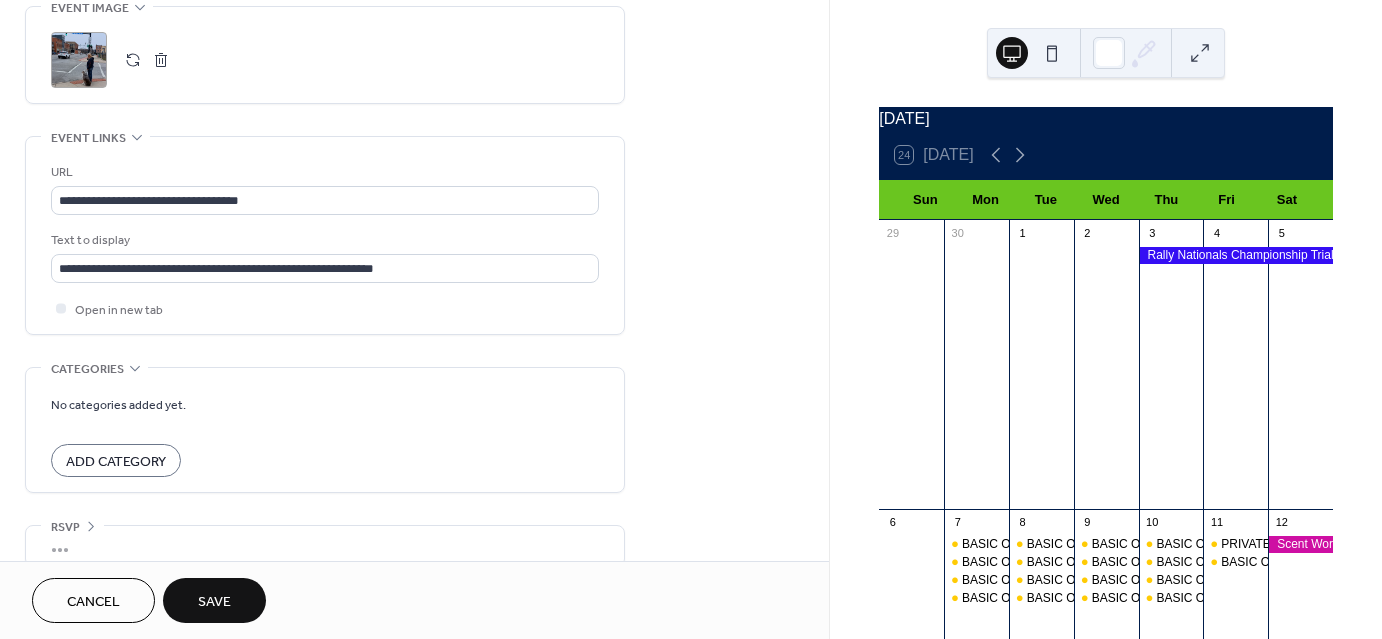 click on "Save" at bounding box center [214, 602] 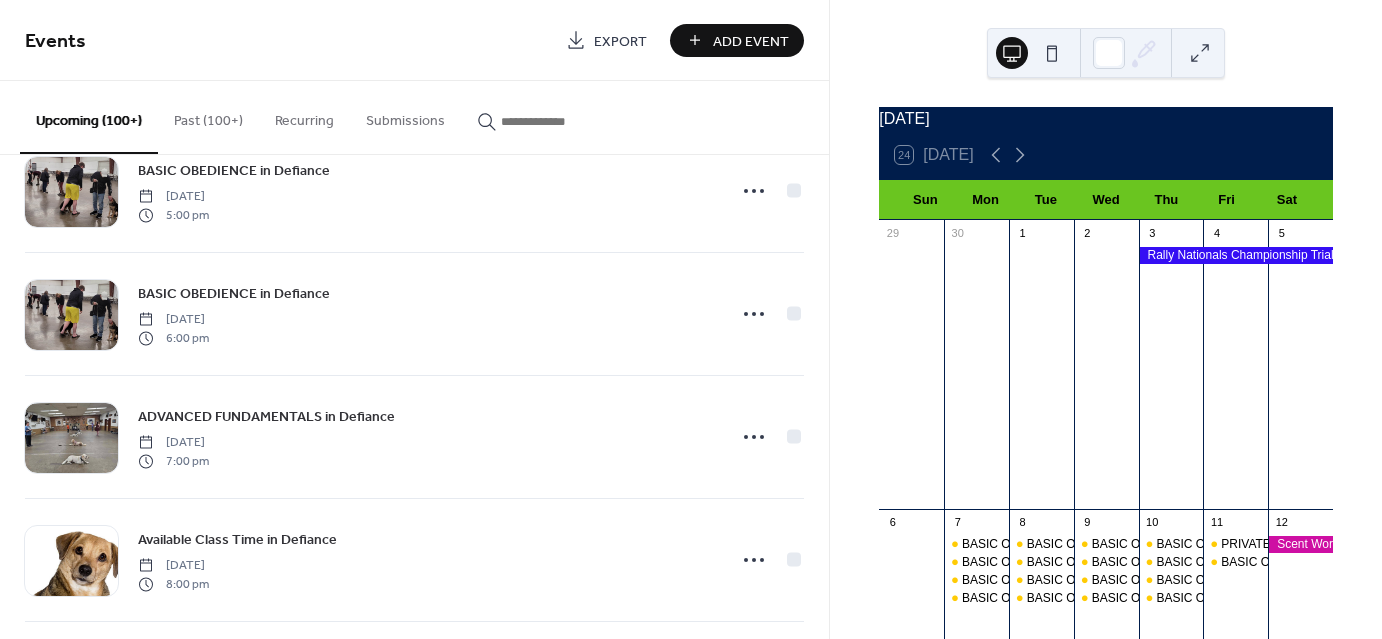 scroll, scrollTop: 848, scrollLeft: 0, axis: vertical 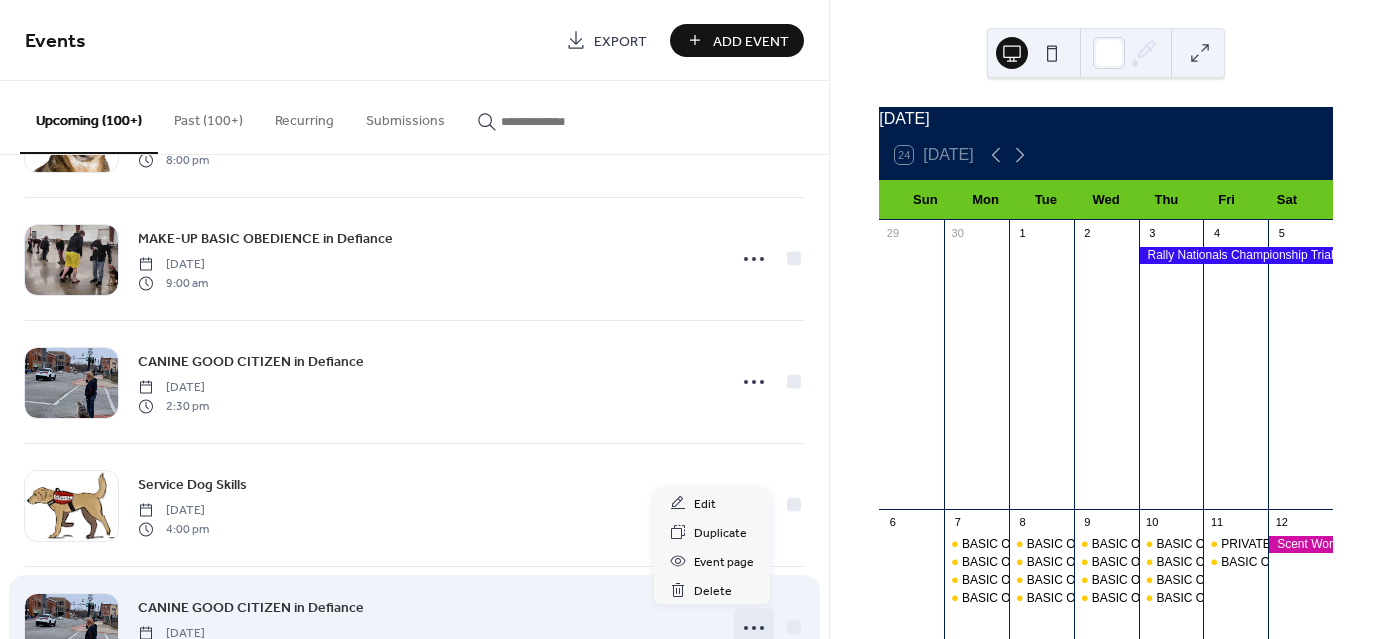 click 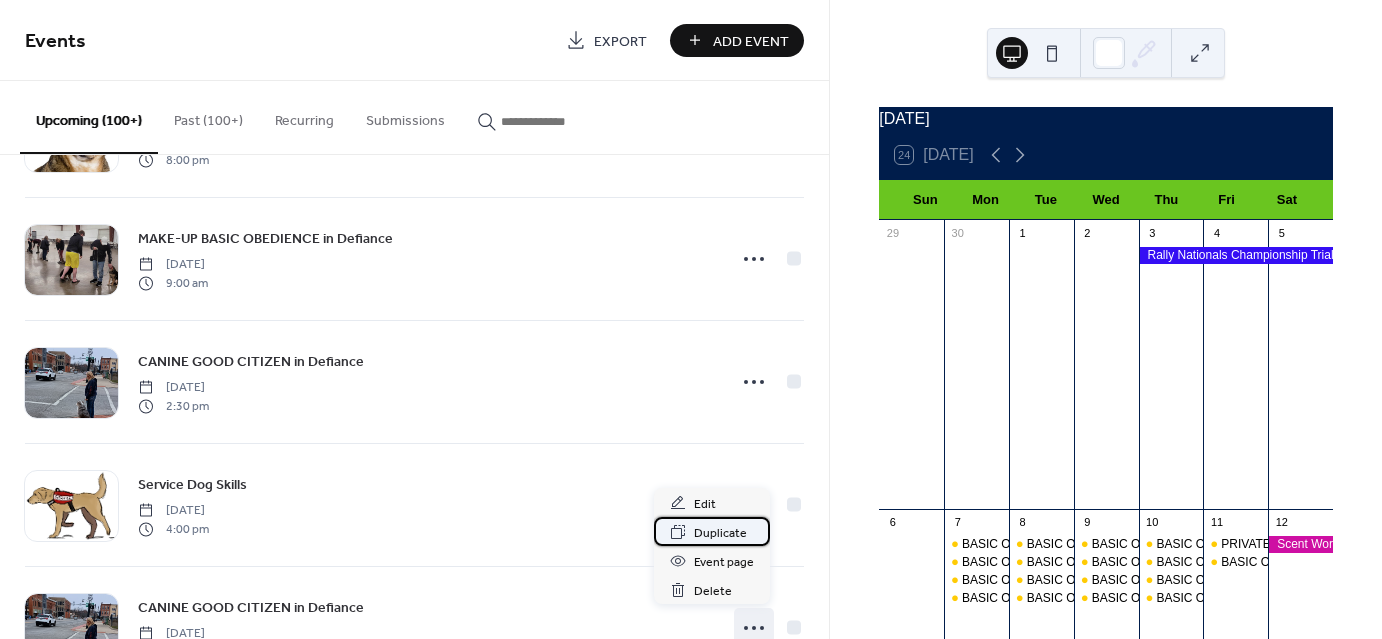 click on "Duplicate" at bounding box center [720, 533] 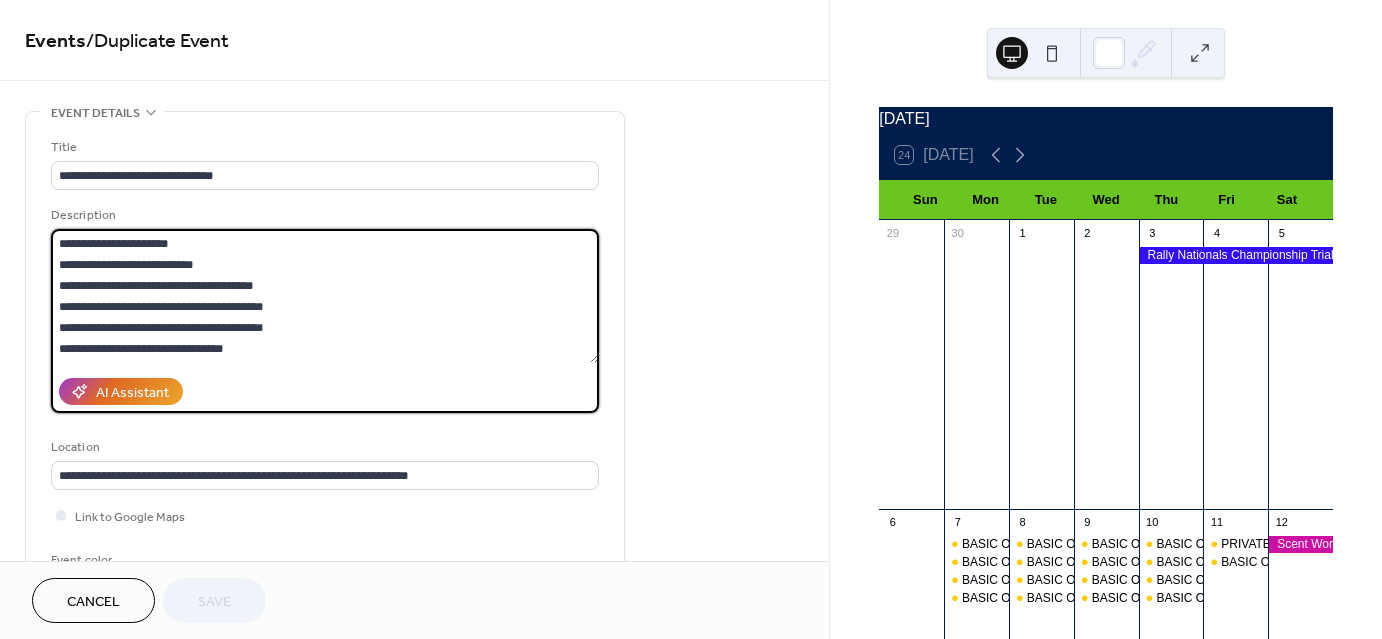 click on "**********" at bounding box center (325, 296) 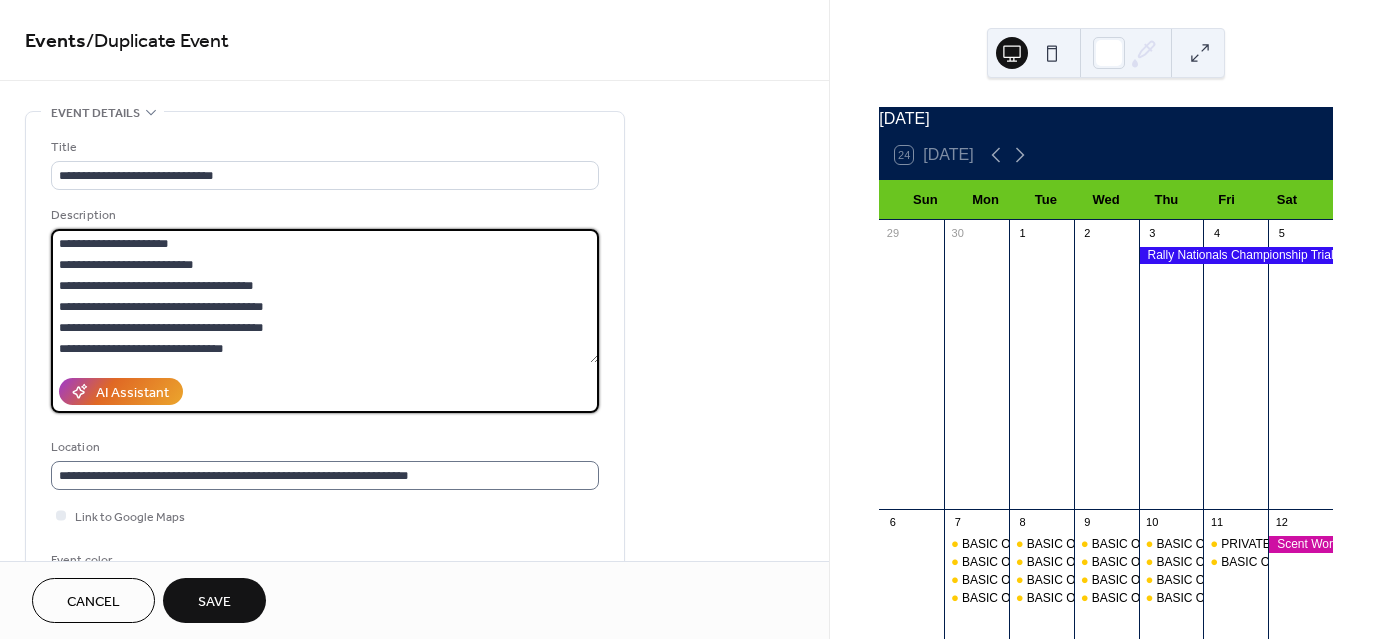 type on "**********" 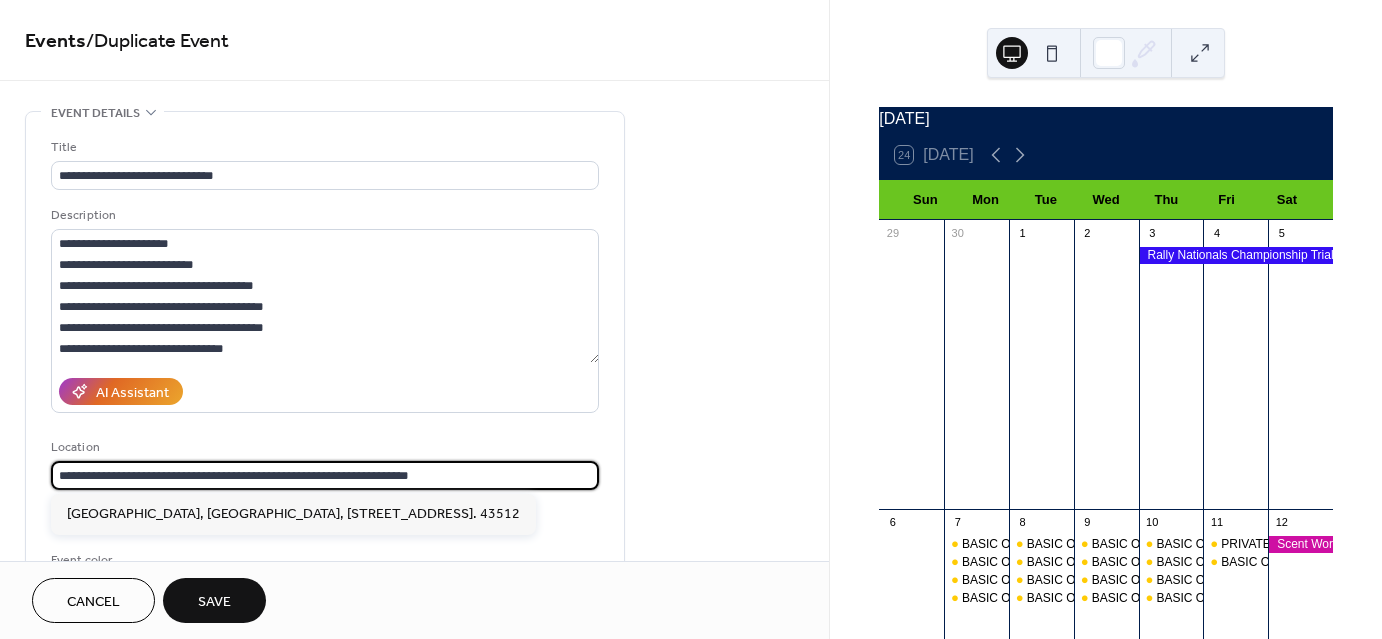 click on "**********" at bounding box center (325, 475) 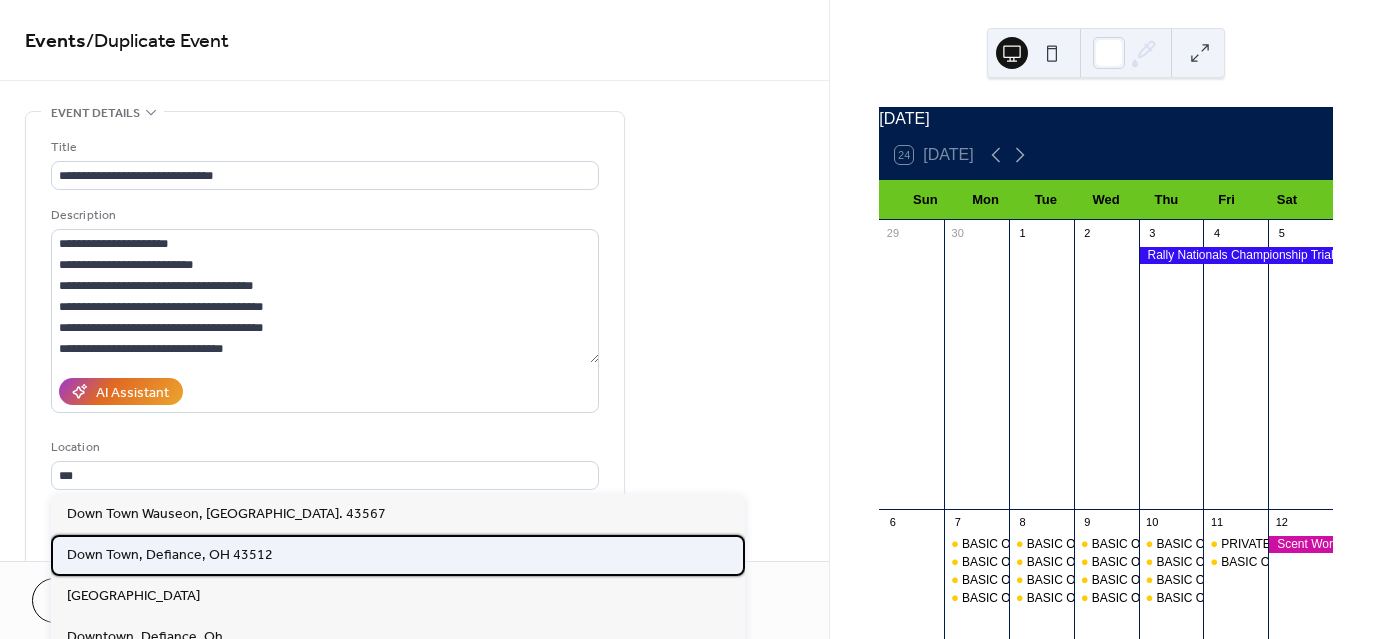 click on "Down Town, Defiance, OH 43512" at bounding box center (170, 554) 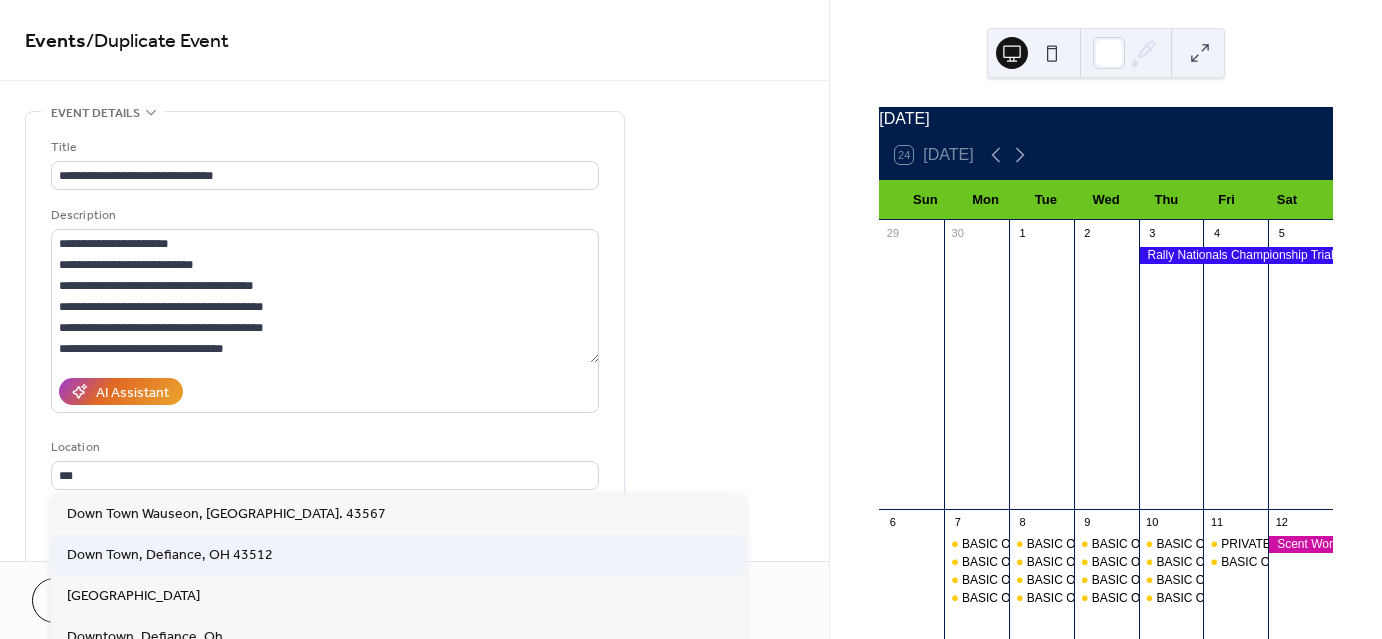 type on "**********" 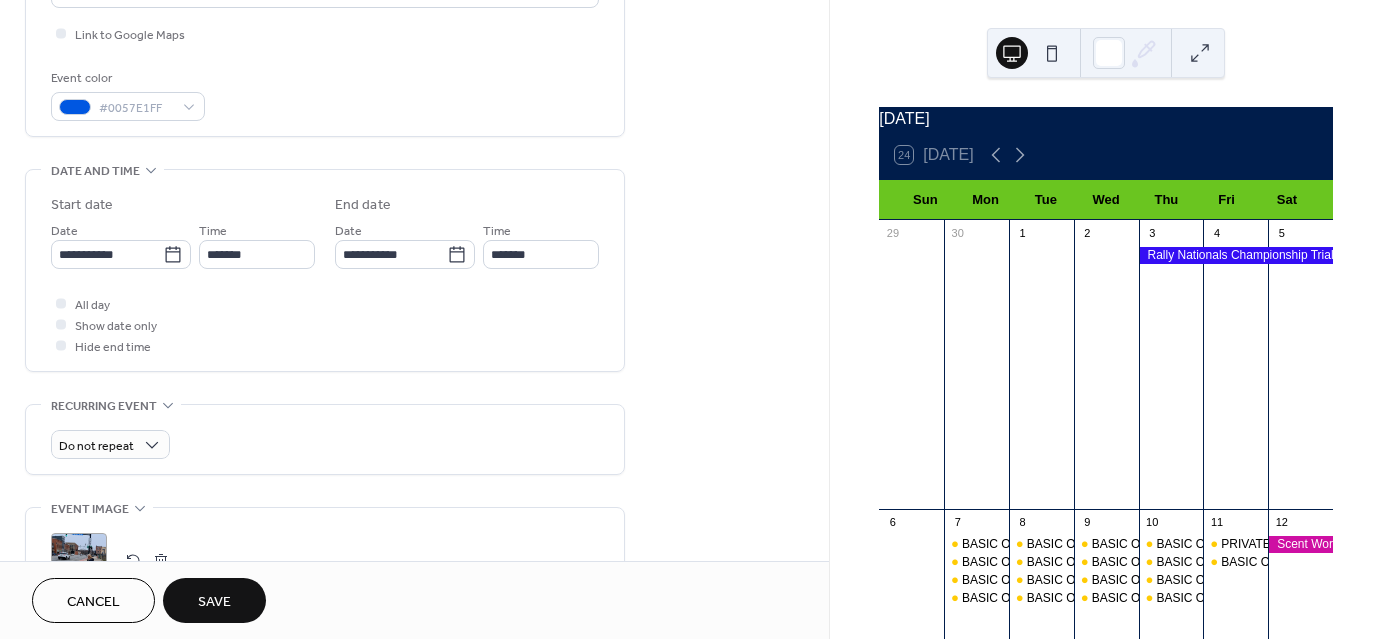 scroll, scrollTop: 491, scrollLeft: 0, axis: vertical 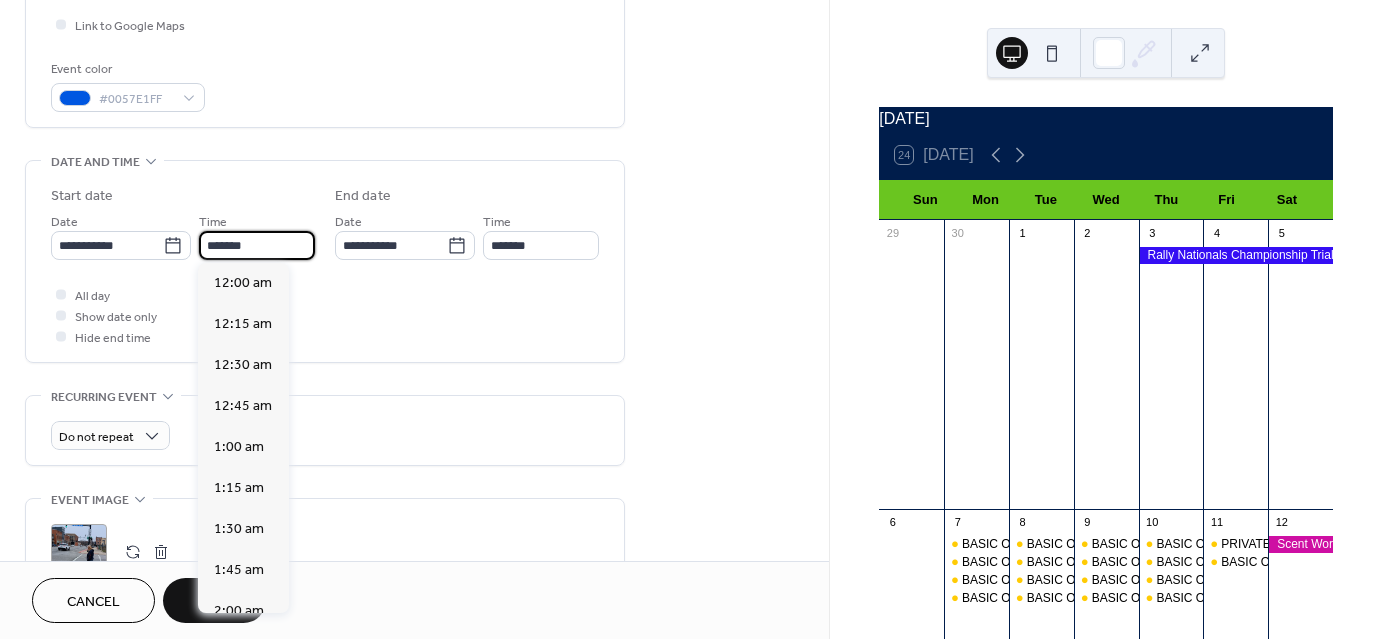 click on "*******" at bounding box center (257, 245) 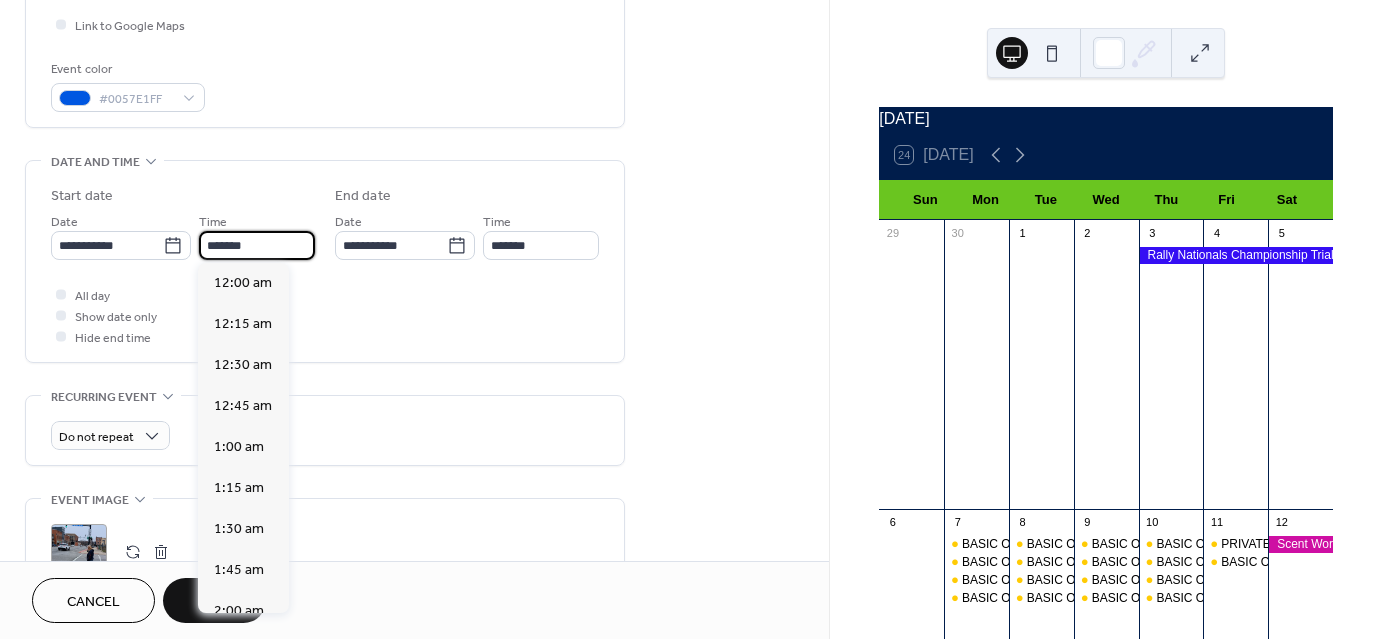 scroll, scrollTop: 2870, scrollLeft: 0, axis: vertical 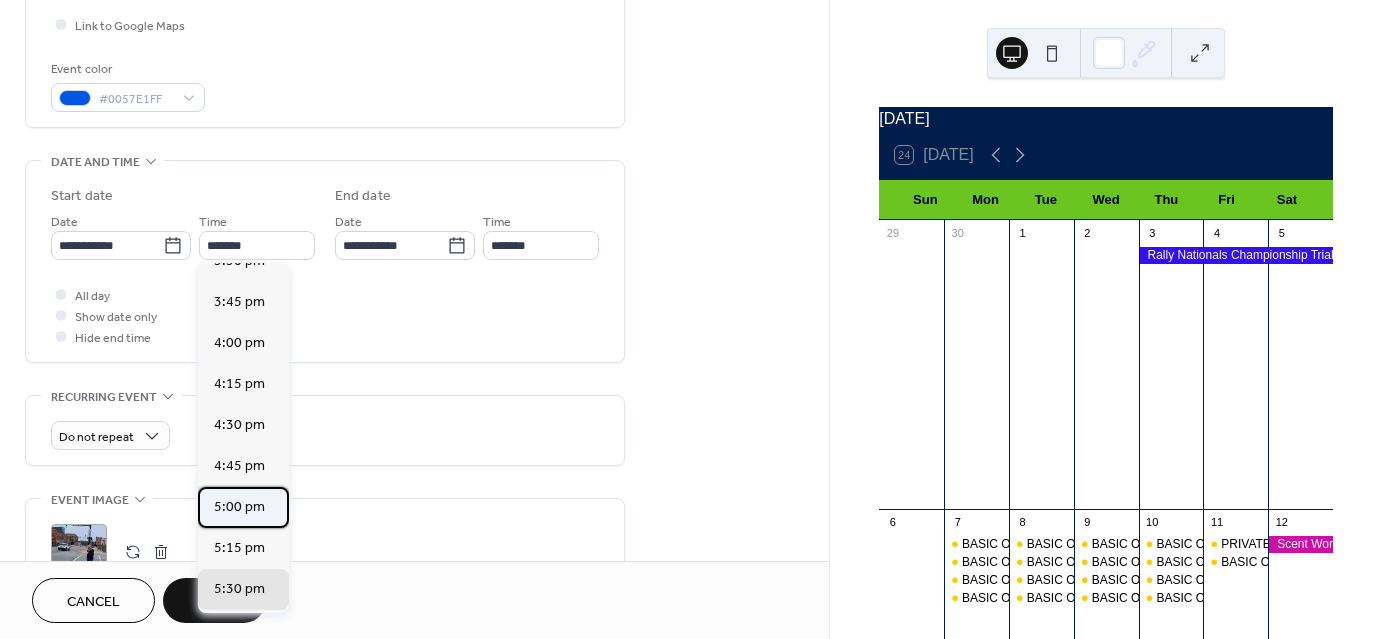click on "5:00 pm" at bounding box center [239, 507] 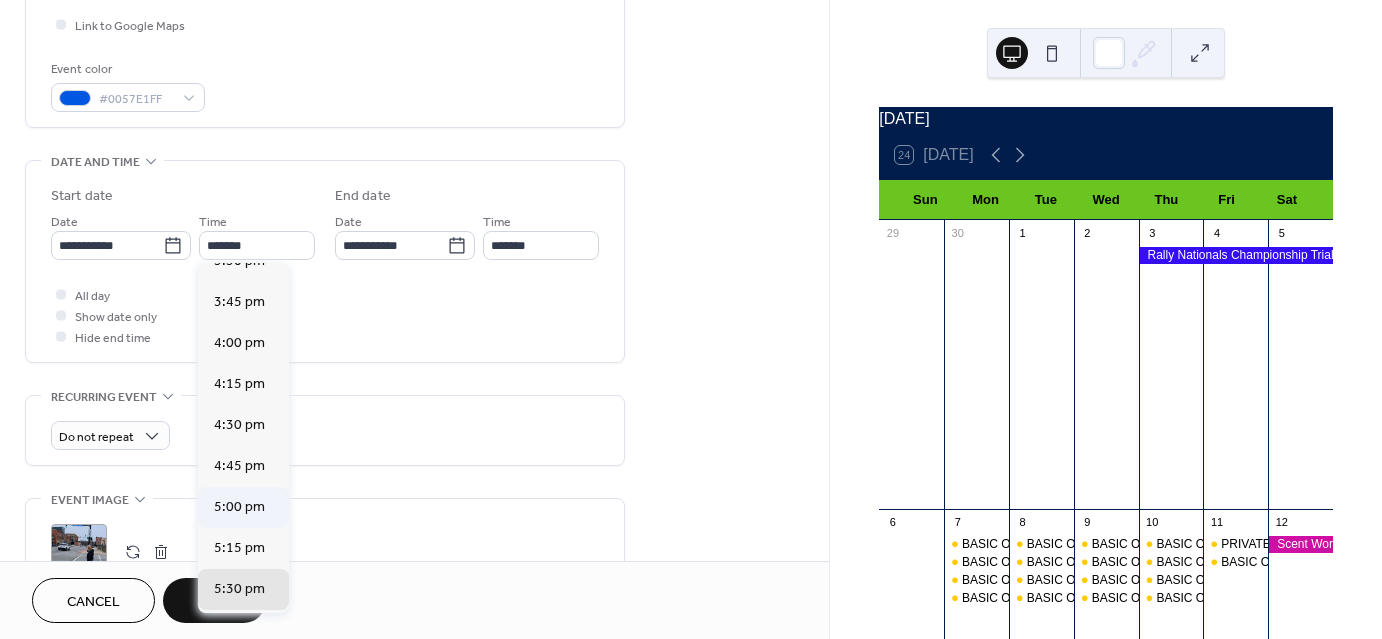 type on "*******" 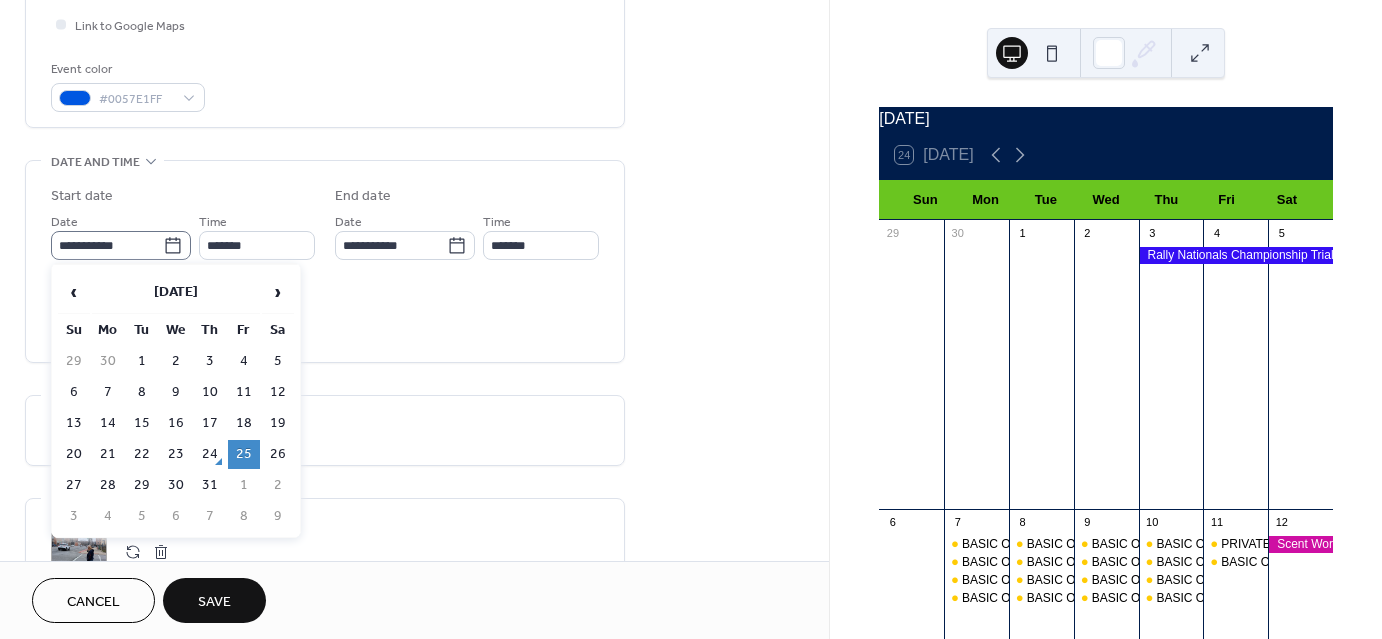 click 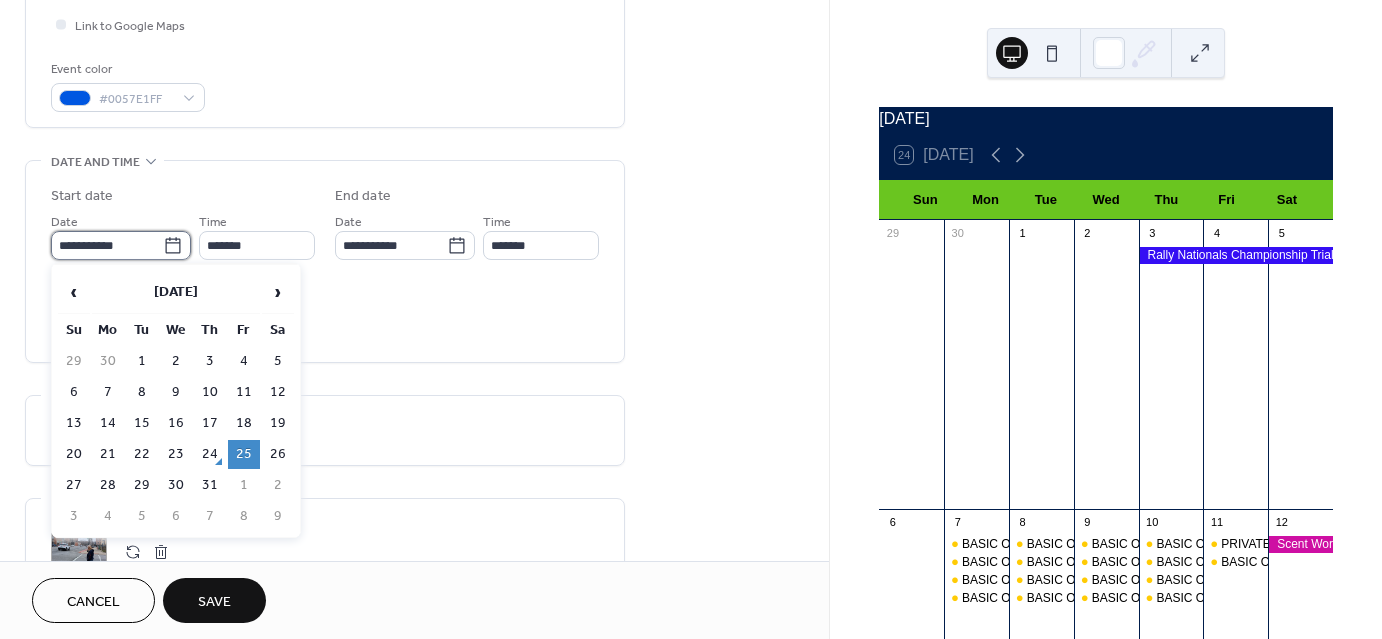 click on "**********" at bounding box center [107, 245] 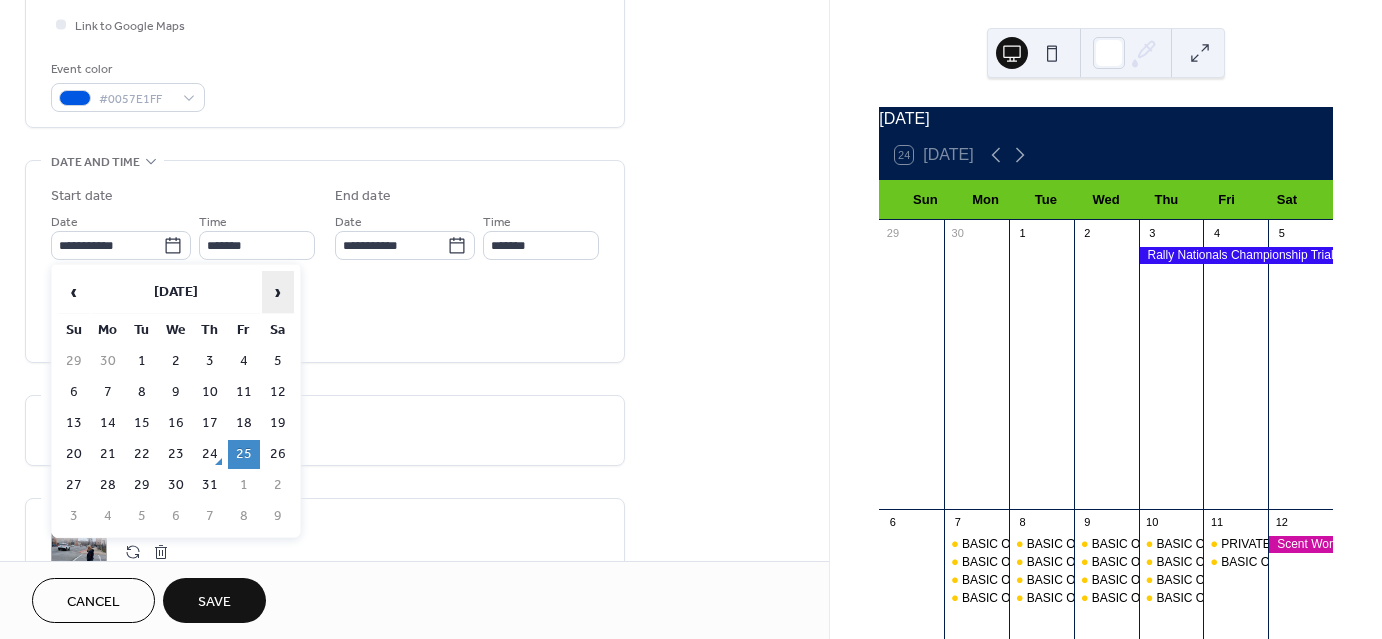 click on "›" at bounding box center [278, 292] 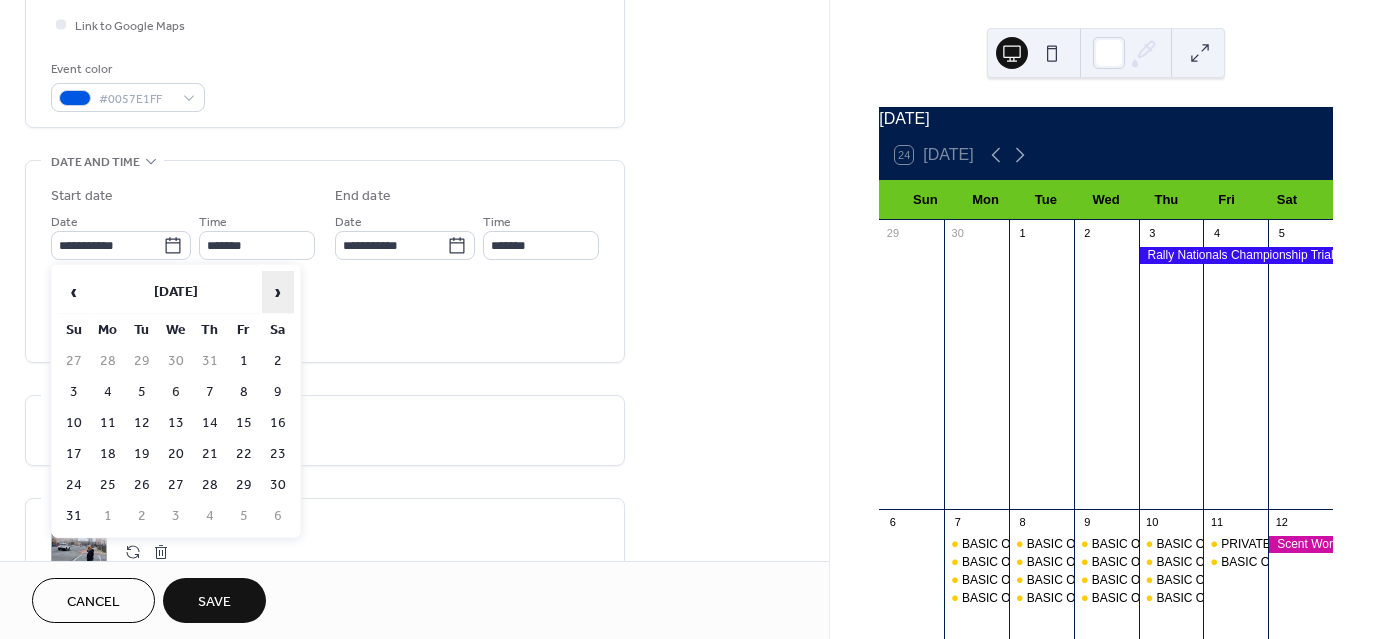 click on "›" at bounding box center (278, 292) 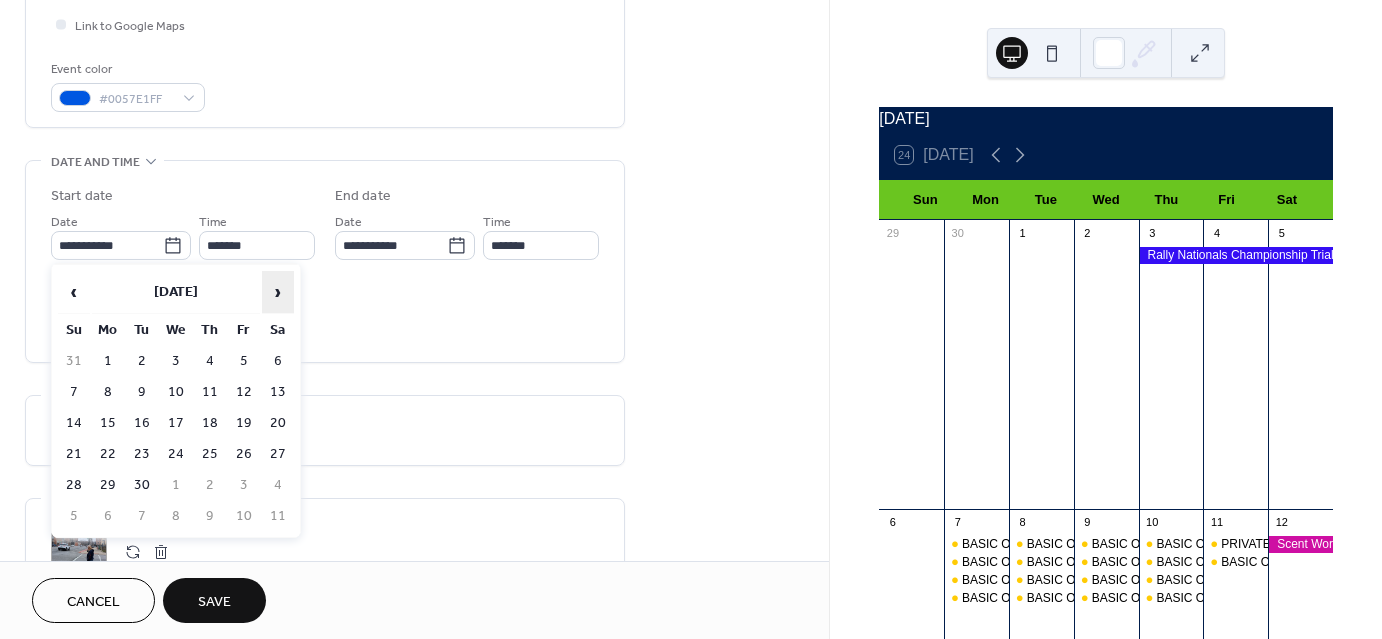 click on "›" at bounding box center [278, 292] 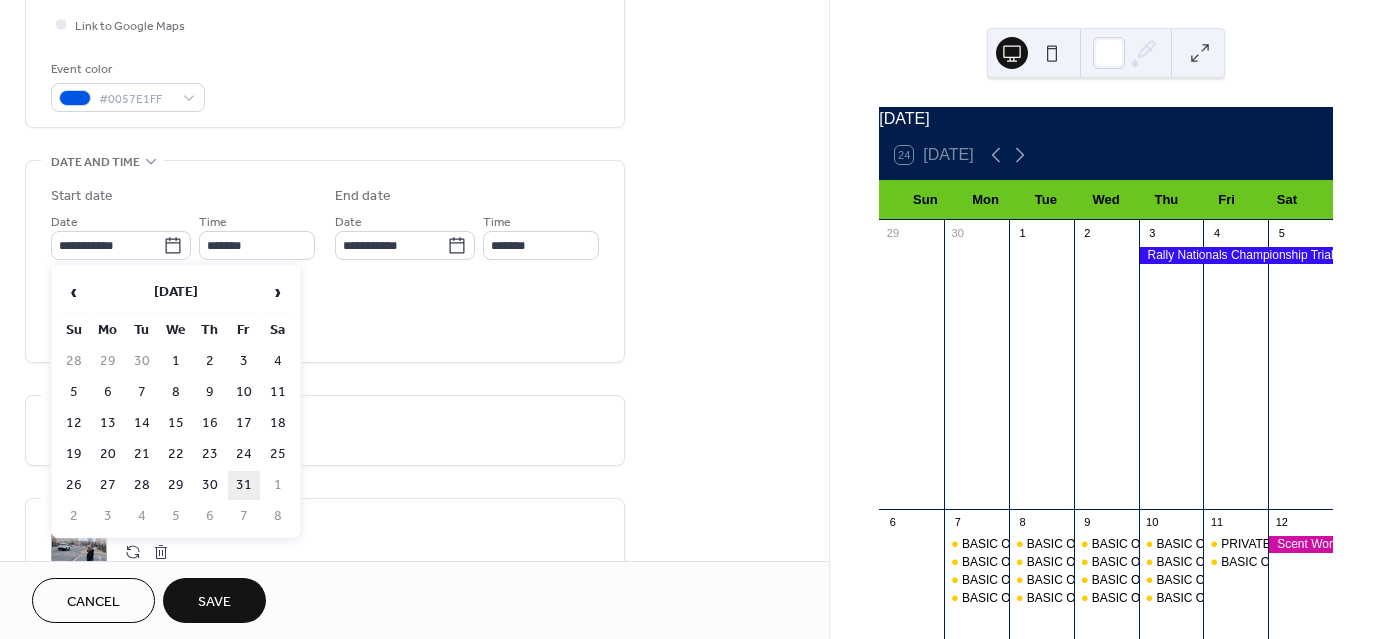 click on "31" at bounding box center [244, 485] 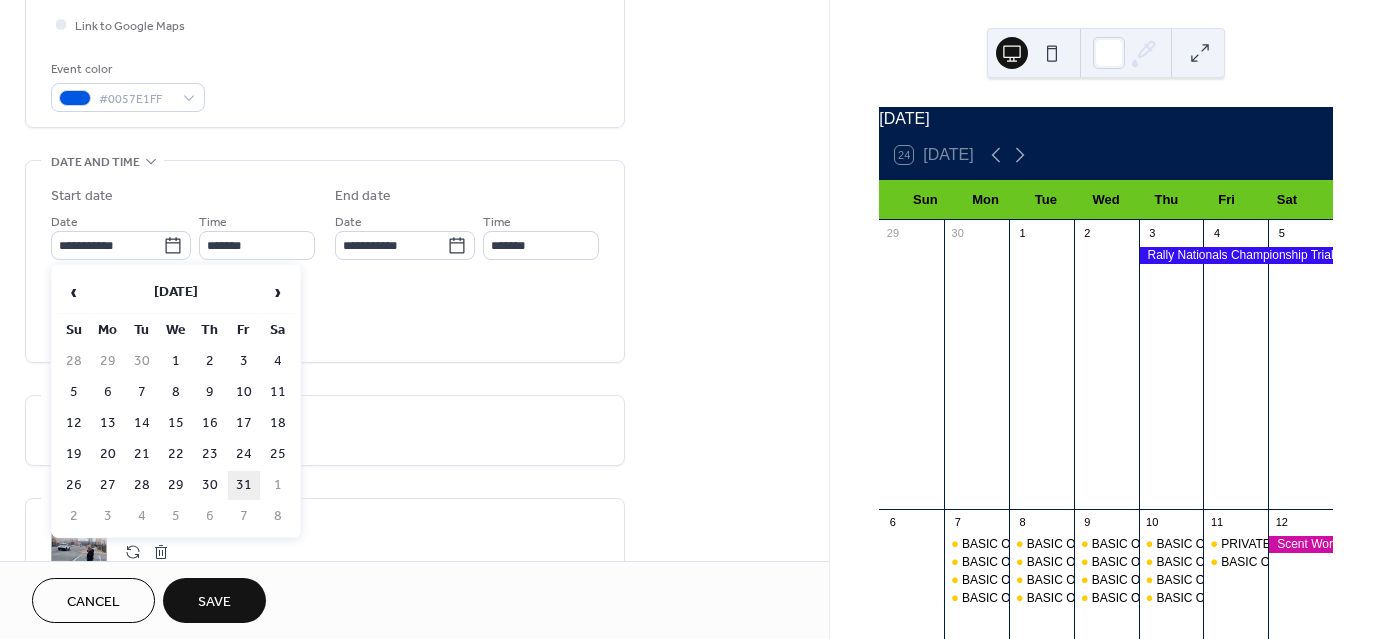 type on "**********" 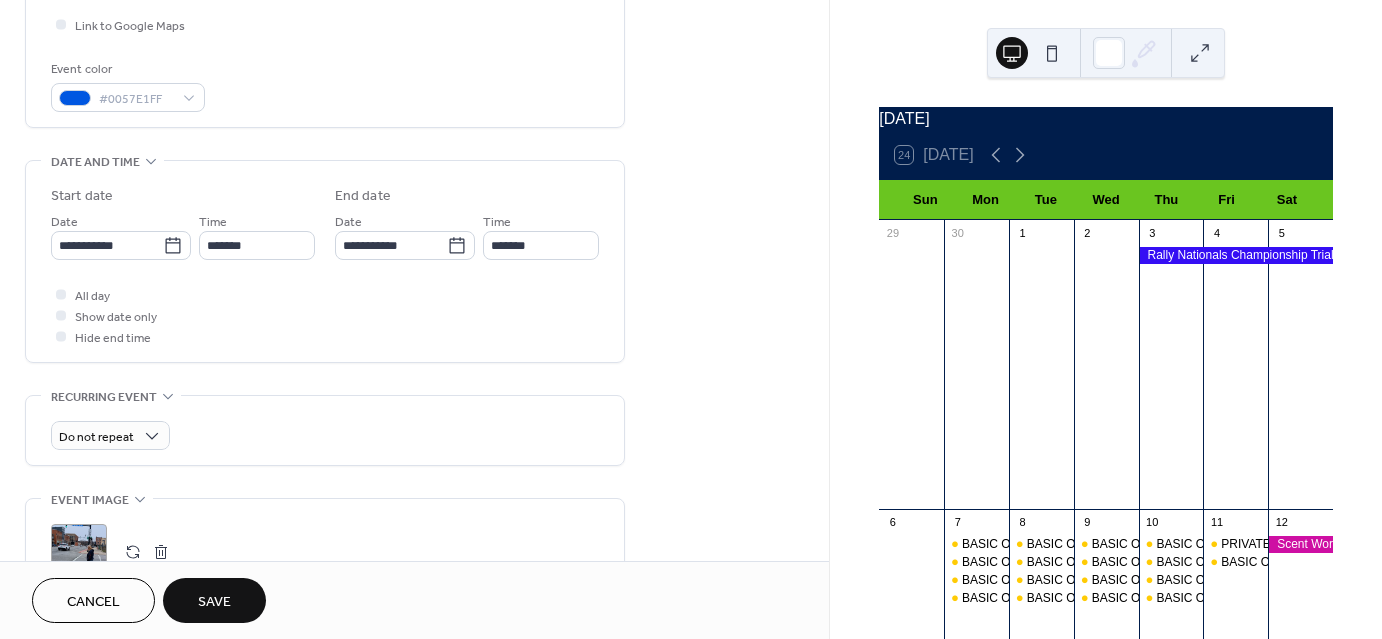 scroll, scrollTop: 983, scrollLeft: 0, axis: vertical 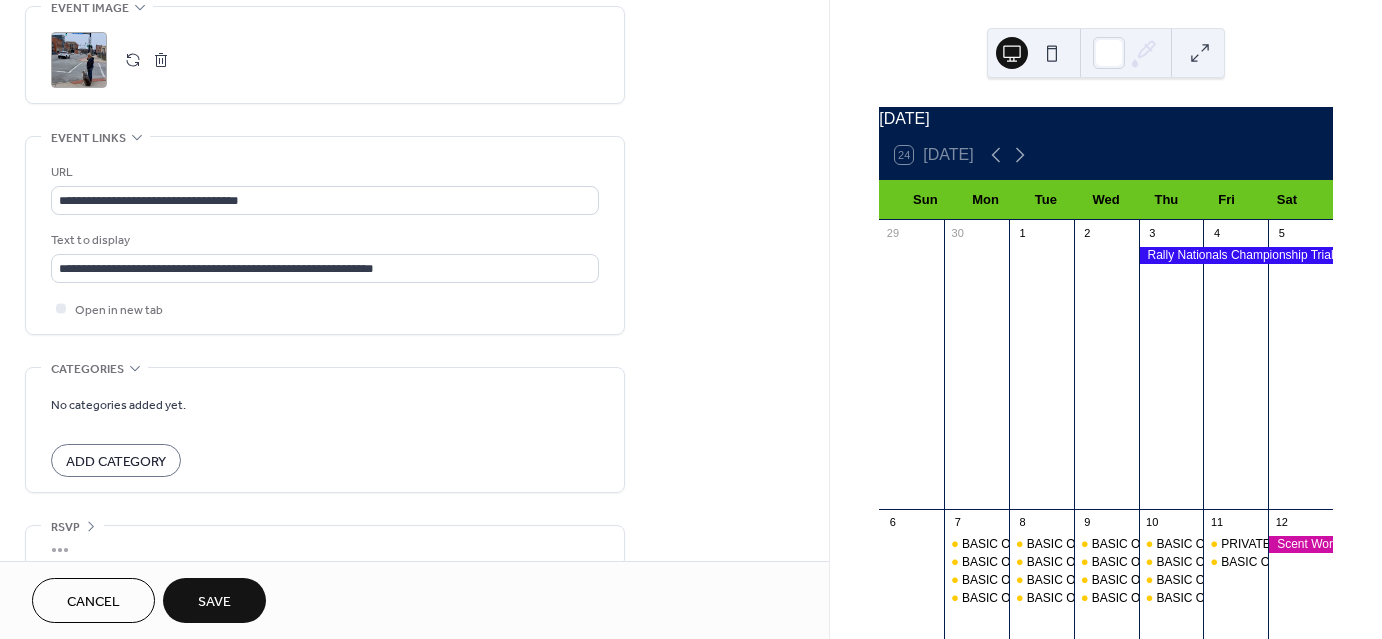 click on "Save" at bounding box center [214, 600] 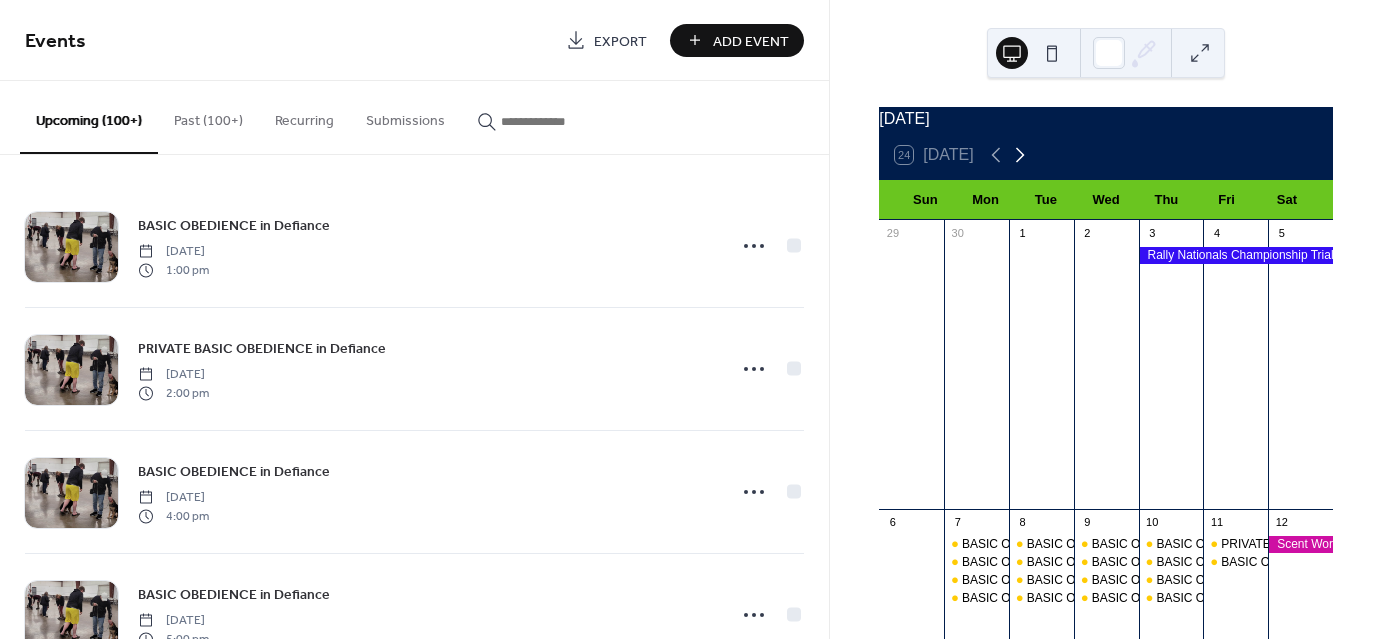 click 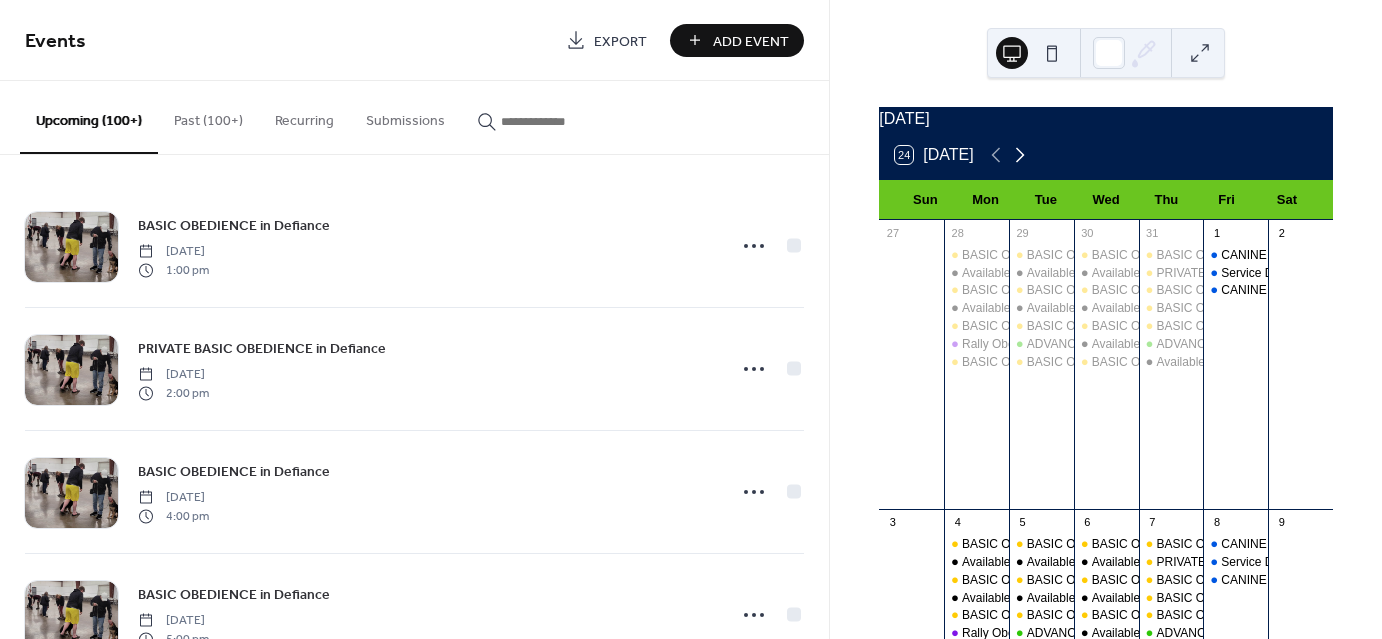 click 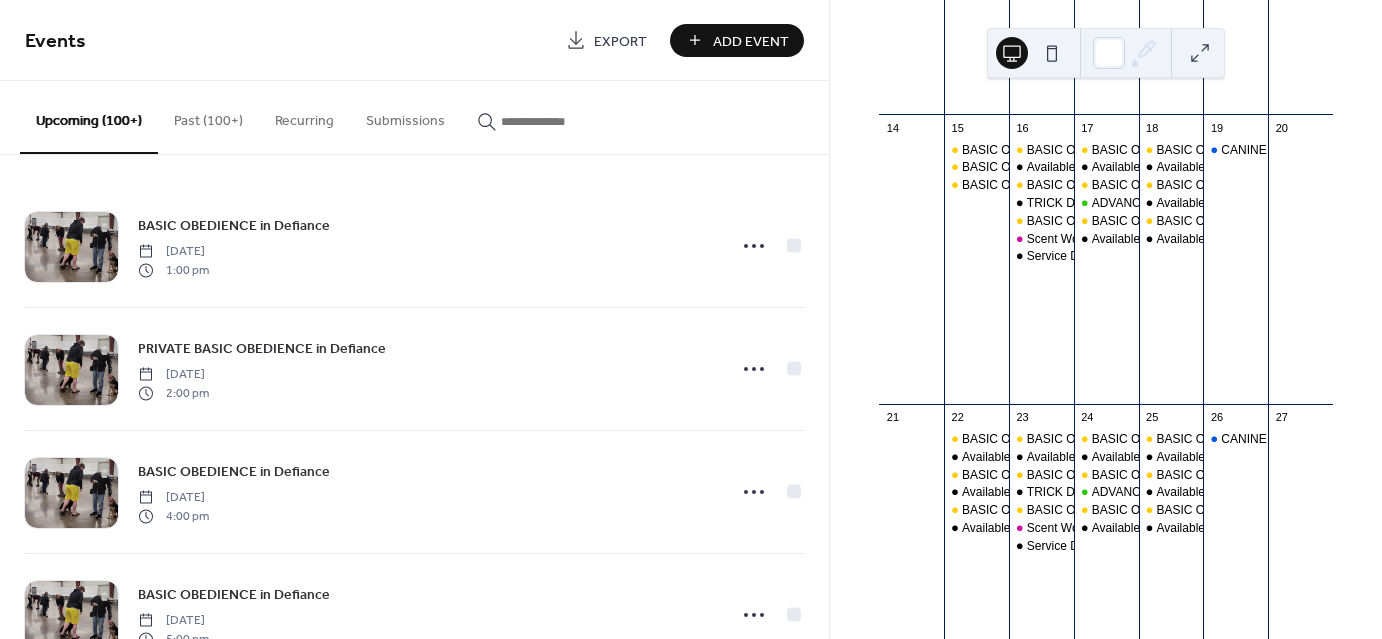 scroll, scrollTop: 688, scrollLeft: 0, axis: vertical 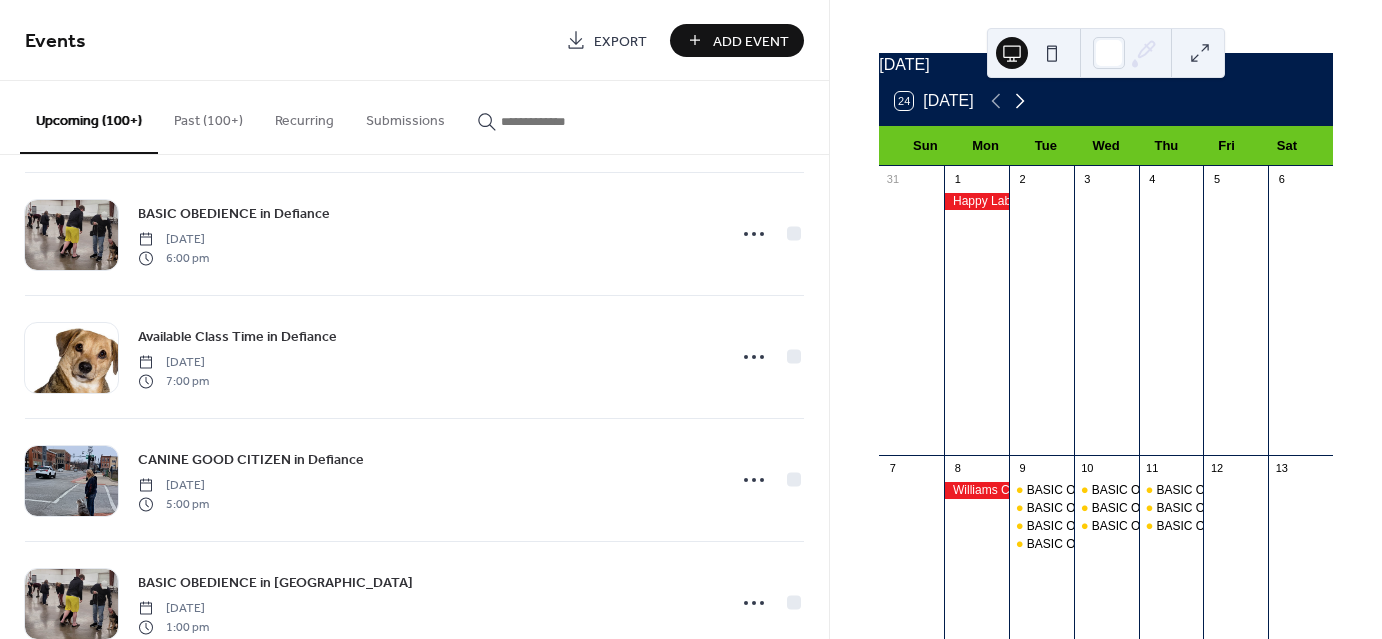 click 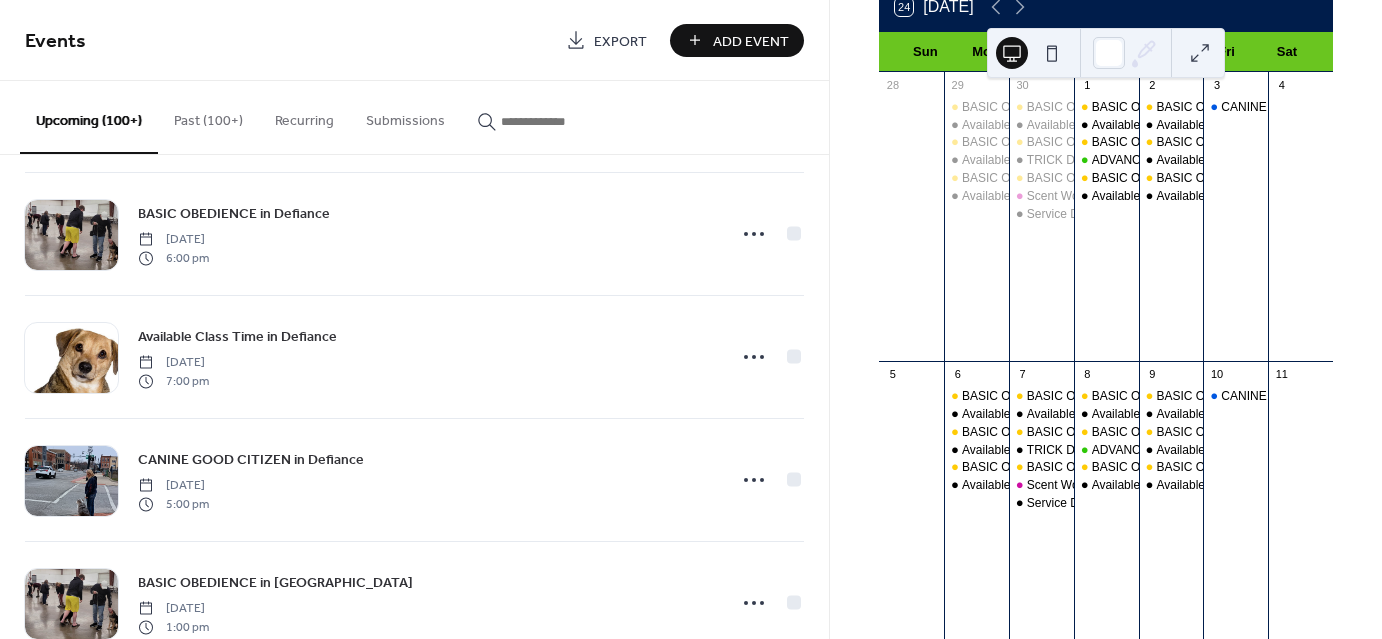 scroll, scrollTop: 150, scrollLeft: 0, axis: vertical 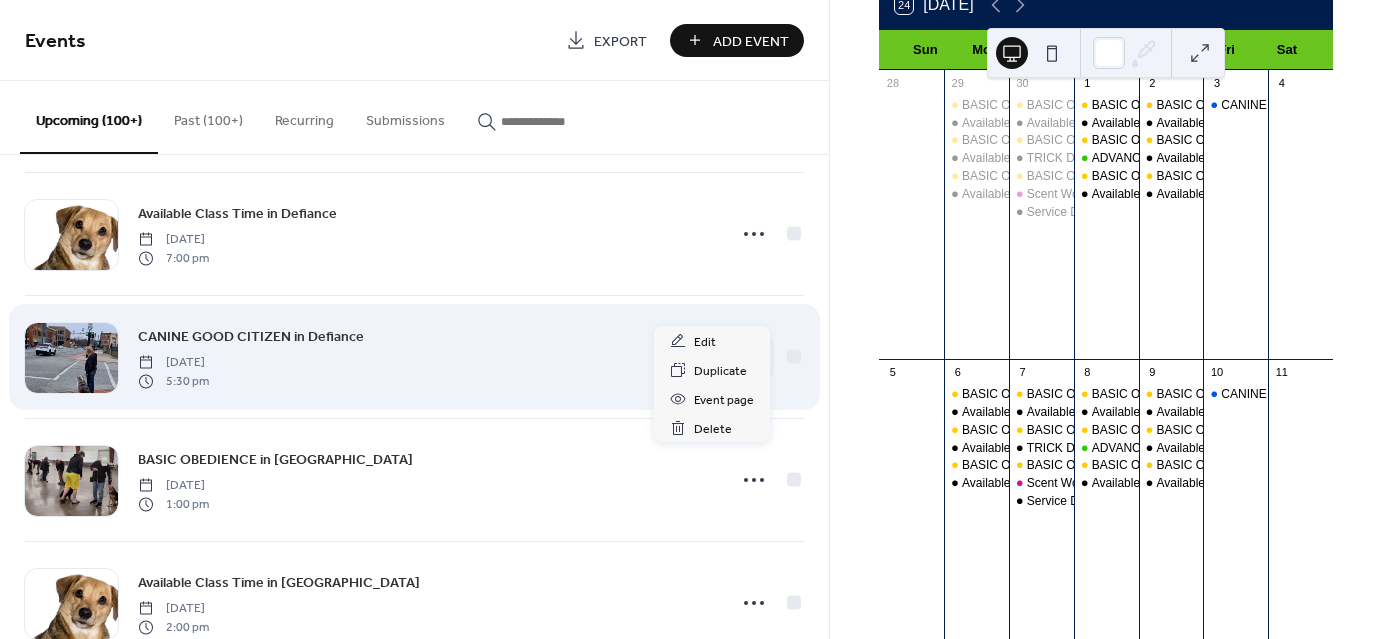 click 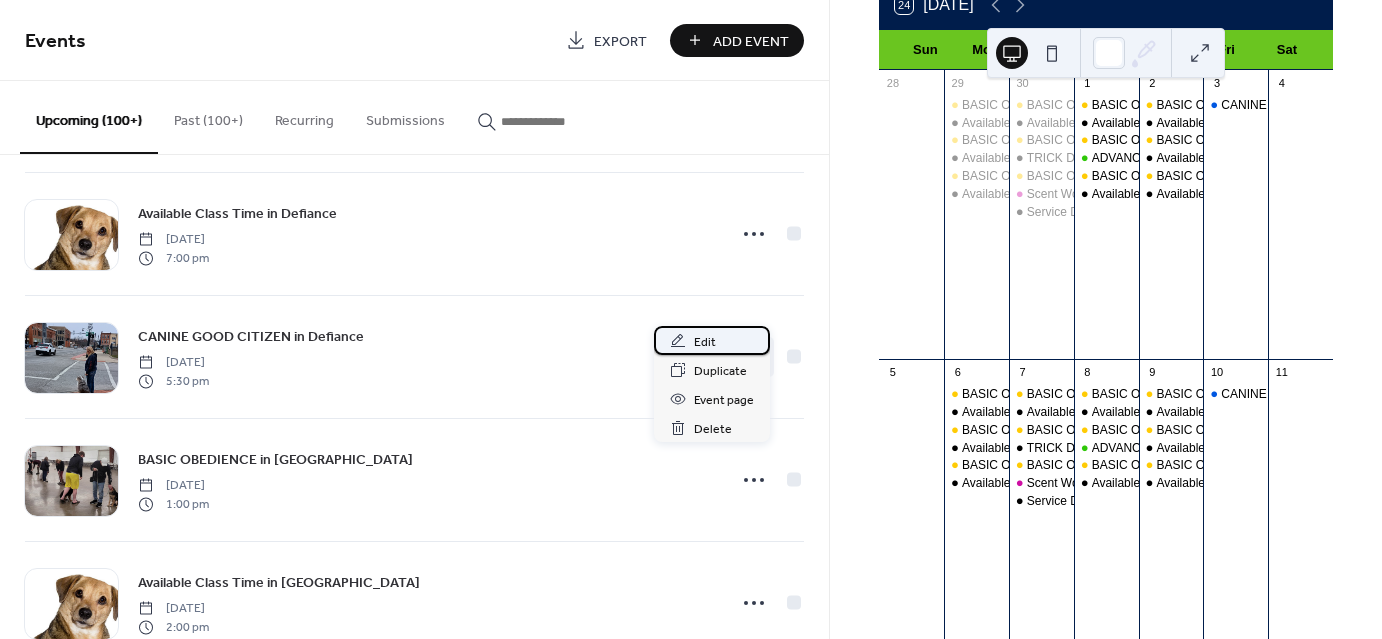 click on "Edit" at bounding box center [712, 340] 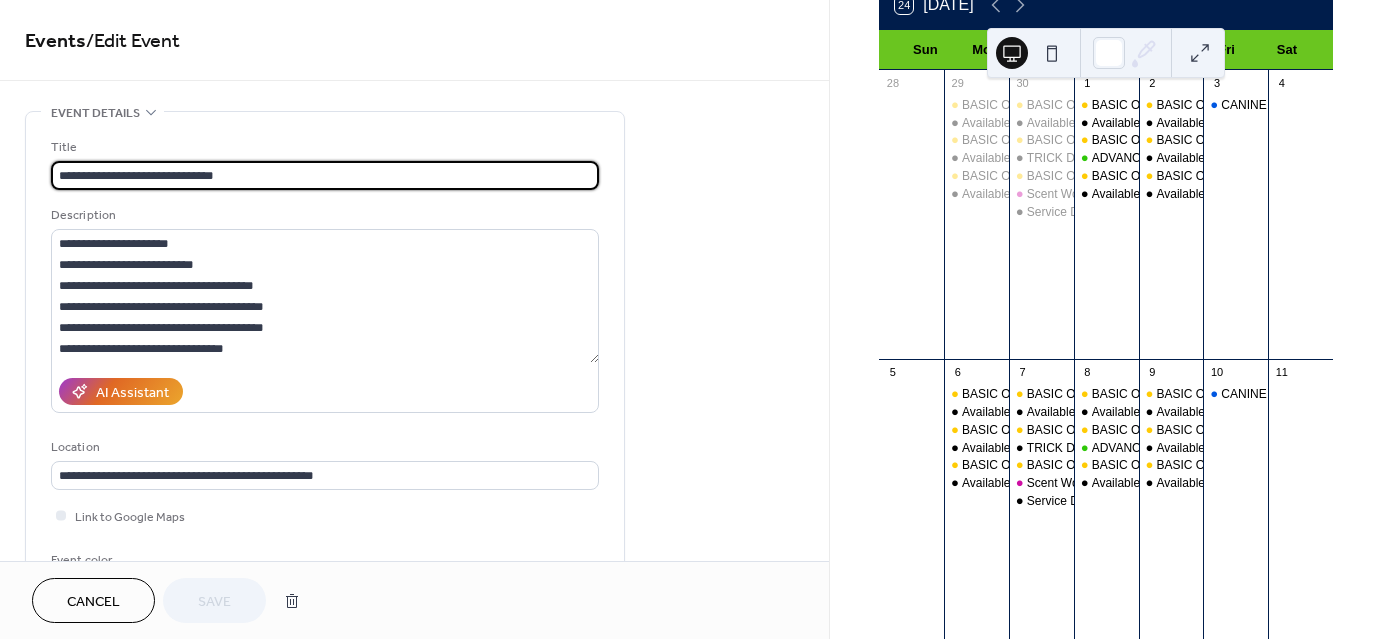 scroll, scrollTop: 491, scrollLeft: 0, axis: vertical 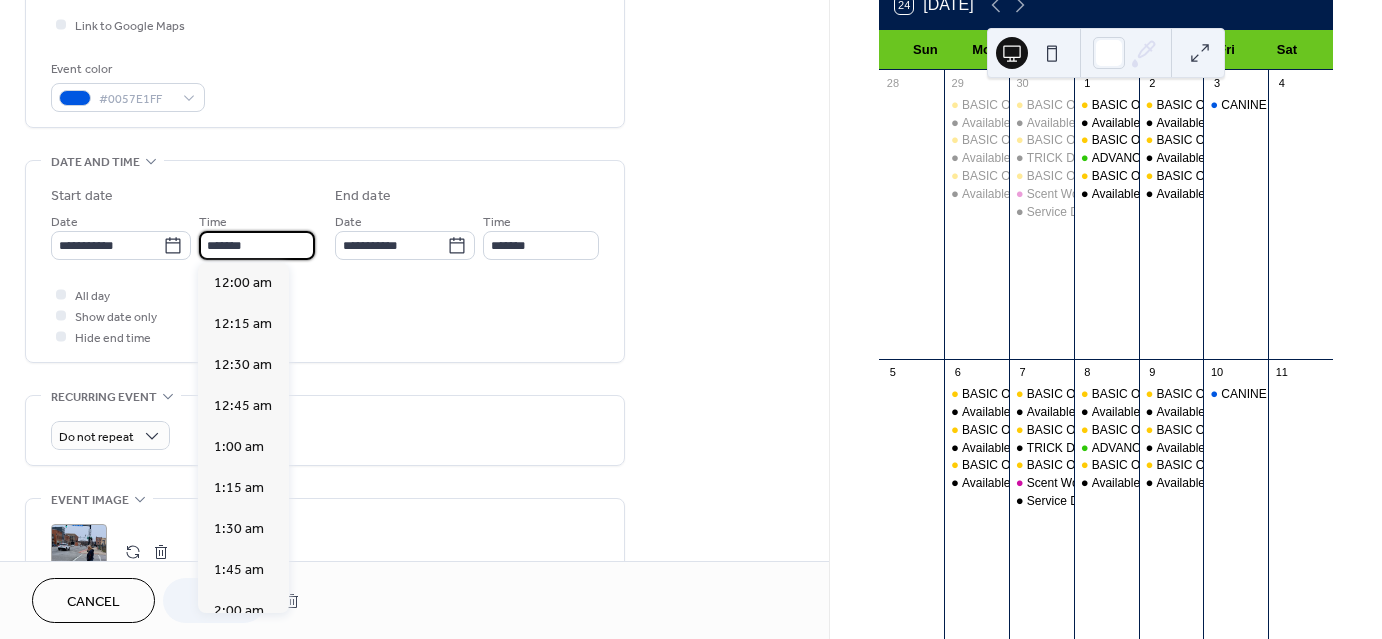 click on "*******" at bounding box center (257, 245) 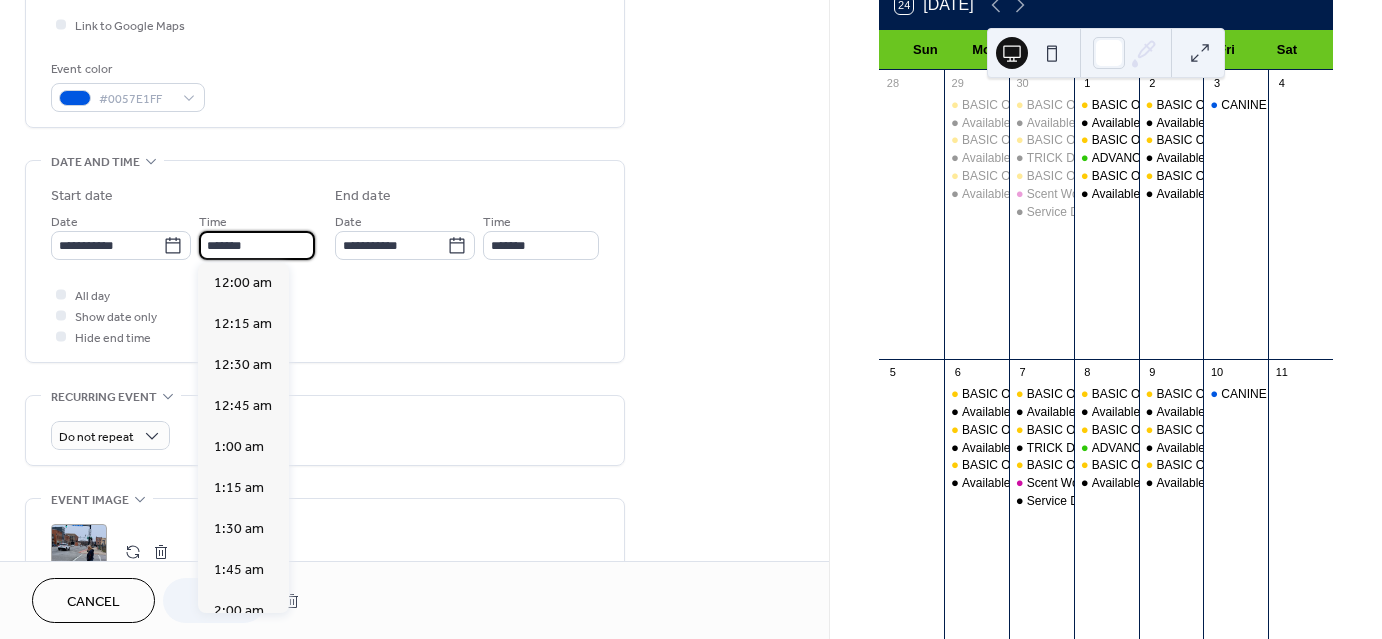 scroll, scrollTop: 2870, scrollLeft: 0, axis: vertical 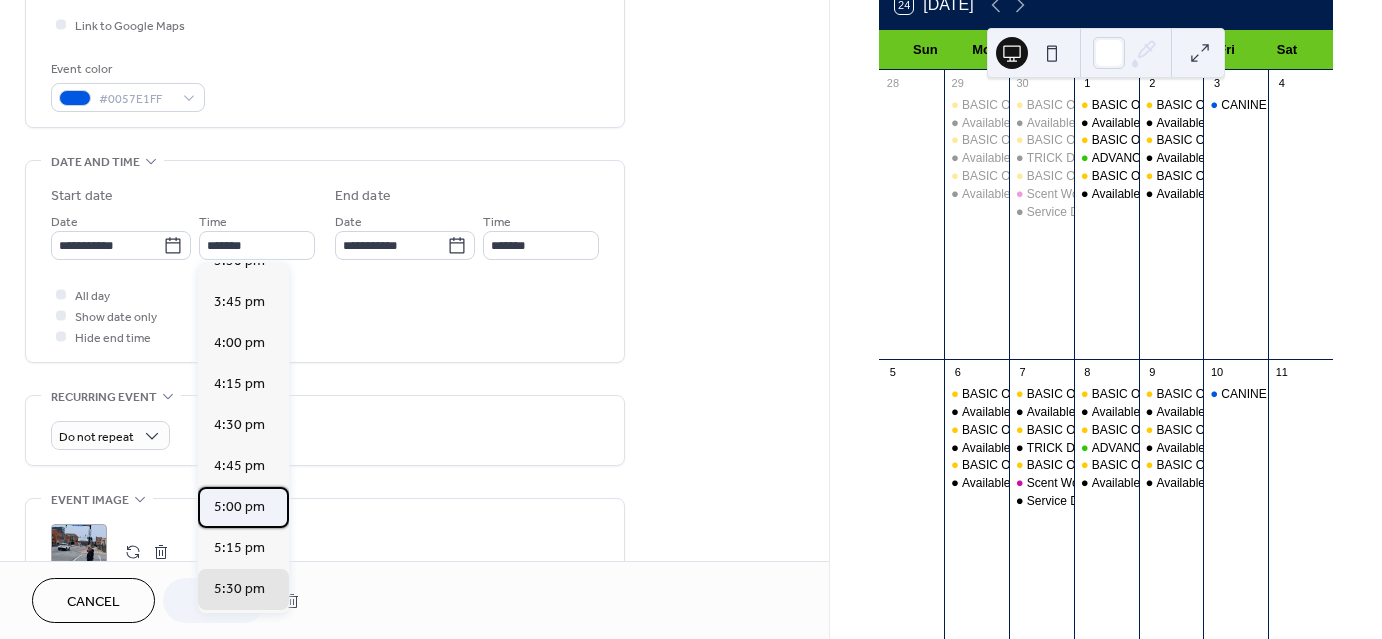 click on "5:00 pm" at bounding box center [243, 507] 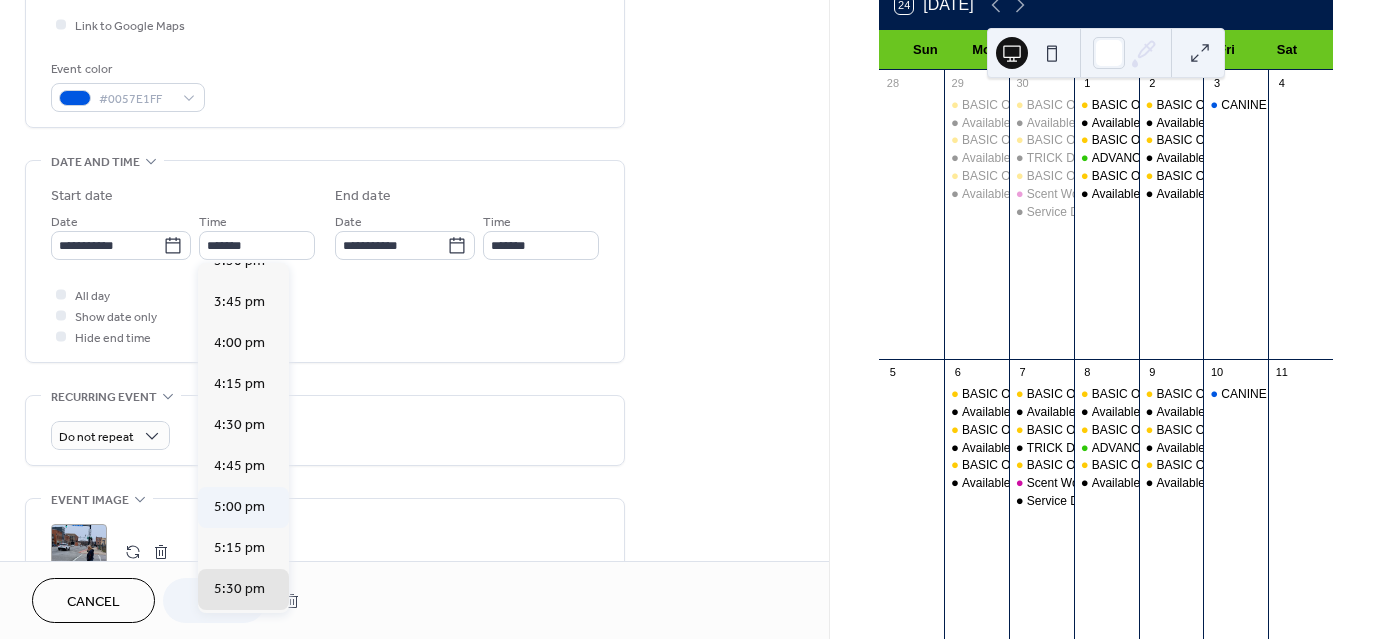 type on "*******" 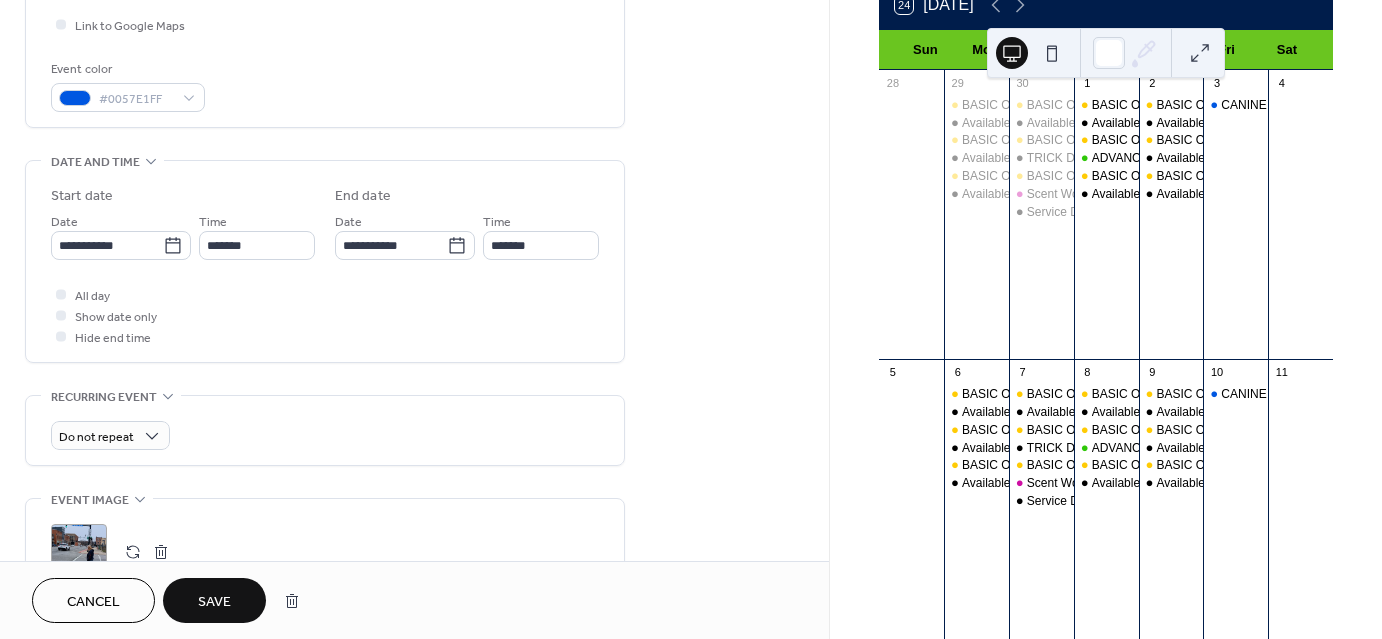 click on "Save" at bounding box center [214, 600] 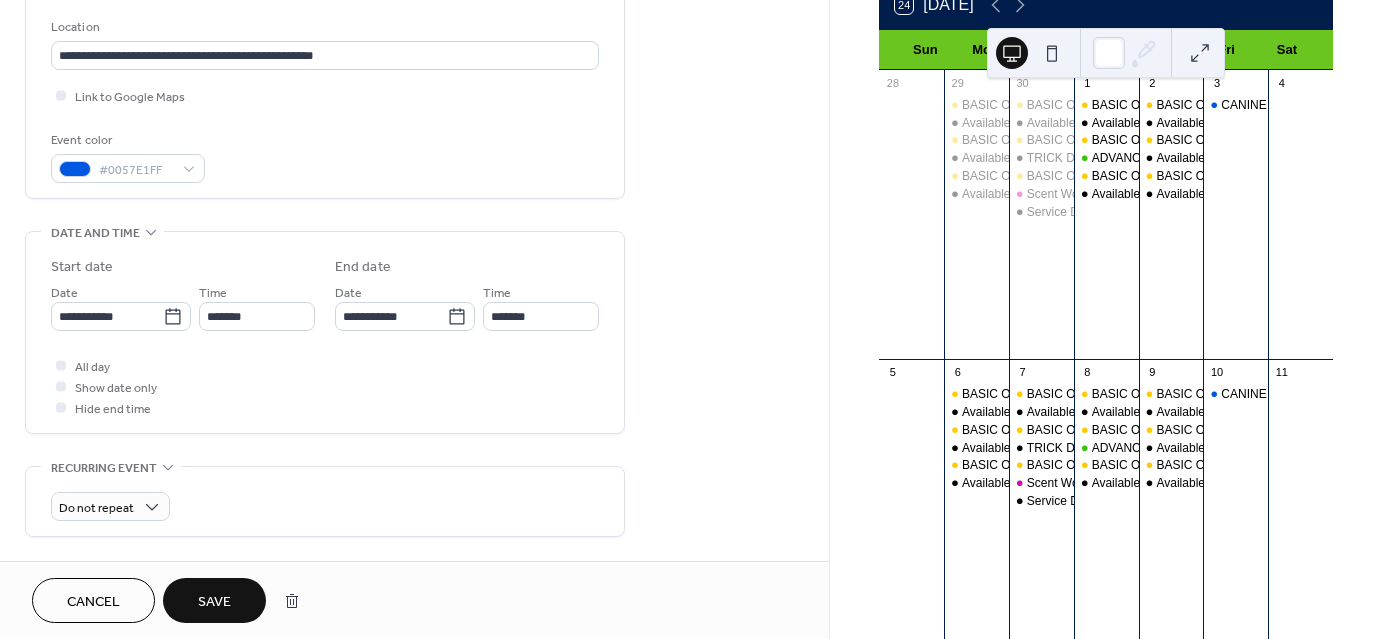 scroll, scrollTop: 561, scrollLeft: 0, axis: vertical 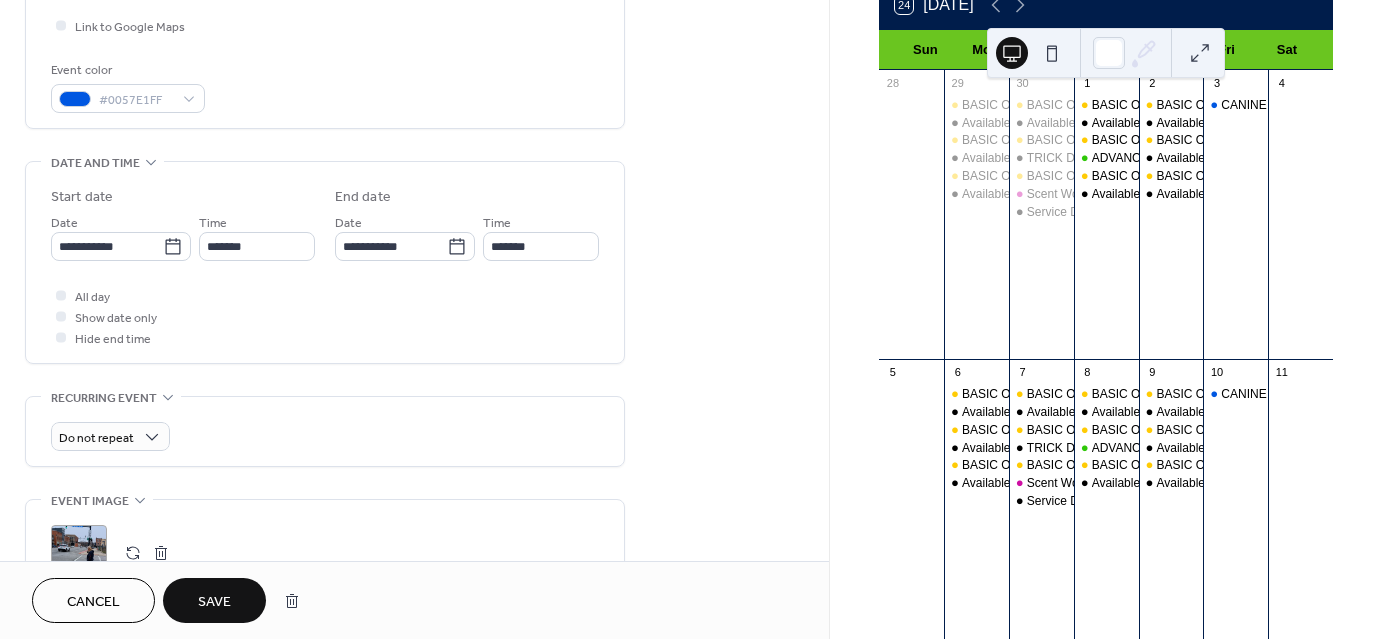 click on "Save" at bounding box center (214, 600) 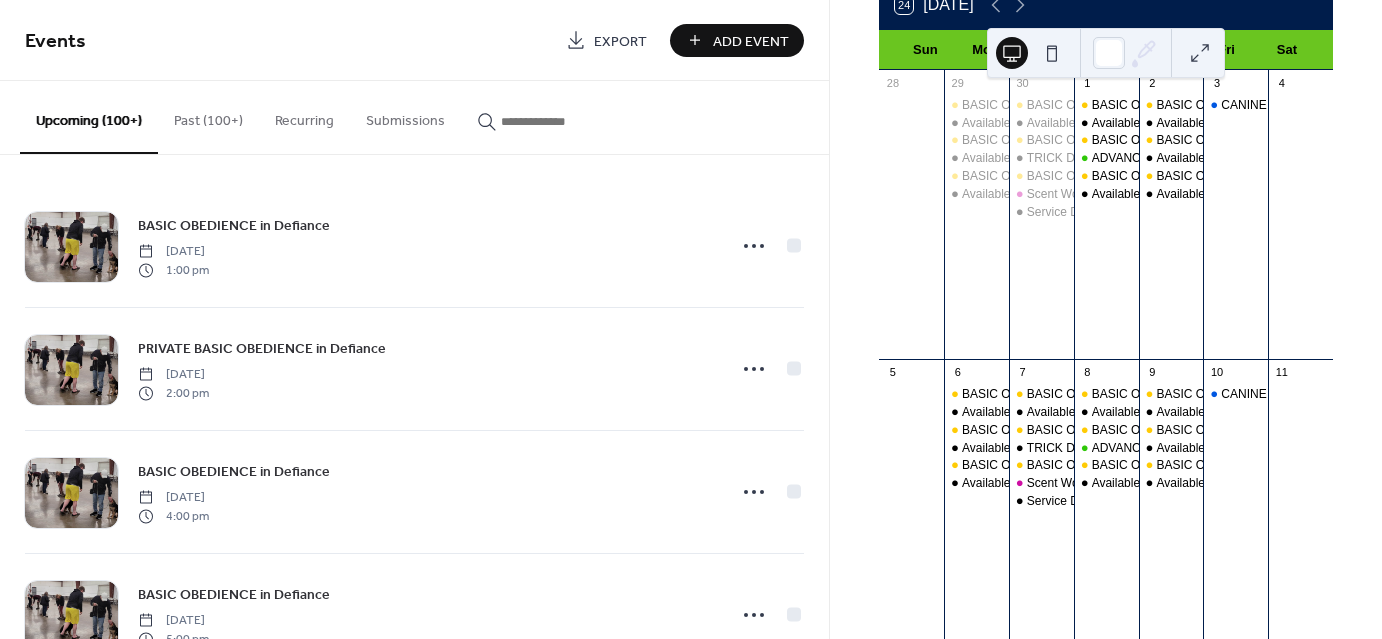 click on "[DATE] 24 [DATE] Sun Mon Tue Wed Thu Fri Sat 28 29 BASIC OBEDIENCE in [GEOGRAPHIC_DATA] Available Class Time  in [GEOGRAPHIC_DATA] BASIC OBEDIENCE in [GEOGRAPHIC_DATA] Available Class Time  in [GEOGRAPHIC_DATA] BASIC OBEDIENCE in [GEOGRAPHIC_DATA] Available Class Time  in [GEOGRAPHIC_DATA] 30 BASIC OBEDIENCE in Van [PERSON_NAME] Available Class Time  in Van [PERSON_NAME] BASIC OBEDIENCE in [GEOGRAPHIC_DATA] TRICK DOG in Van [PERSON_NAME] BASIC OBEDIENCE in Van [PERSON_NAME] Scent Work in Van [PERSON_NAME] Service Dog Skills Class in Van [PERSON_NAME] 1 BASIC OBEDIENCE in Wauseon Available Class Time  in Wauseon BASIC OBEDIENCE in Wauseon ADVANCED FUNDAMENTALS in Wauseon BASIC OBEDIENCE in Wauseon Available Class Time  in Wauseon 2 BASIC OBEDIENCE in Defiance Available Class Time  in Defiance BASIC OBEDIENCE in Defiance Available Class Time  in Defiance BASIC OBEDIENCE in Defiance Available Class Time  in Defiance 3 CANINE GOOD CITIZEN in Defiance 4 5 6 BASIC OBEDIENCE in [GEOGRAPHIC_DATA] Available Class Time  in [GEOGRAPHIC_DATA] BASIC OBEDIENCE in [GEOGRAPHIC_DATA] Available Class Time  in [GEOGRAPHIC_DATA] 7 TRICK DOG in Van [PERSON_NAME]" at bounding box center (1106, 319) 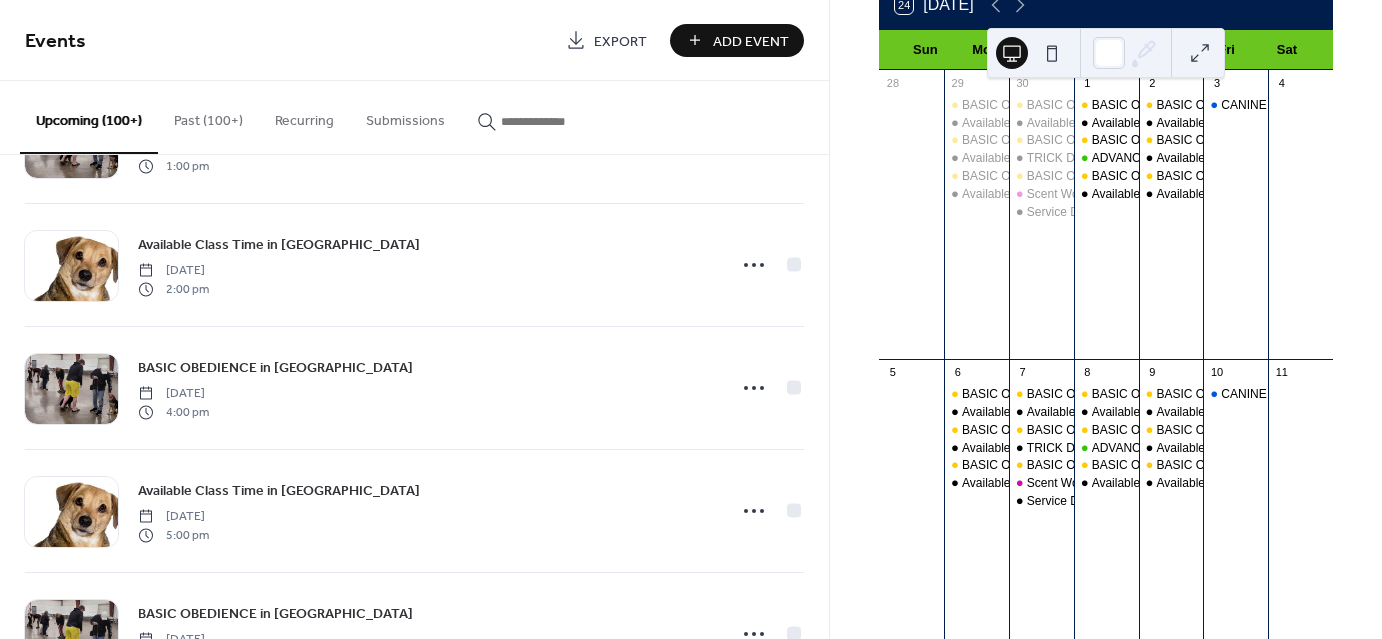 scroll, scrollTop: 3258, scrollLeft: 0, axis: vertical 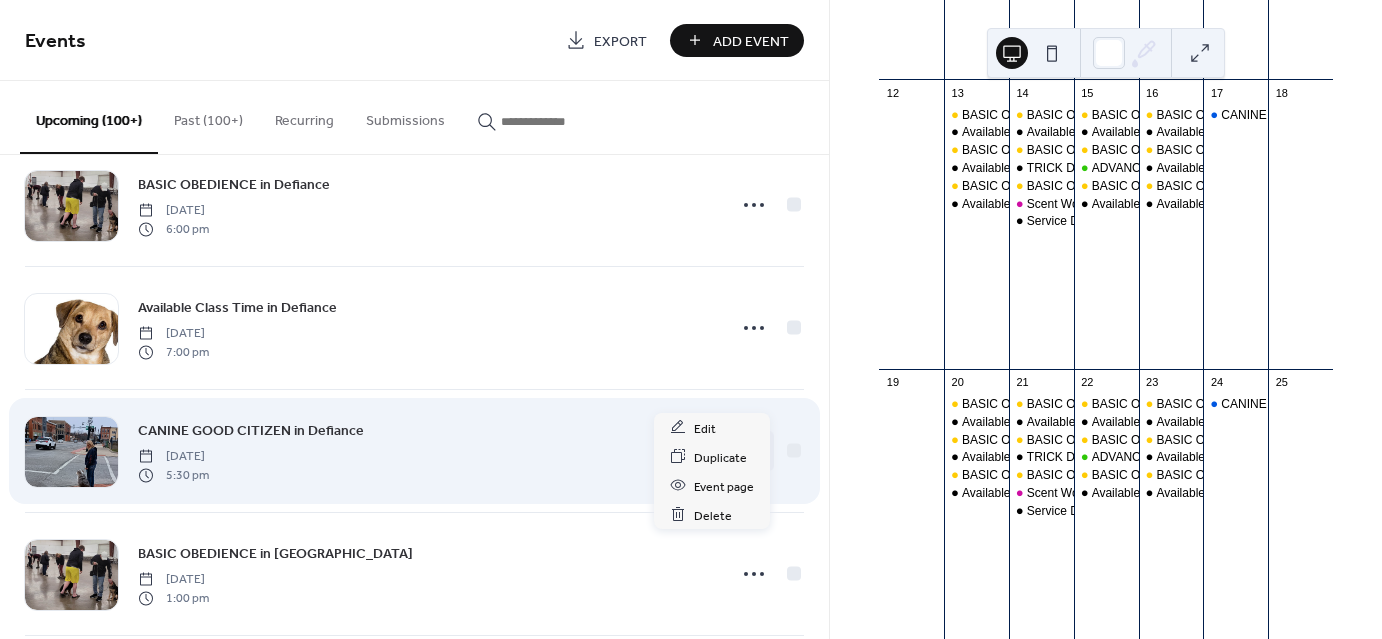 click 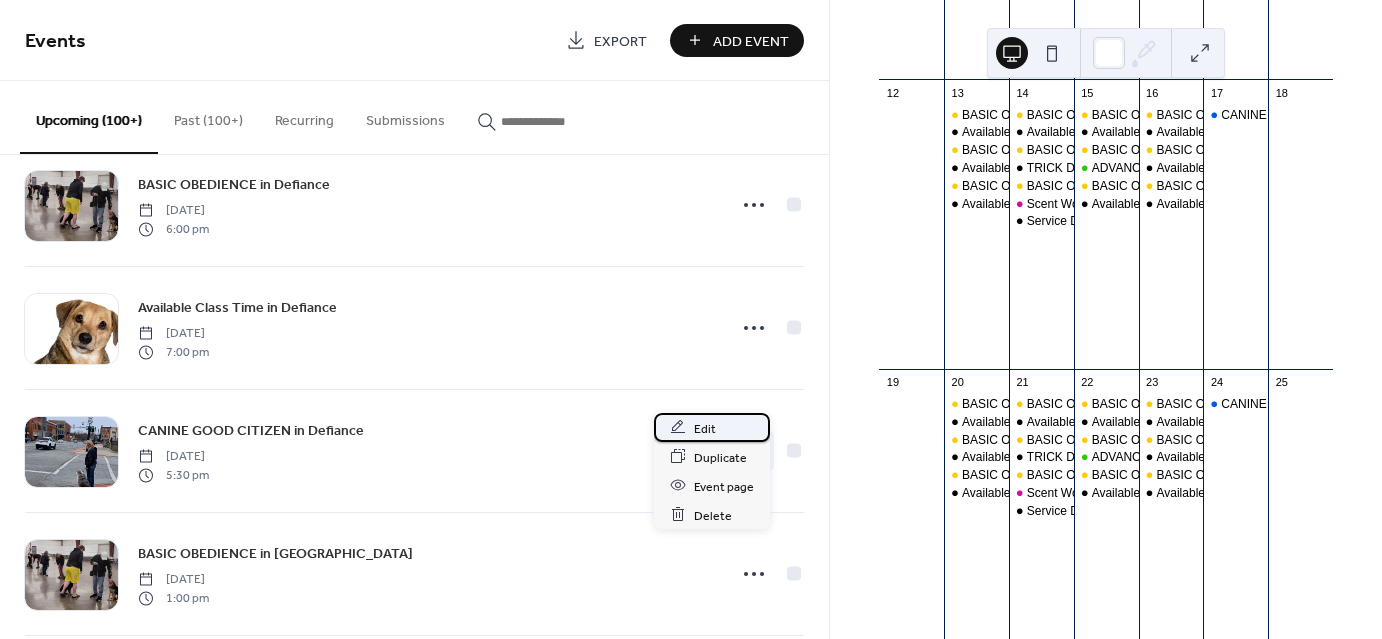 click on "Edit" at bounding box center [705, 428] 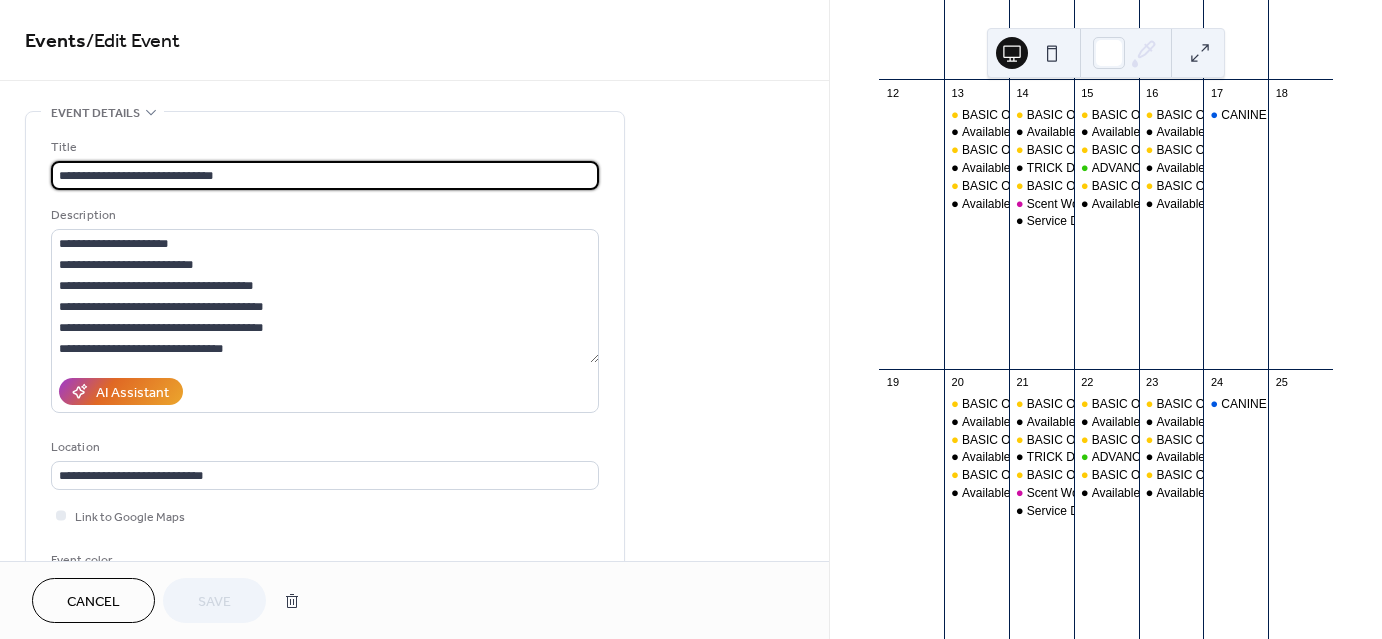 scroll, scrollTop: 491, scrollLeft: 0, axis: vertical 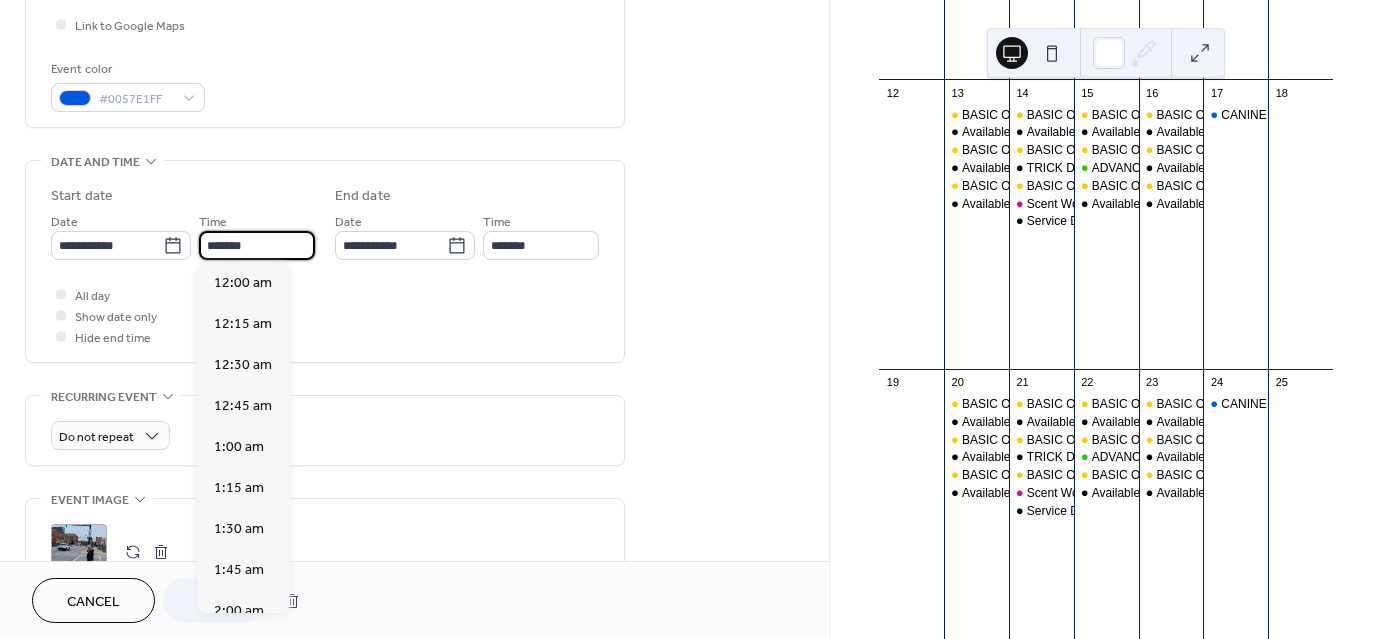 click on "*******" at bounding box center (257, 245) 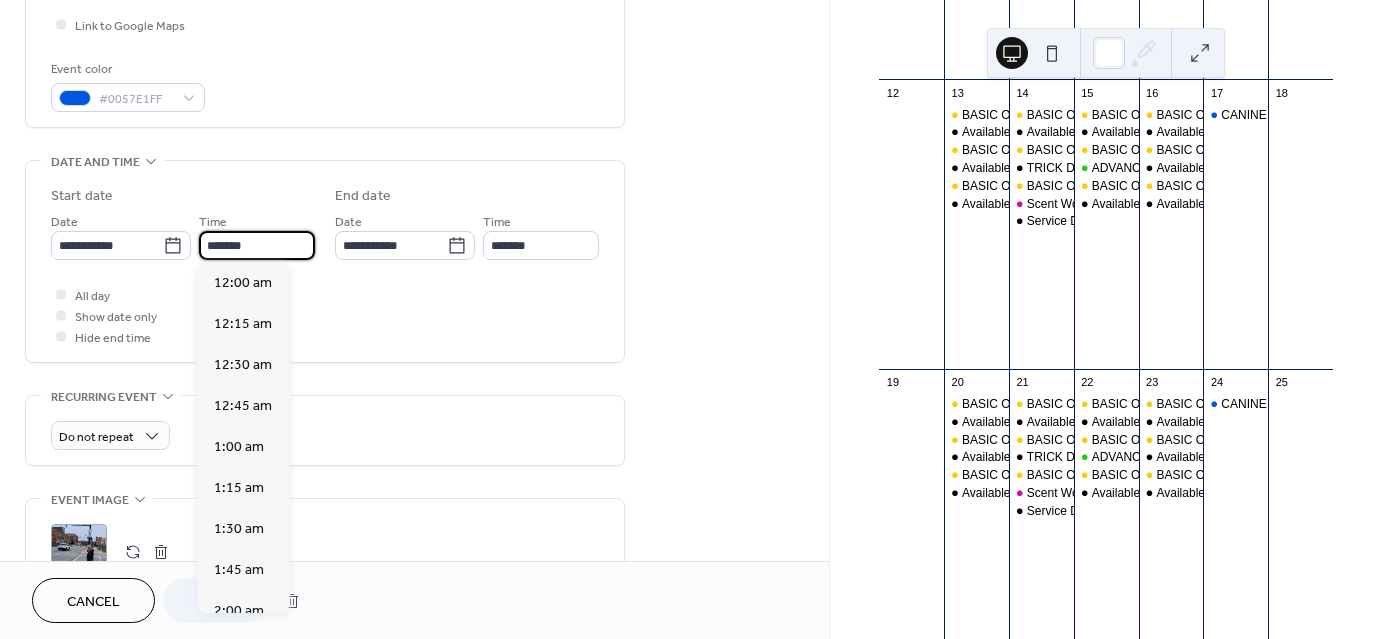 scroll, scrollTop: 2870, scrollLeft: 0, axis: vertical 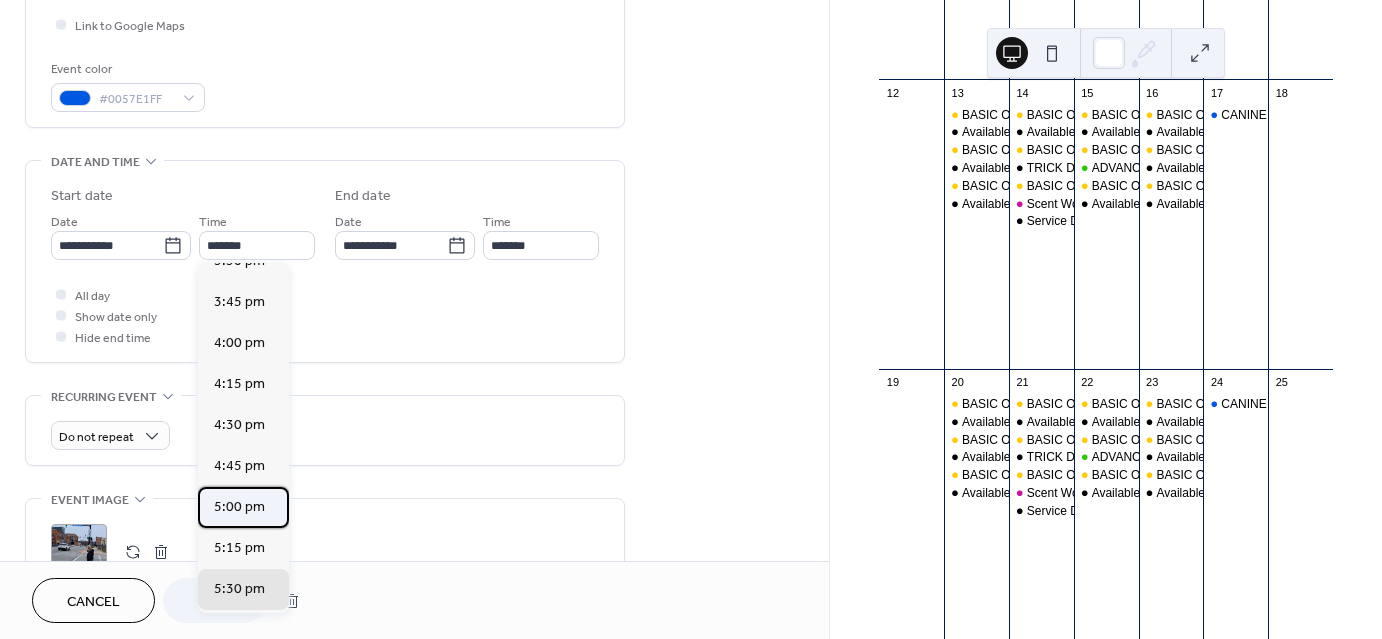 click on "5:00 pm" at bounding box center (239, 507) 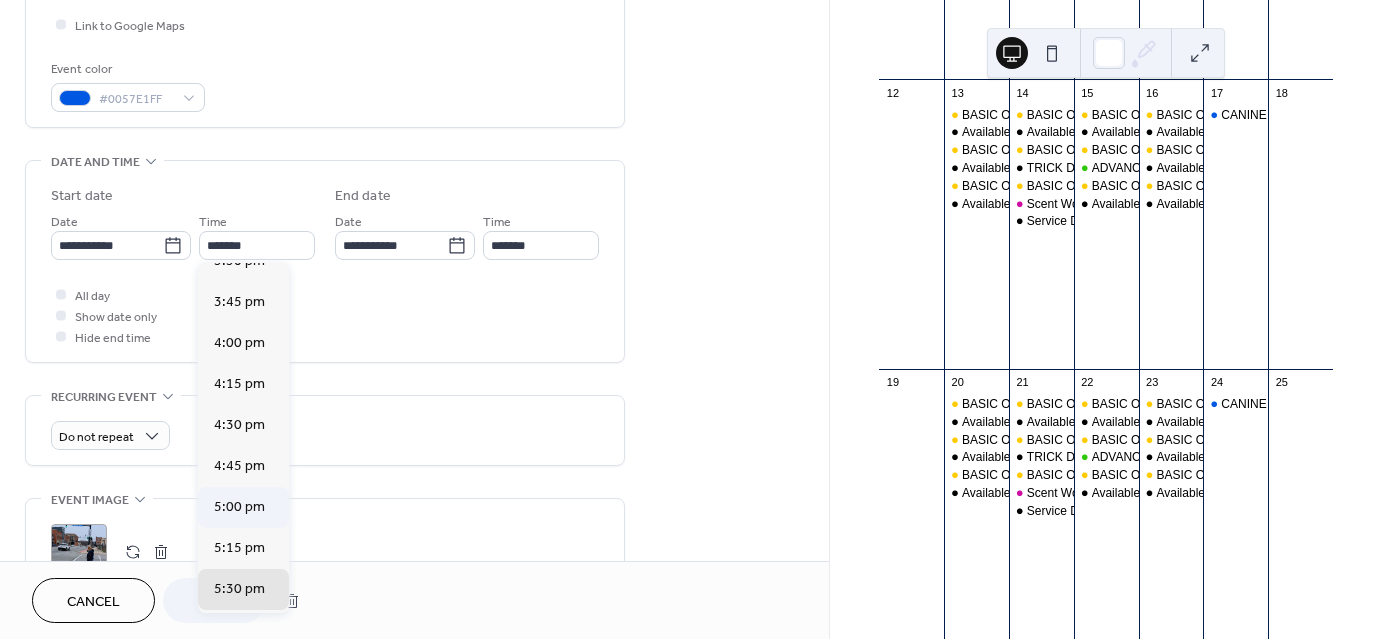 type on "*******" 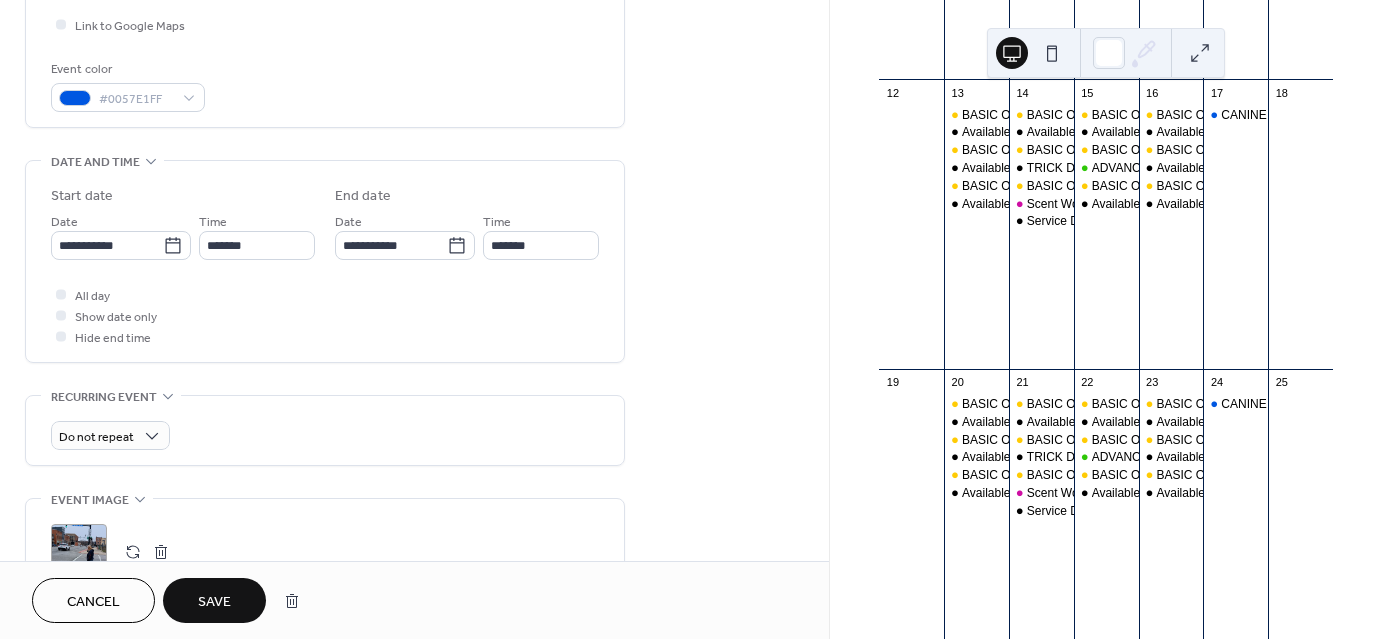click on "Save" at bounding box center (214, 600) 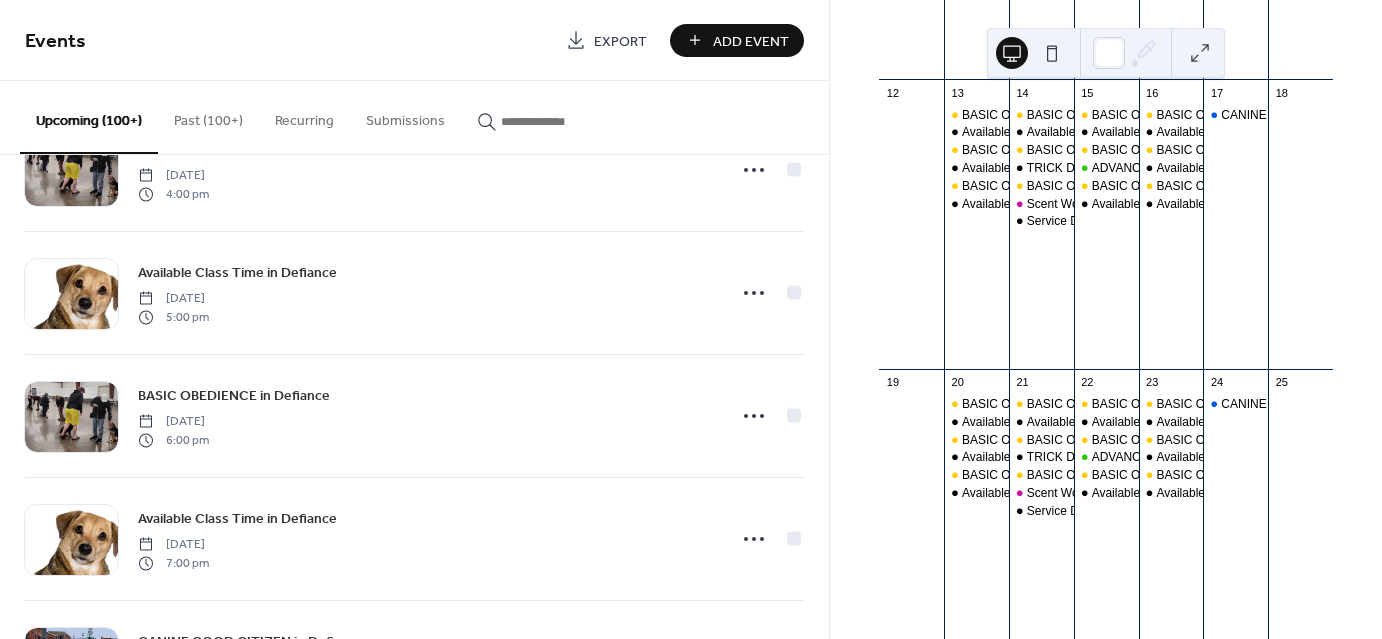 scroll, scrollTop: 36414, scrollLeft: 0, axis: vertical 